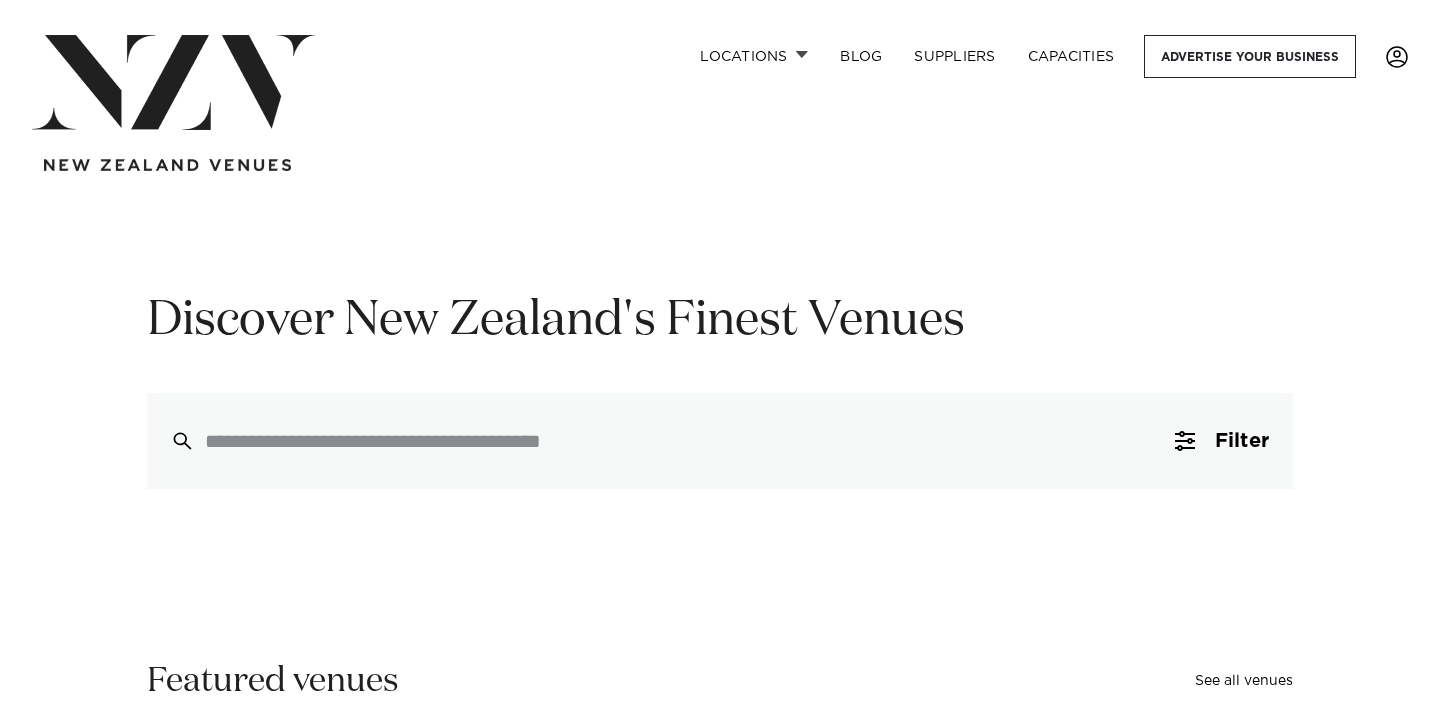 scroll, scrollTop: 0, scrollLeft: 0, axis: both 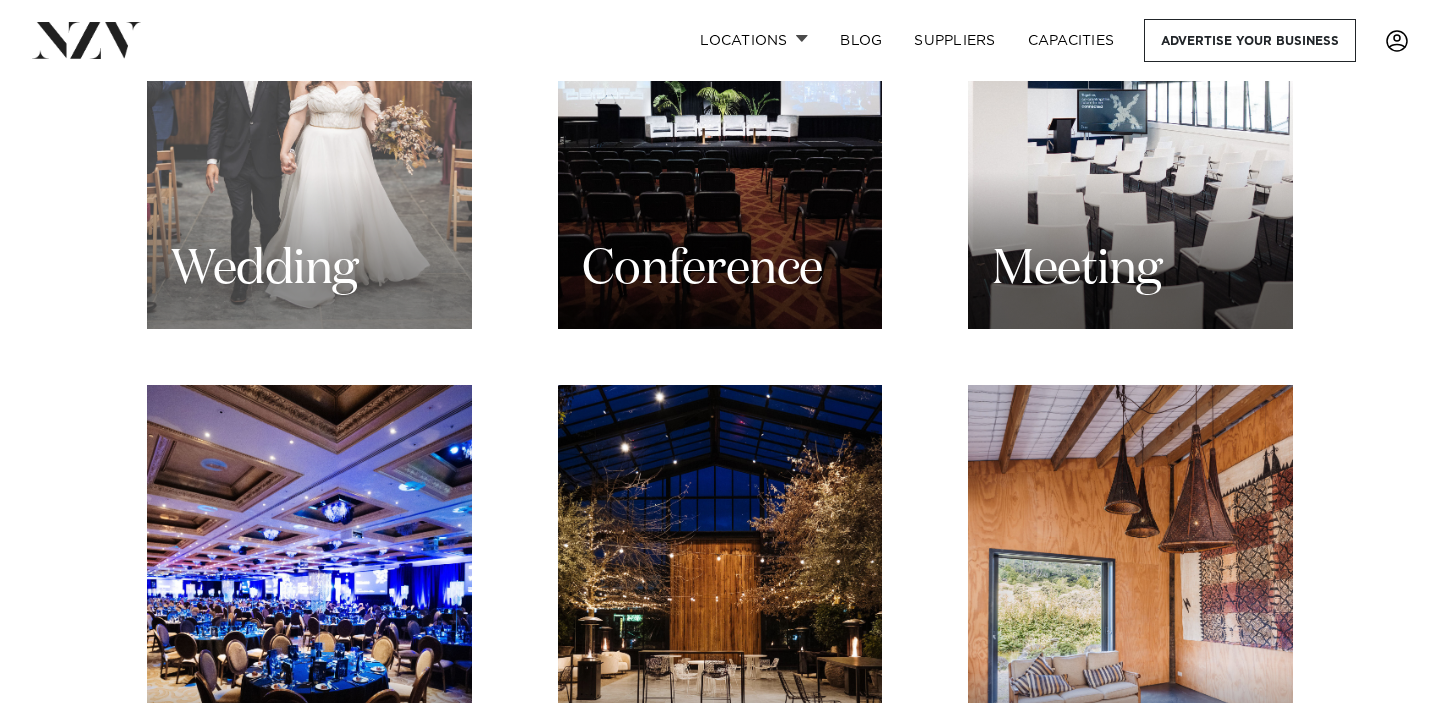 click on "Wedding" at bounding box center [264, 270] 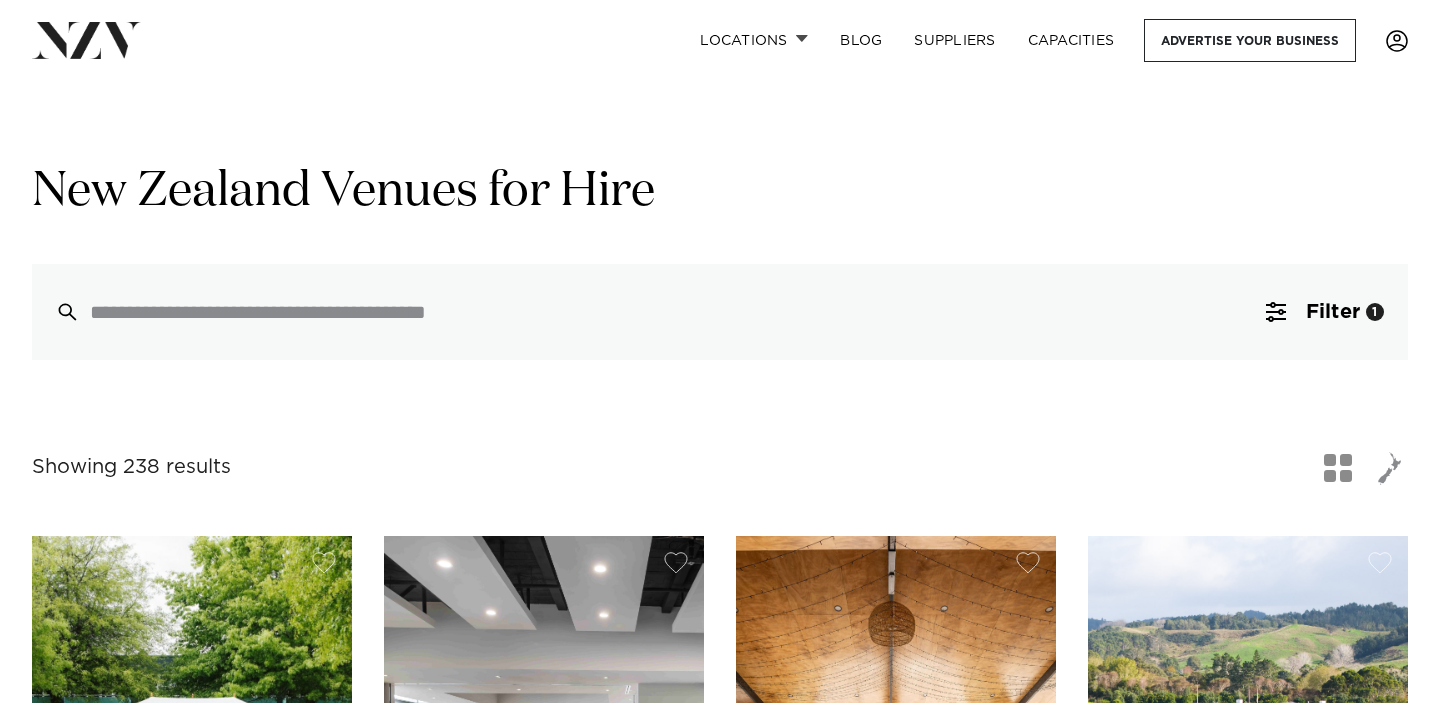 scroll, scrollTop: 0, scrollLeft: 0, axis: both 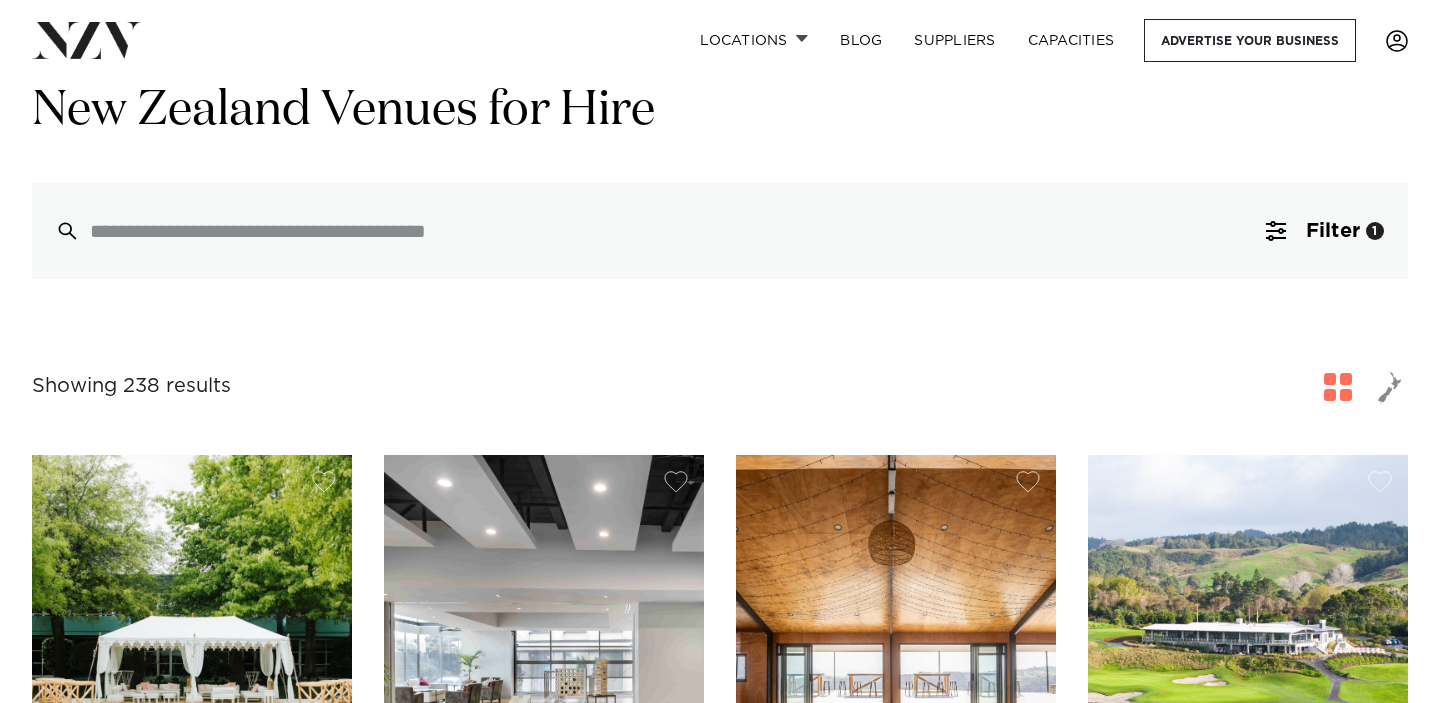 click at bounding box center [1390, 387] 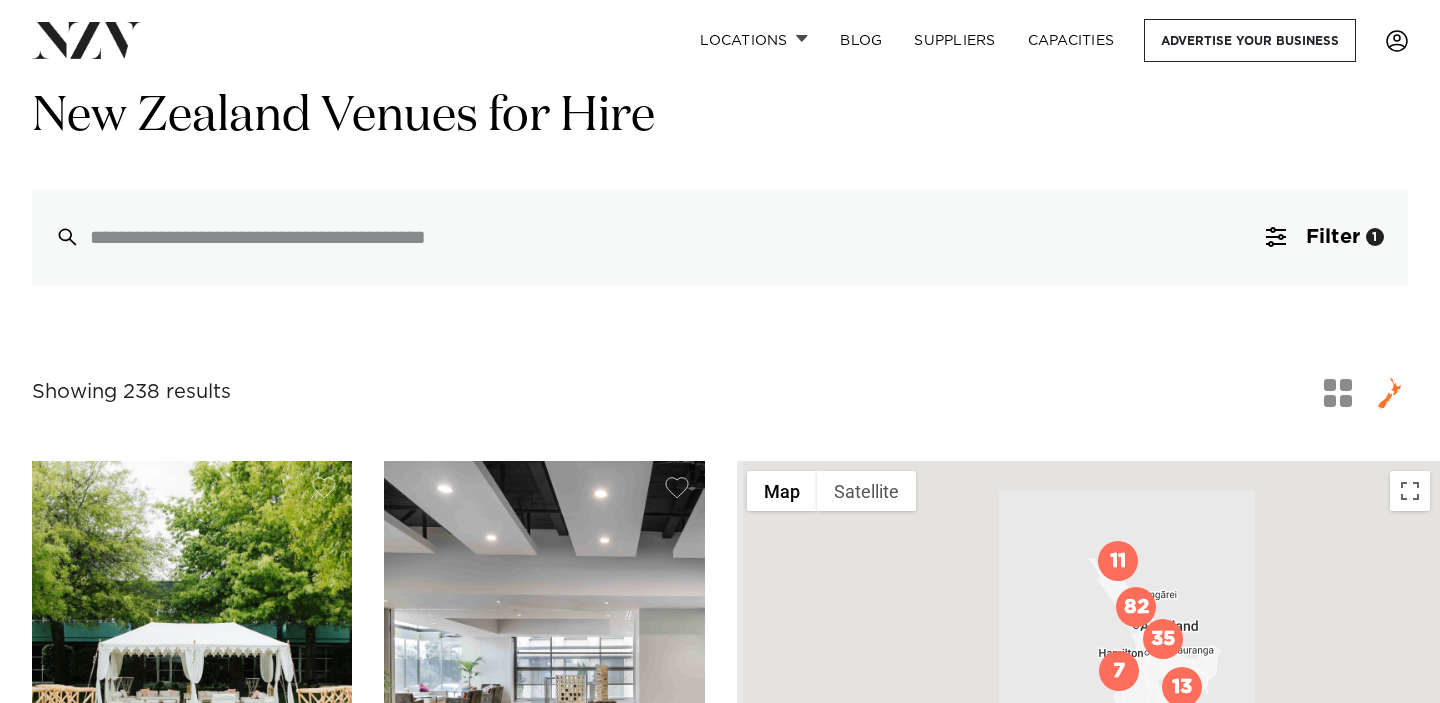 scroll, scrollTop: 49, scrollLeft: 0, axis: vertical 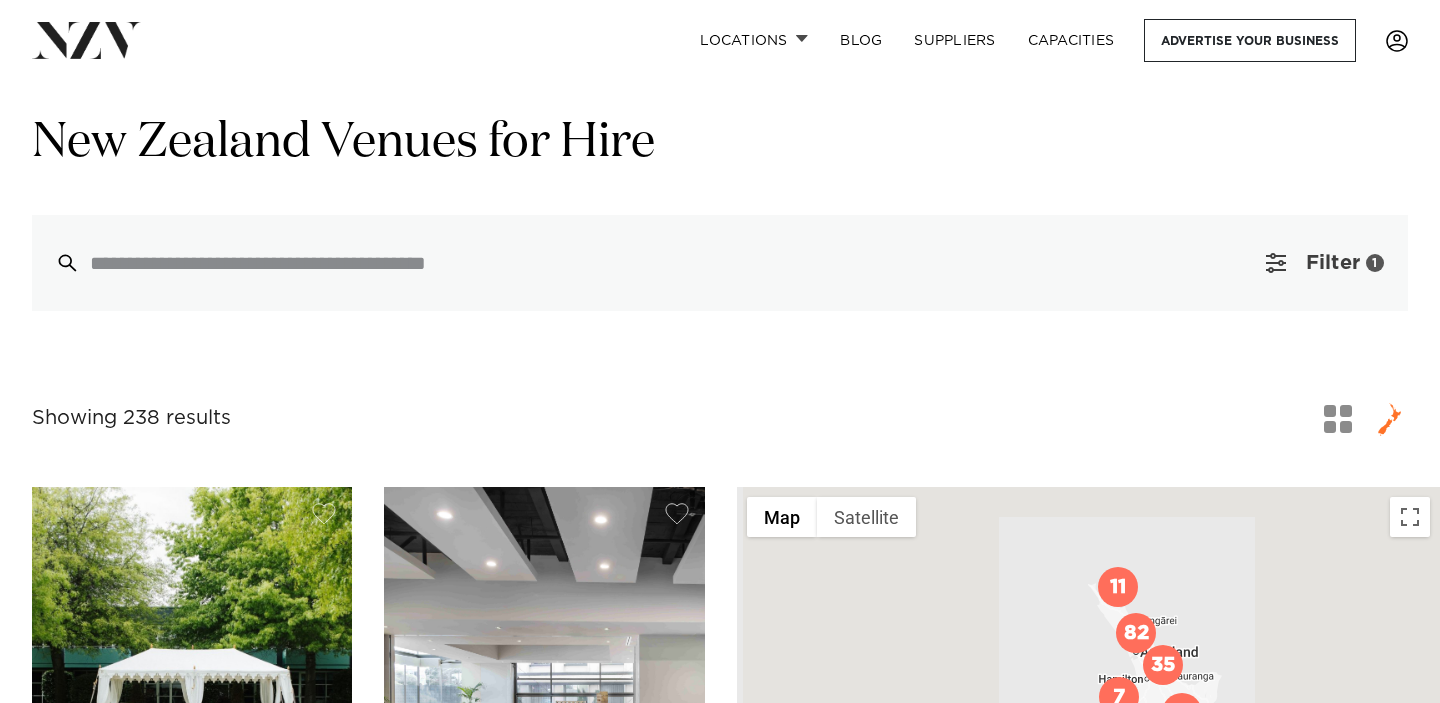 click on "Filter 1" at bounding box center (1325, 263) 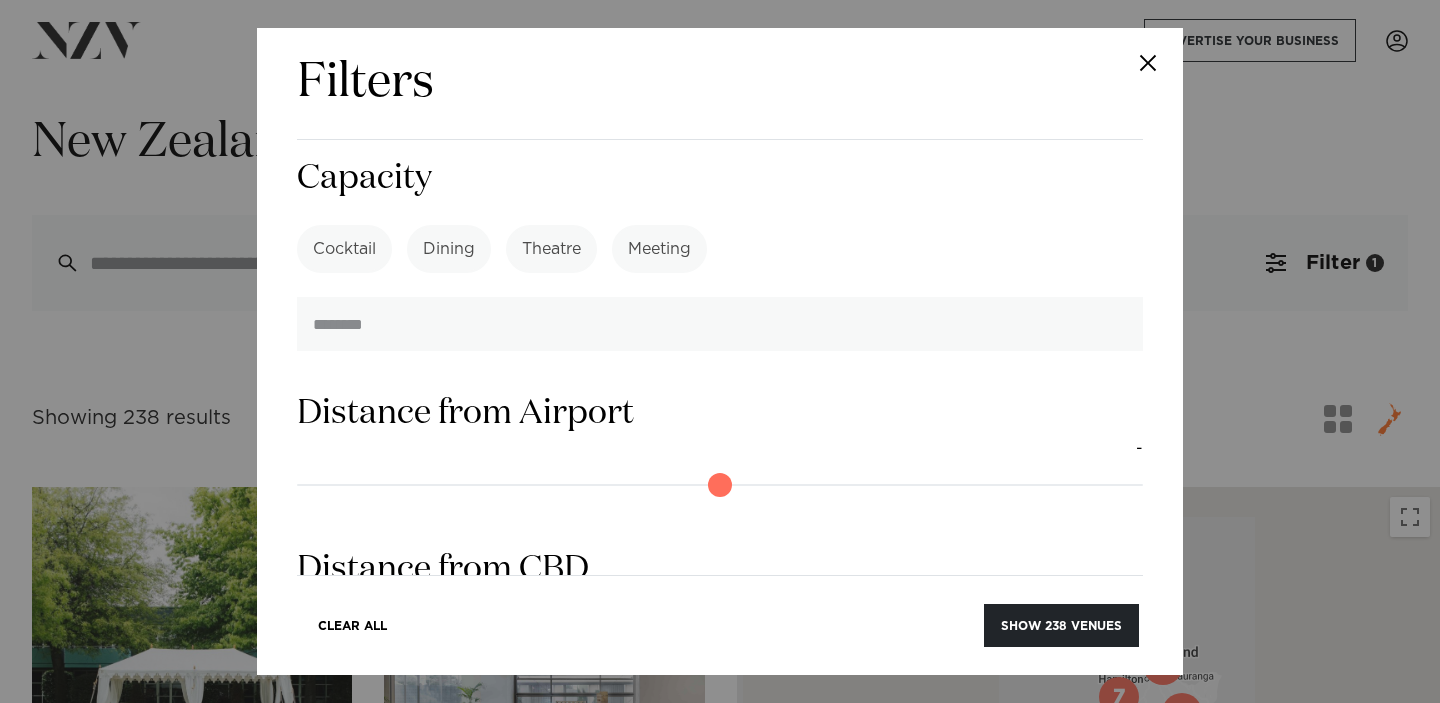 scroll, scrollTop: 1091, scrollLeft: 0, axis: vertical 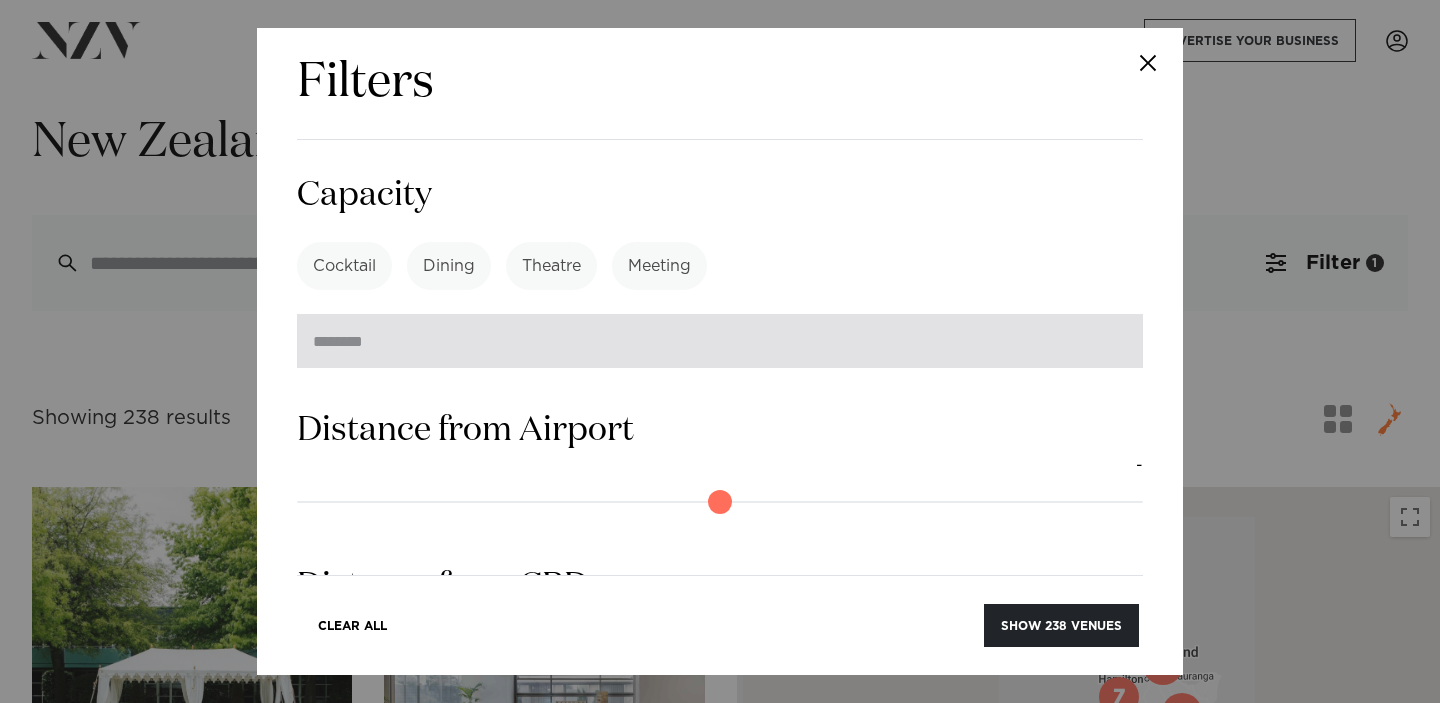 click at bounding box center (720, 341) 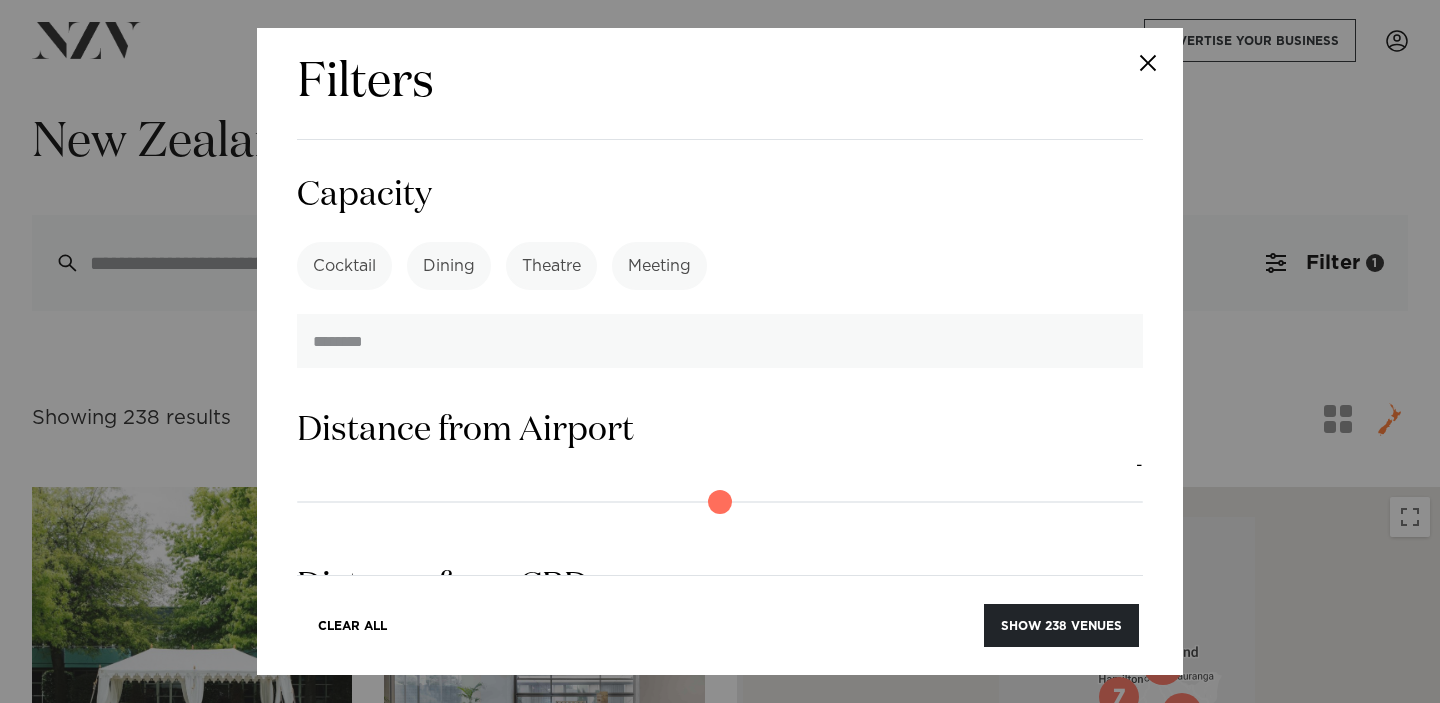 drag, startPoint x: 355, startPoint y: 339, endPoint x: 258, endPoint y: 339, distance: 97 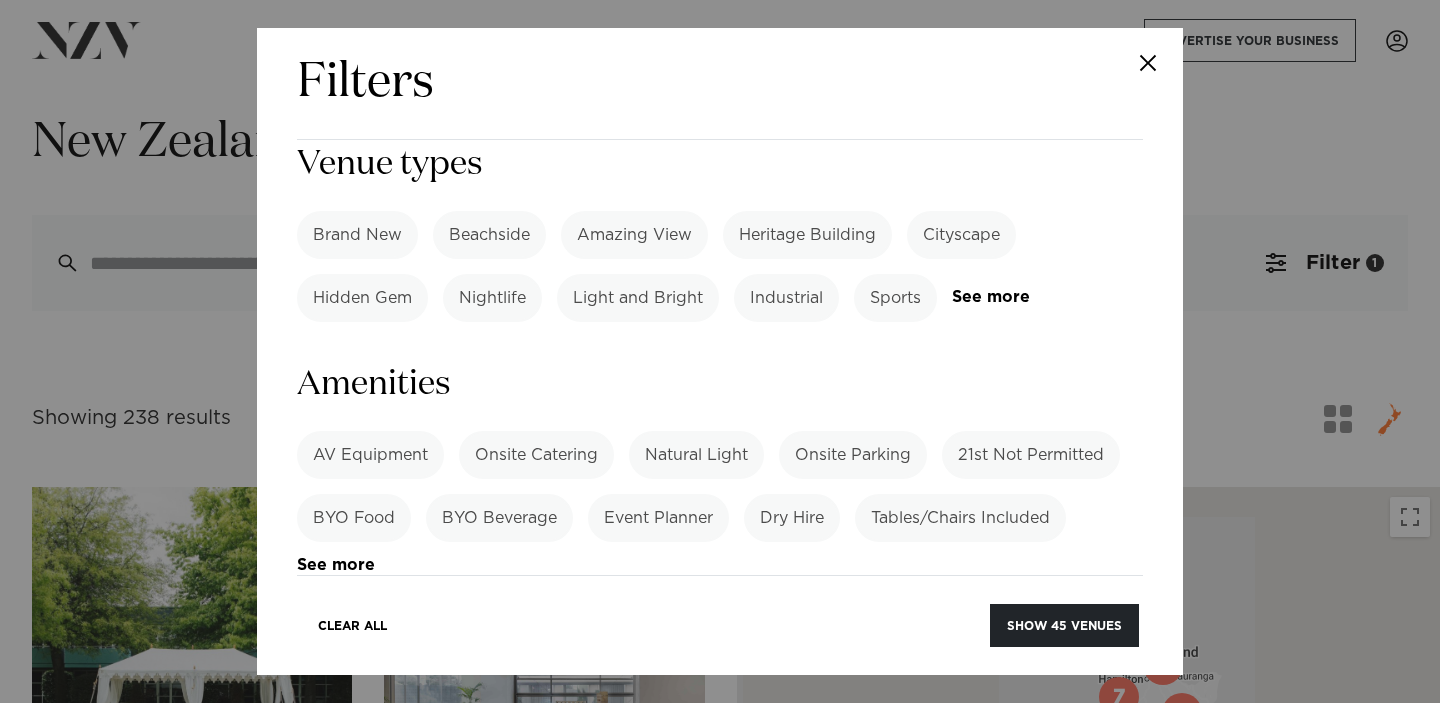 scroll, scrollTop: 0, scrollLeft: 0, axis: both 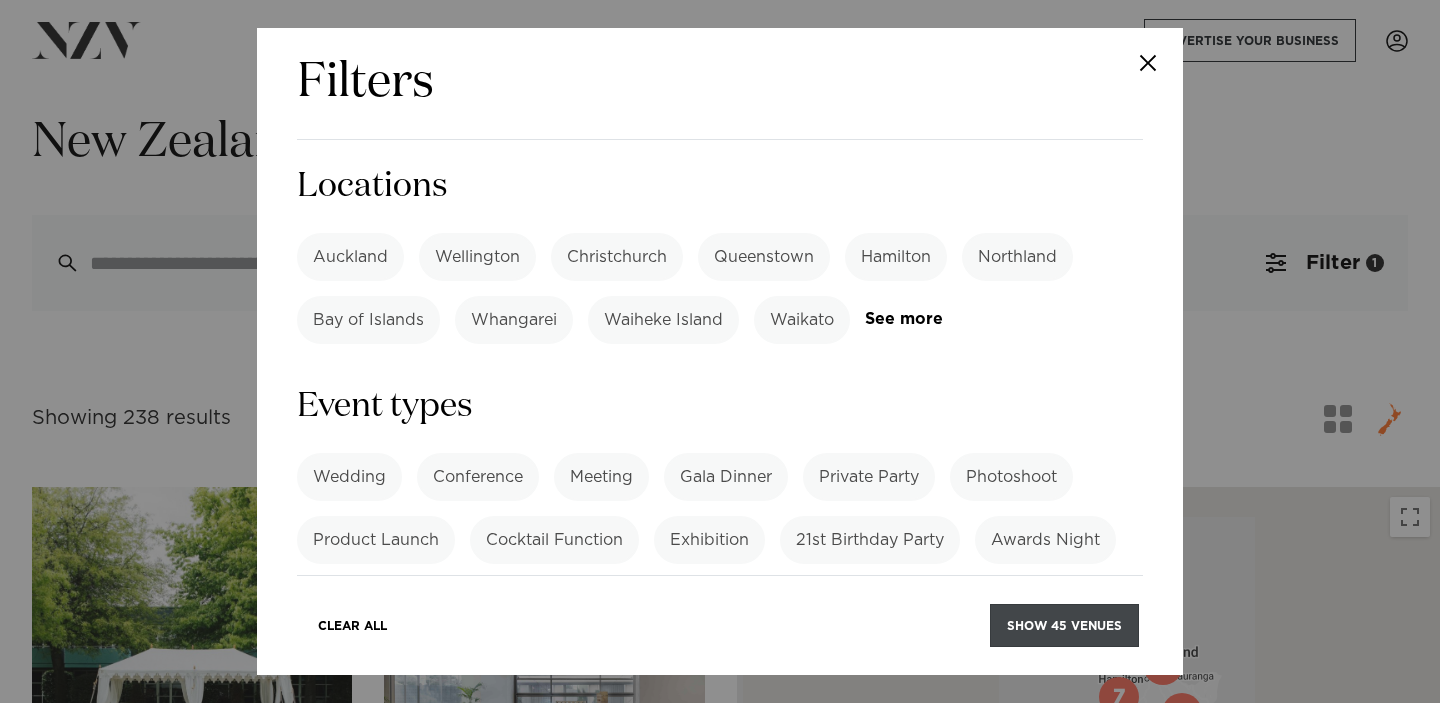 type on "**" 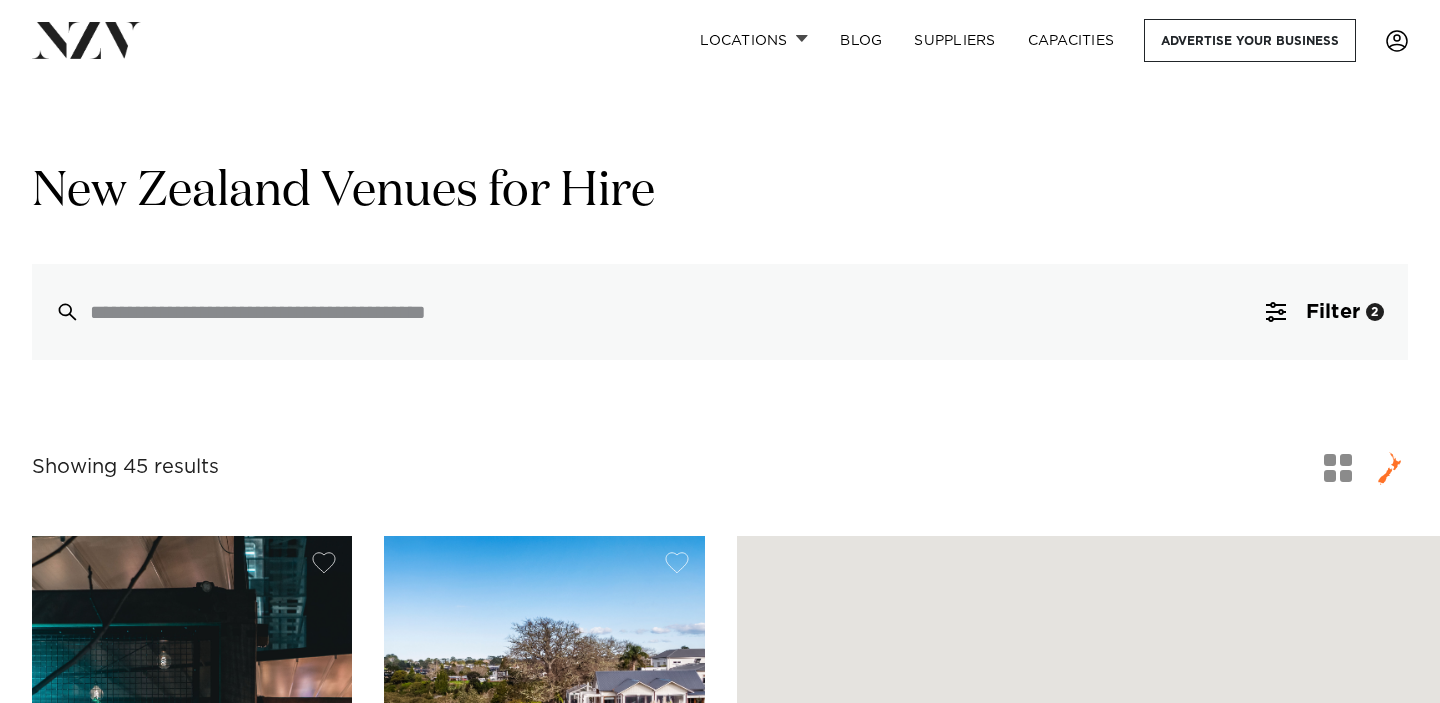 scroll, scrollTop: 0, scrollLeft: 0, axis: both 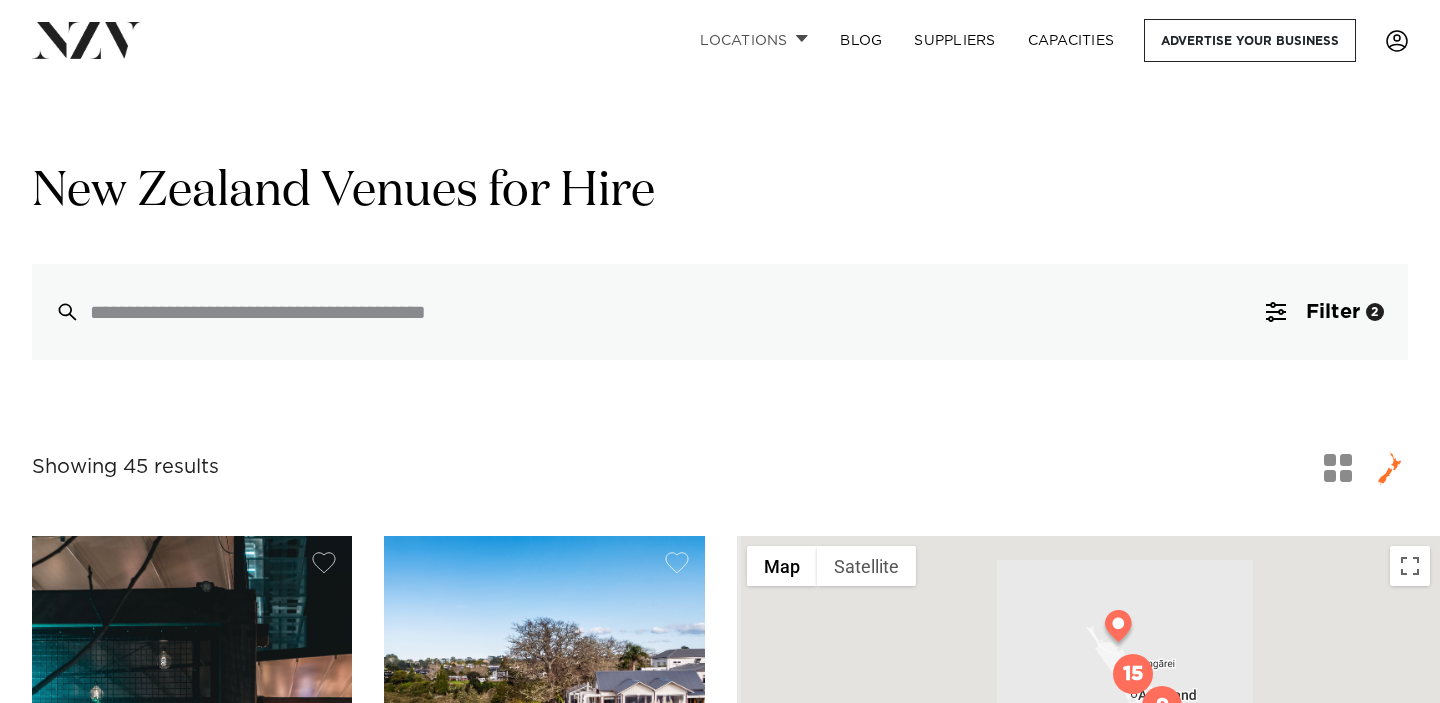 click on "Locations" at bounding box center (754, 40) 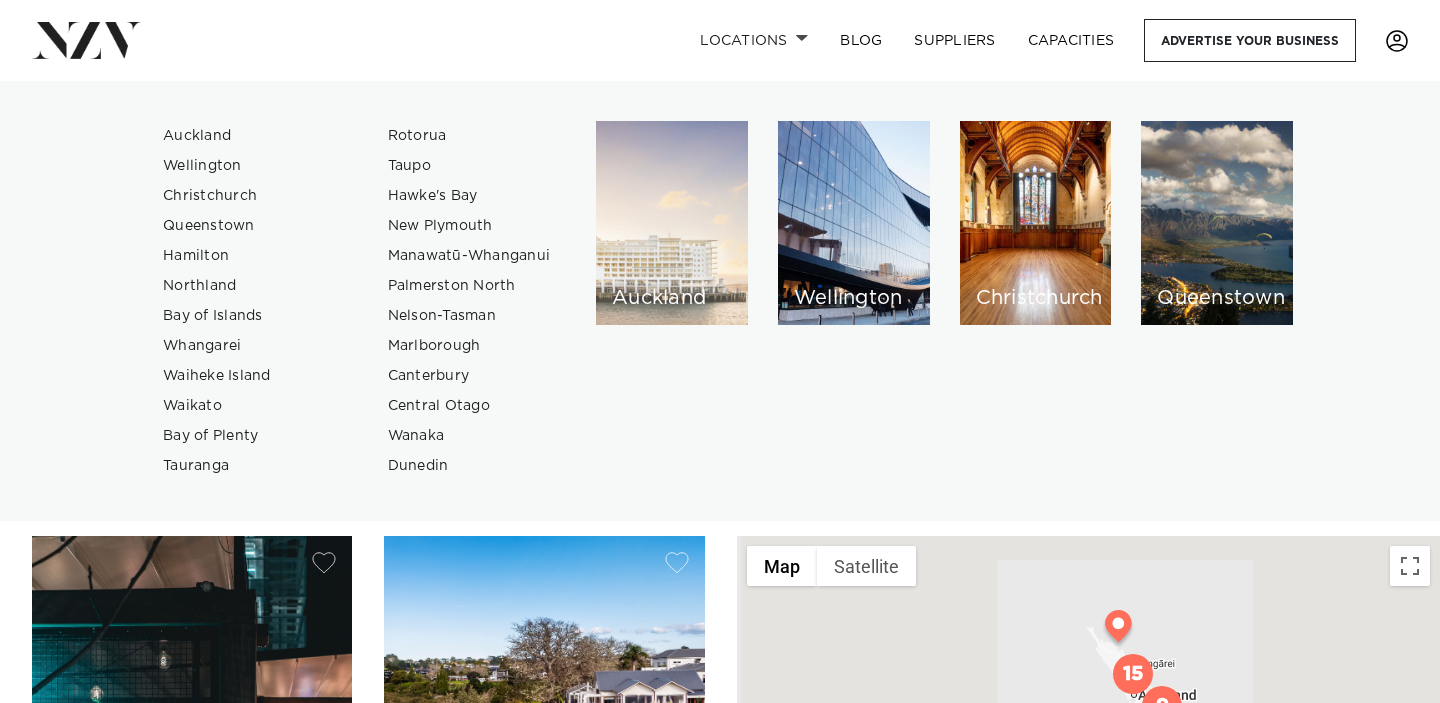 click on "Auckland" at bounding box center [672, 223] 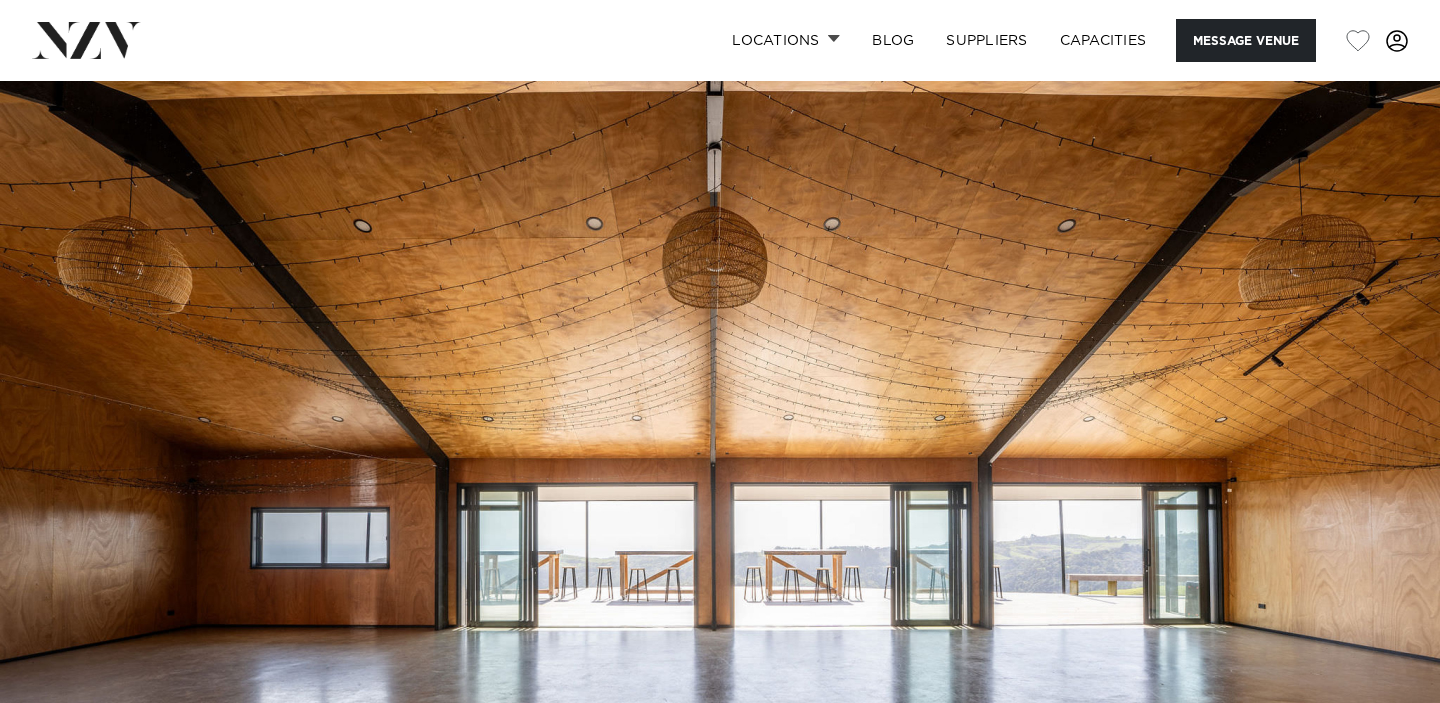 scroll, scrollTop: 0, scrollLeft: 0, axis: both 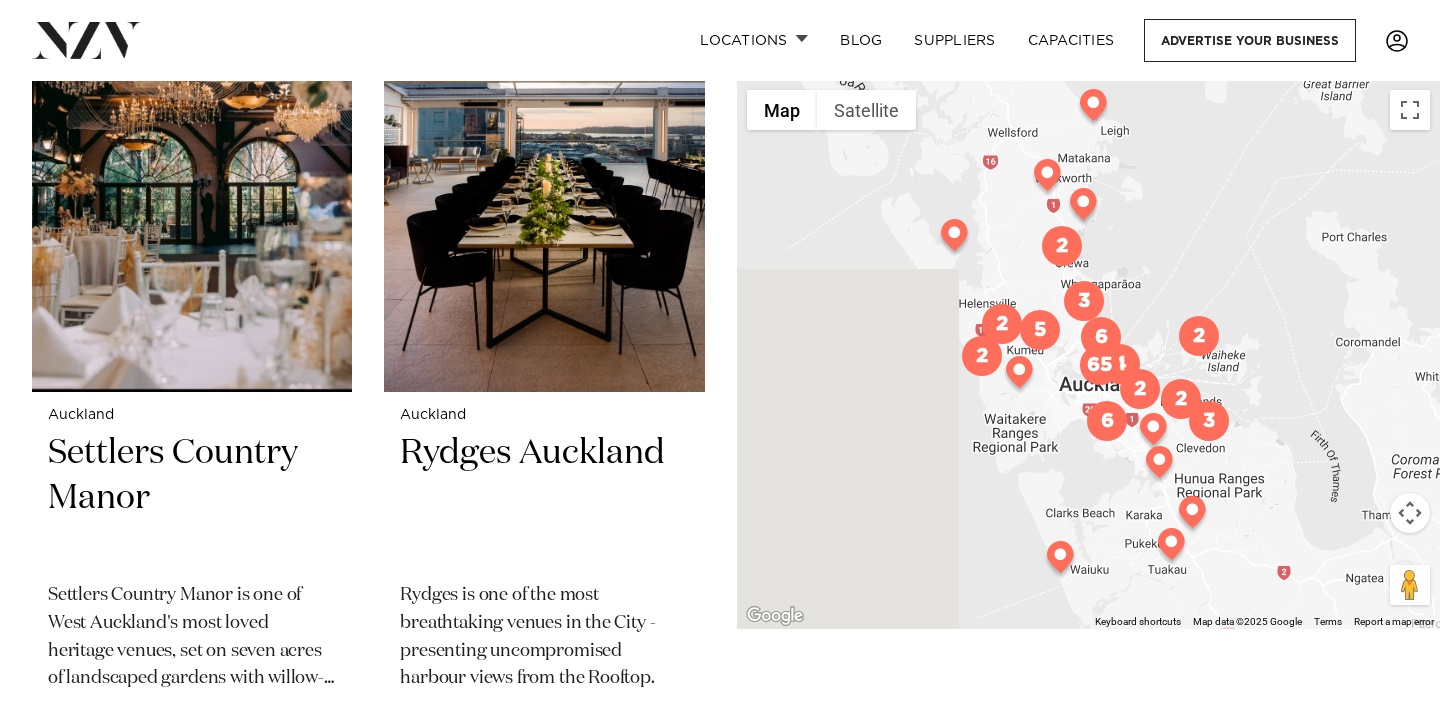 click on "Auckland
Tui Hills
A uniquely NZ venue nestled in the native bush of the Waitakere Ranges. Host a party, presentation, wedding or meeting -  just 30 mins from the CBD.
120
100
100
60
Auckland
The Riverhead" at bounding box center (736, 2966) 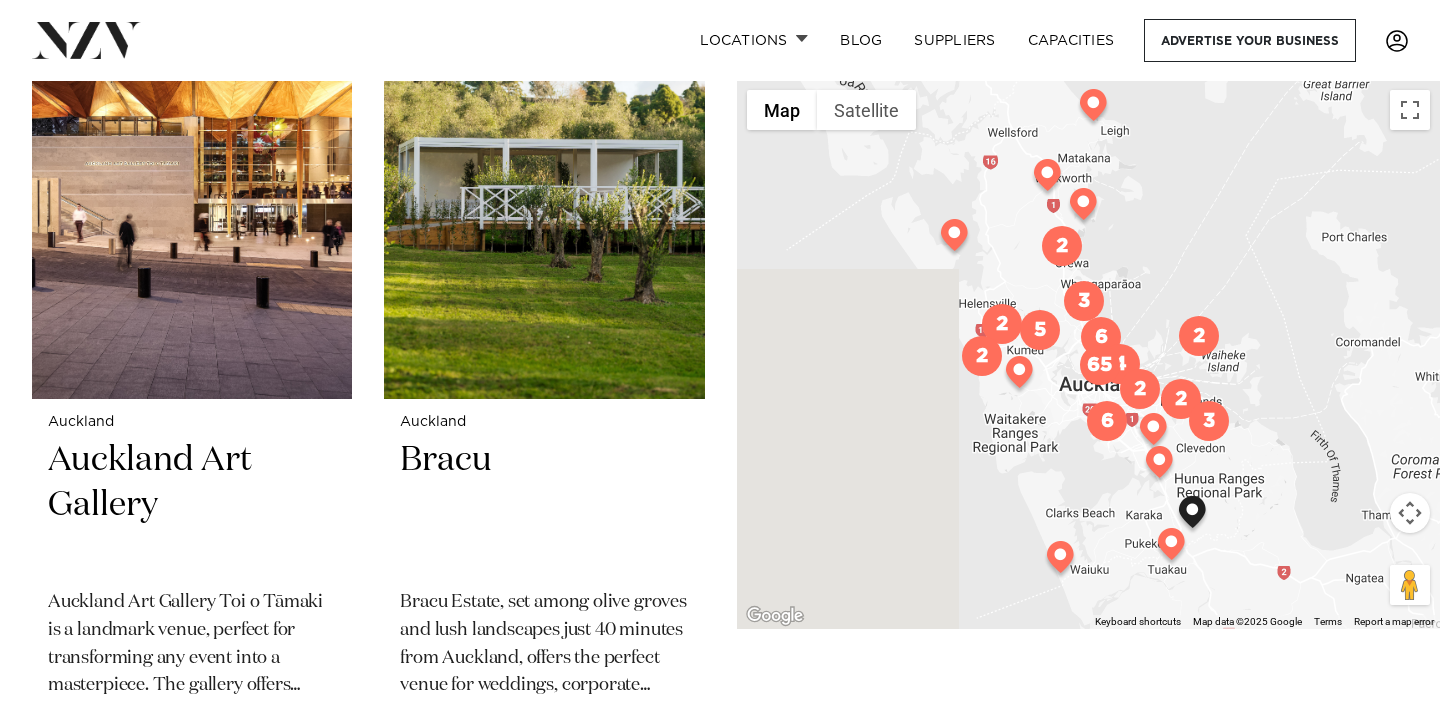 scroll, scrollTop: 15568, scrollLeft: 0, axis: vertical 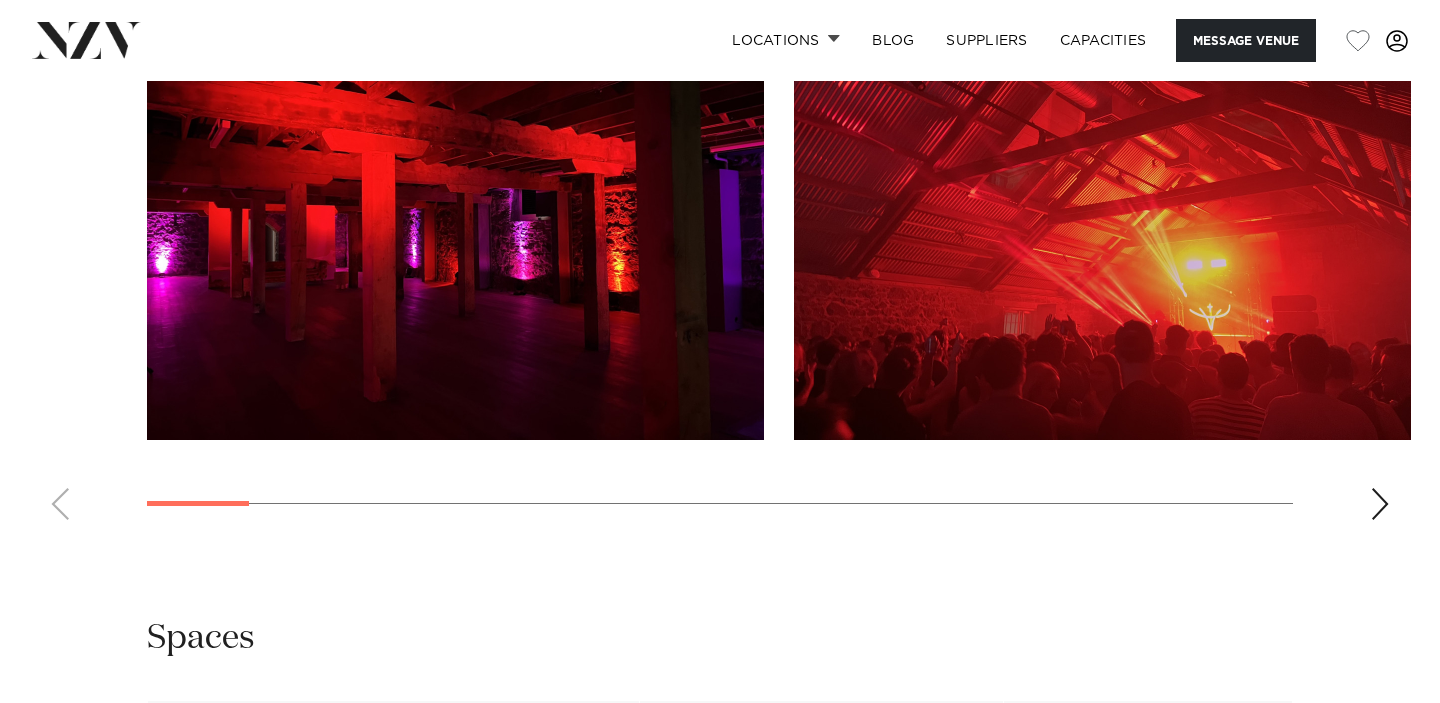click at bounding box center (1380, 504) 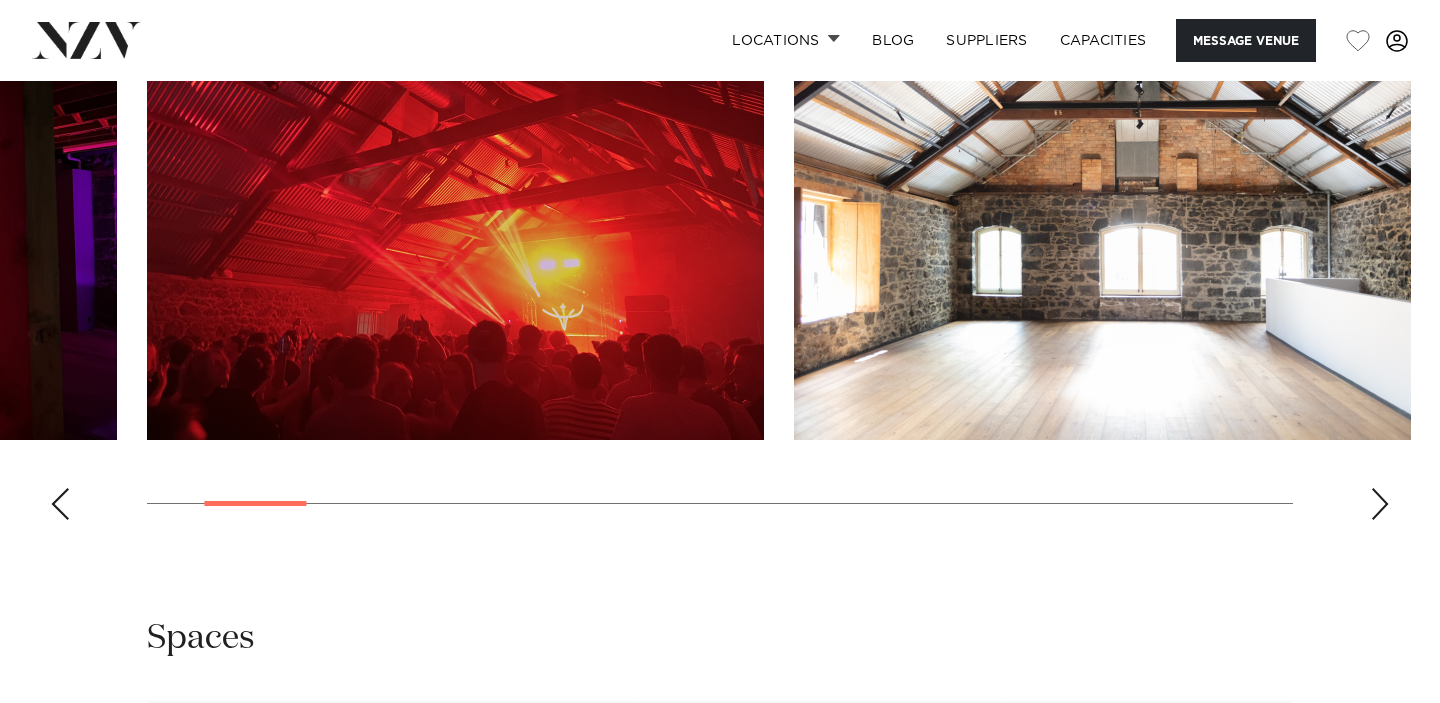 click at bounding box center [1380, 504] 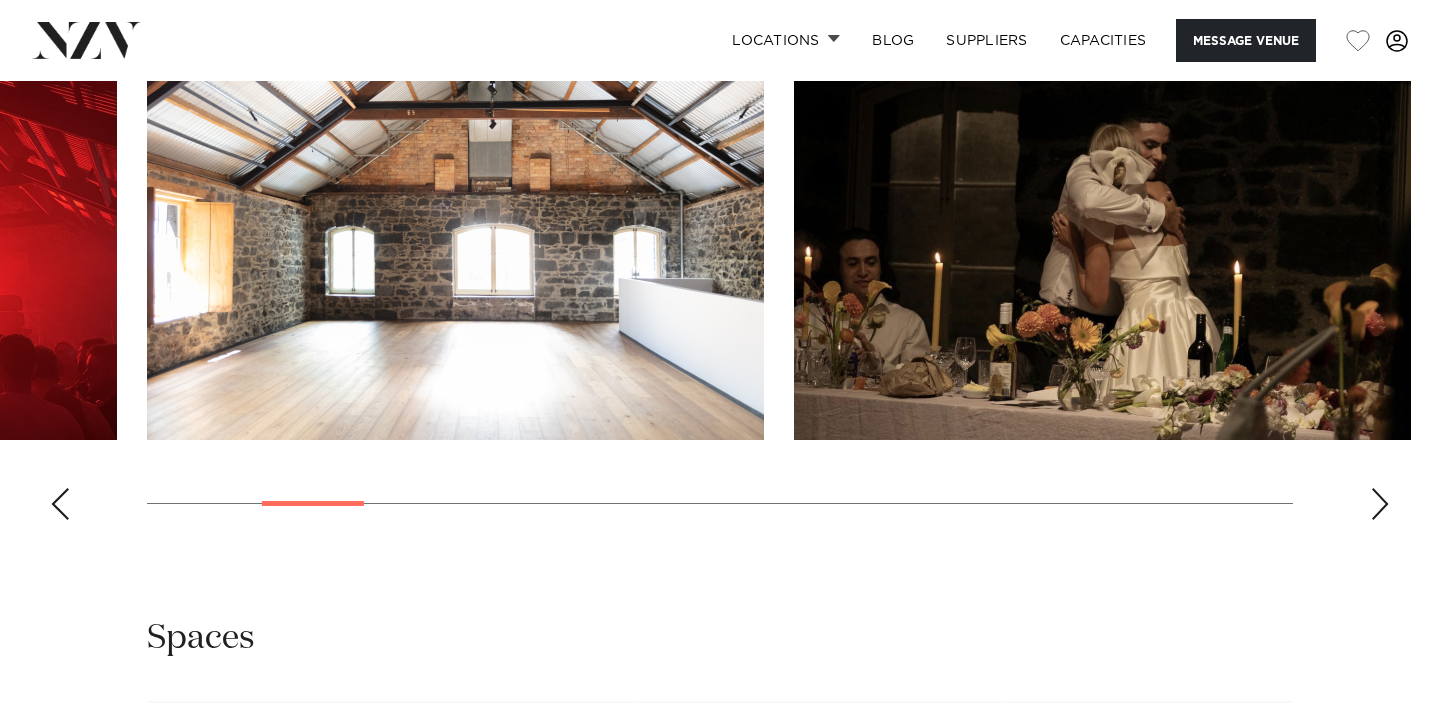 click at bounding box center [1380, 504] 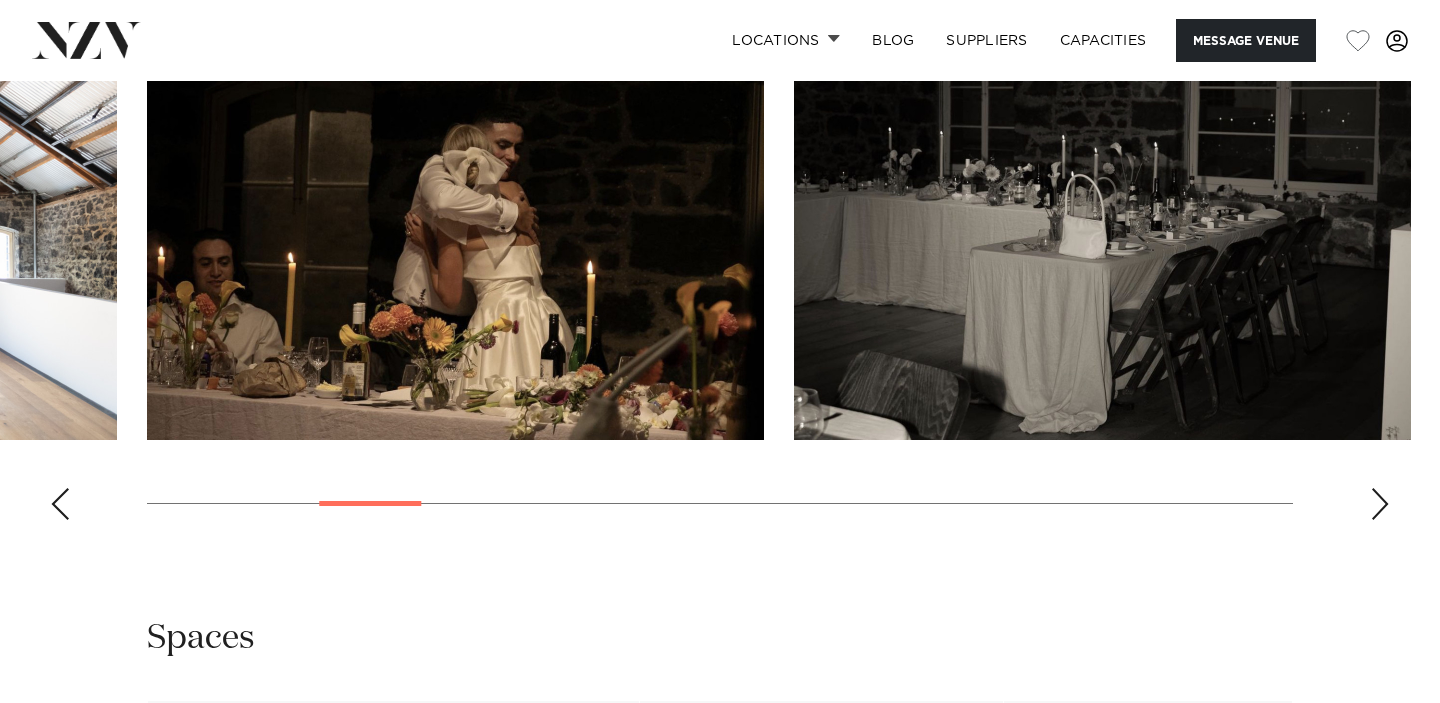 click at bounding box center (1380, 504) 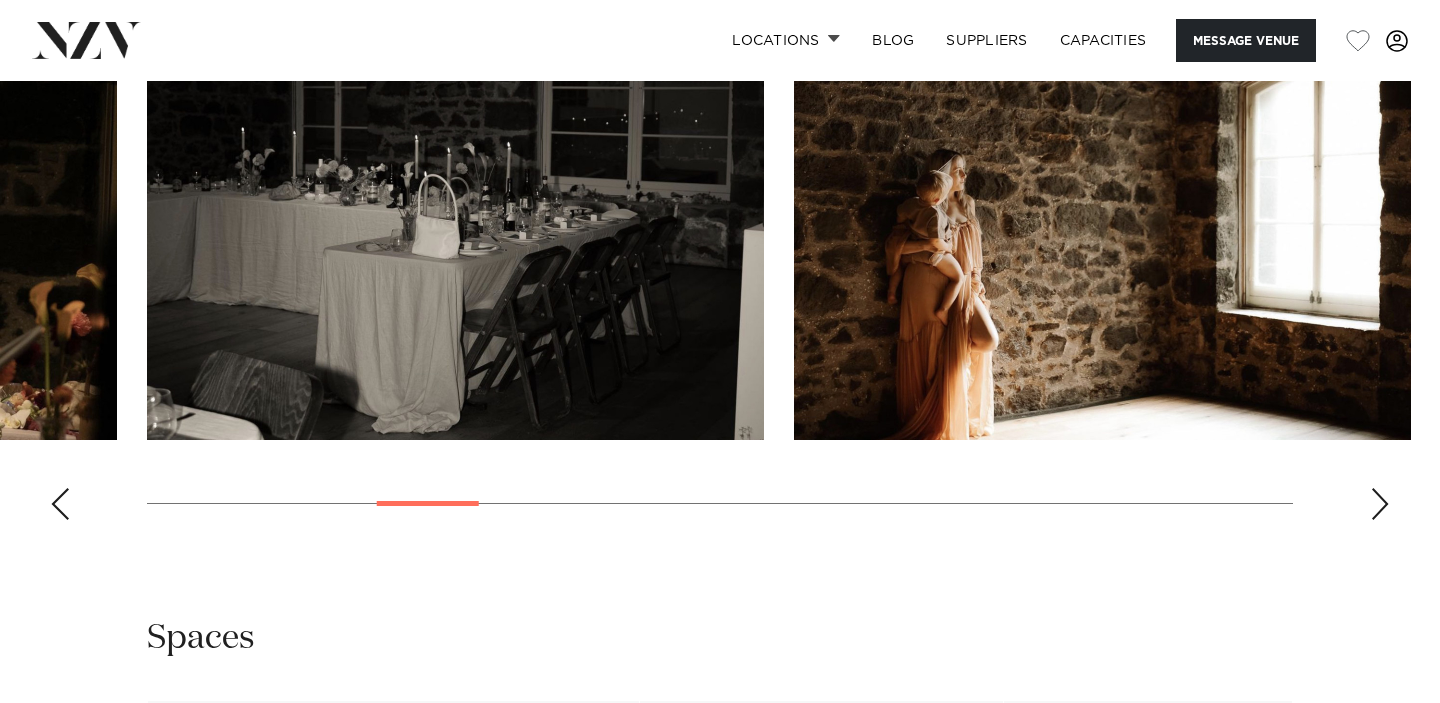 click at bounding box center (1380, 504) 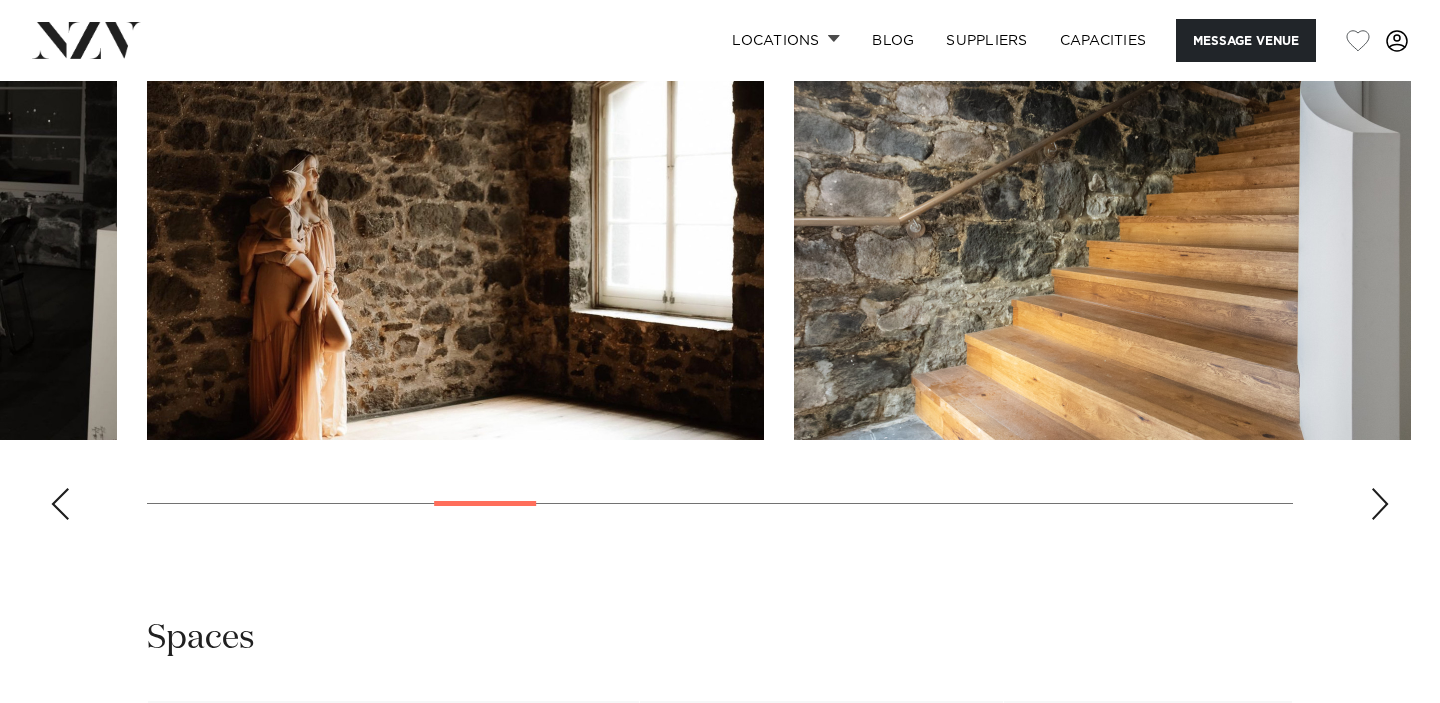 click at bounding box center (1380, 504) 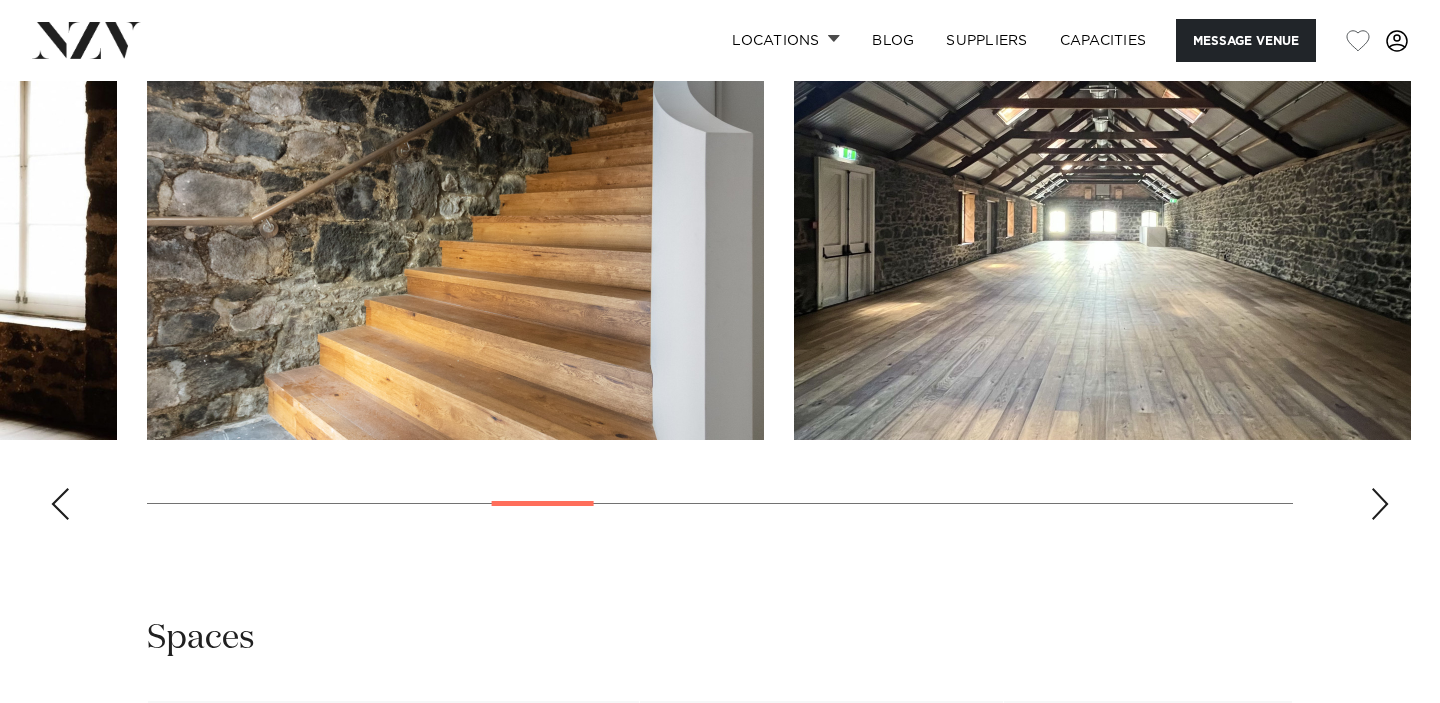 click at bounding box center [1380, 504] 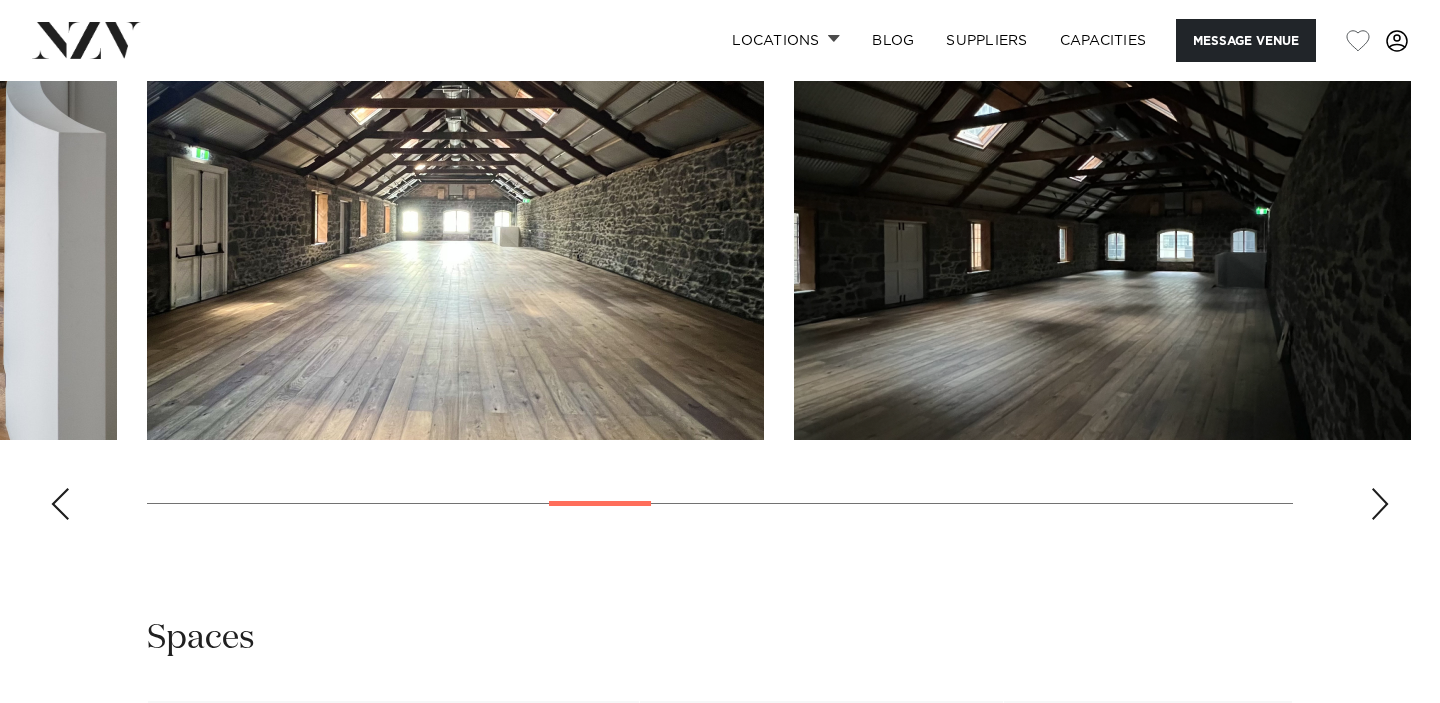 click at bounding box center [1380, 504] 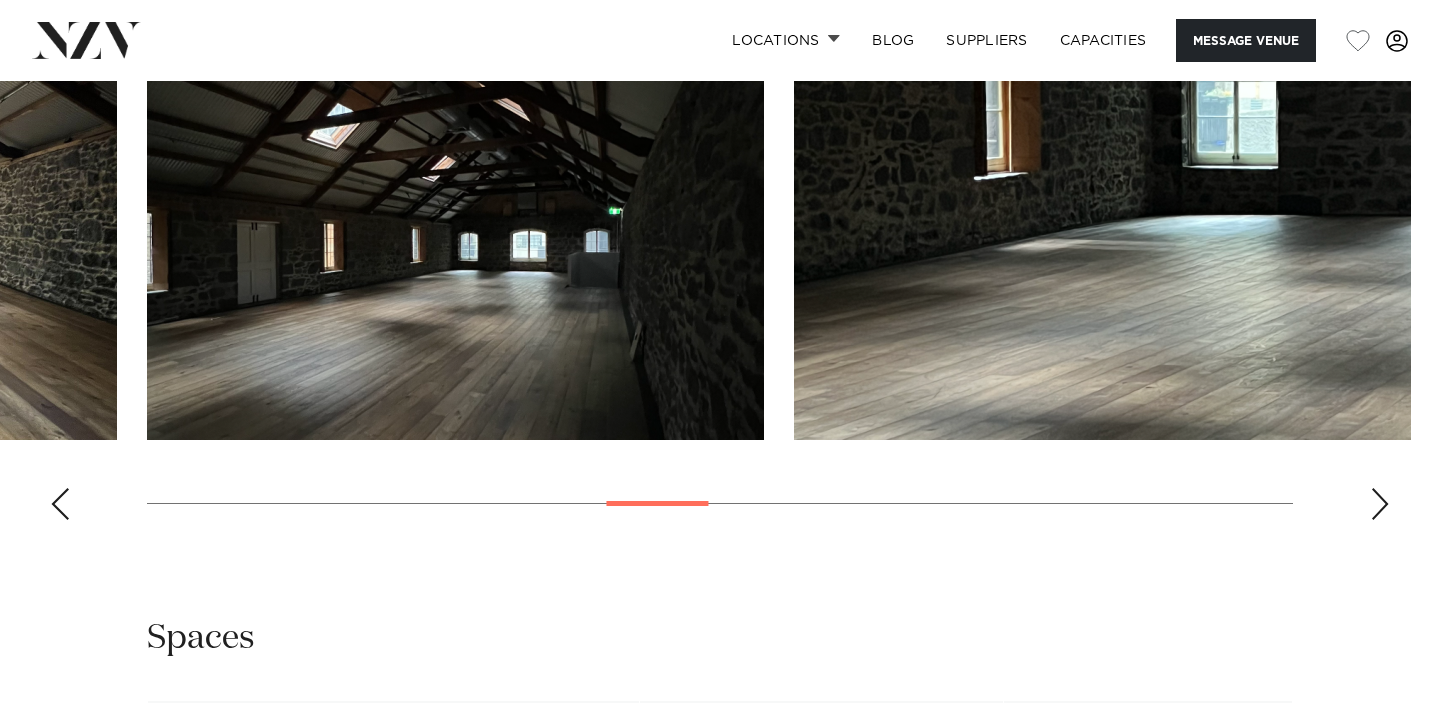 click at bounding box center [1380, 504] 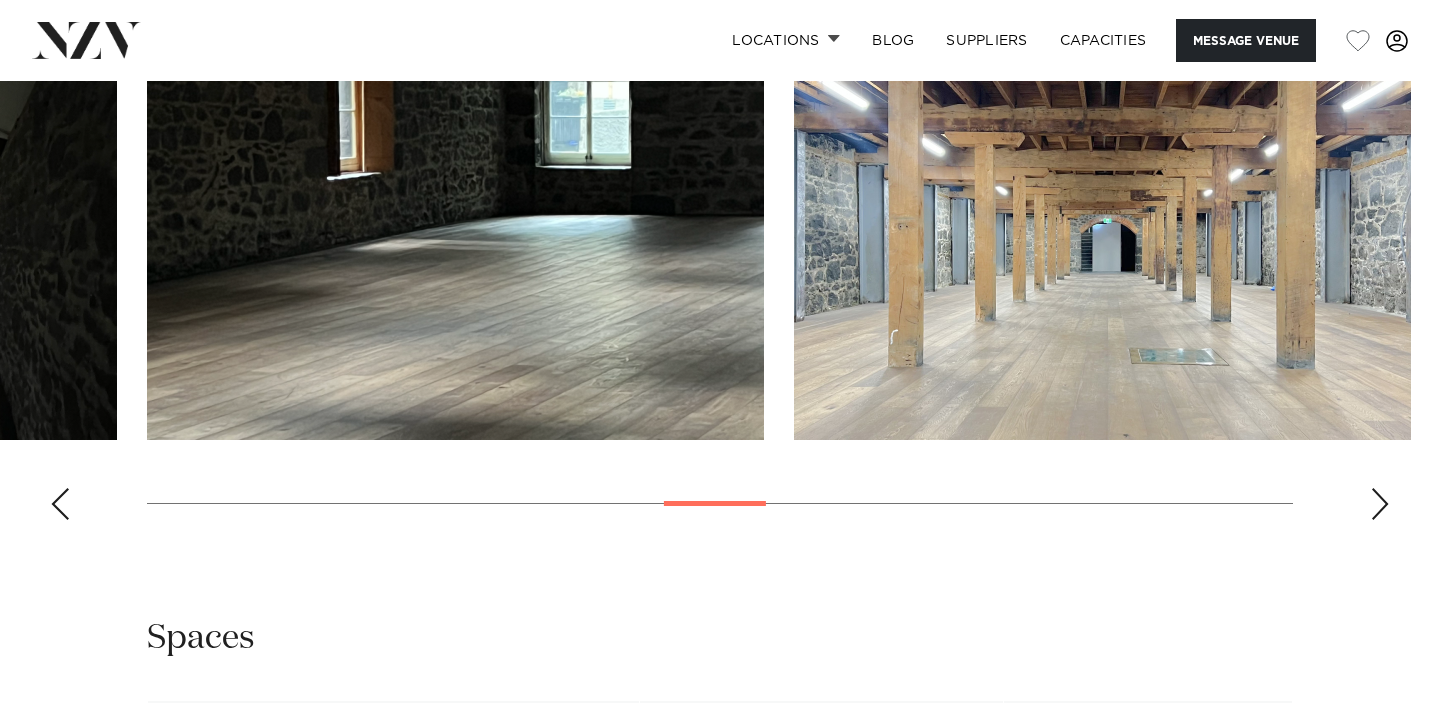 click at bounding box center (1380, 504) 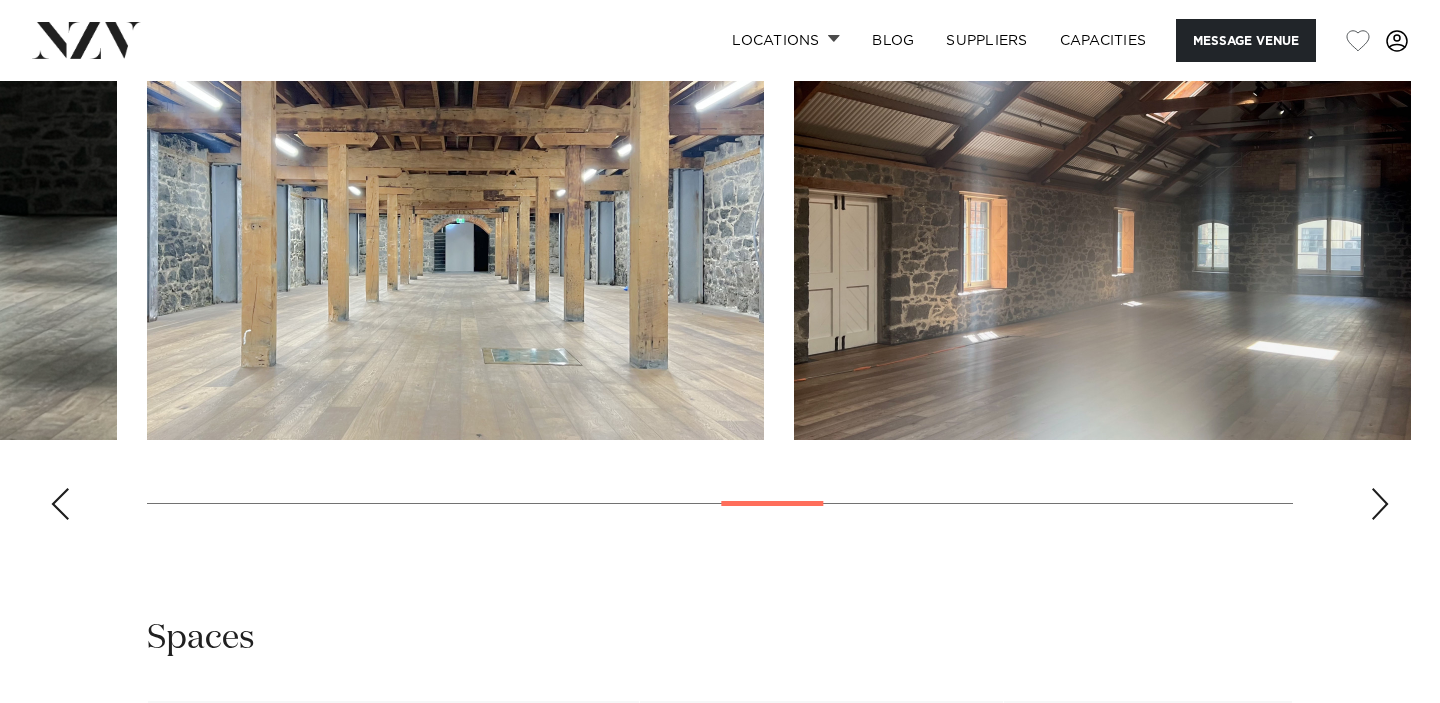 click at bounding box center [1380, 504] 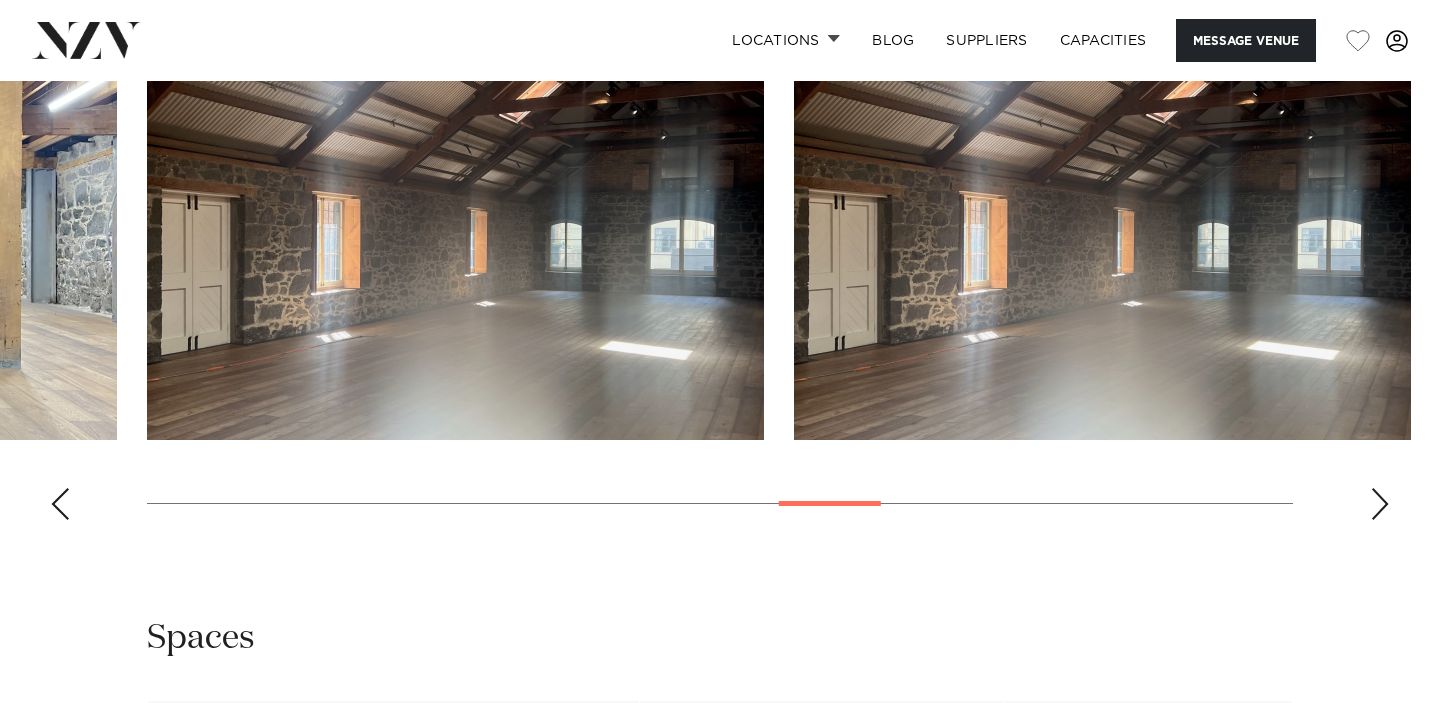 click at bounding box center (1380, 504) 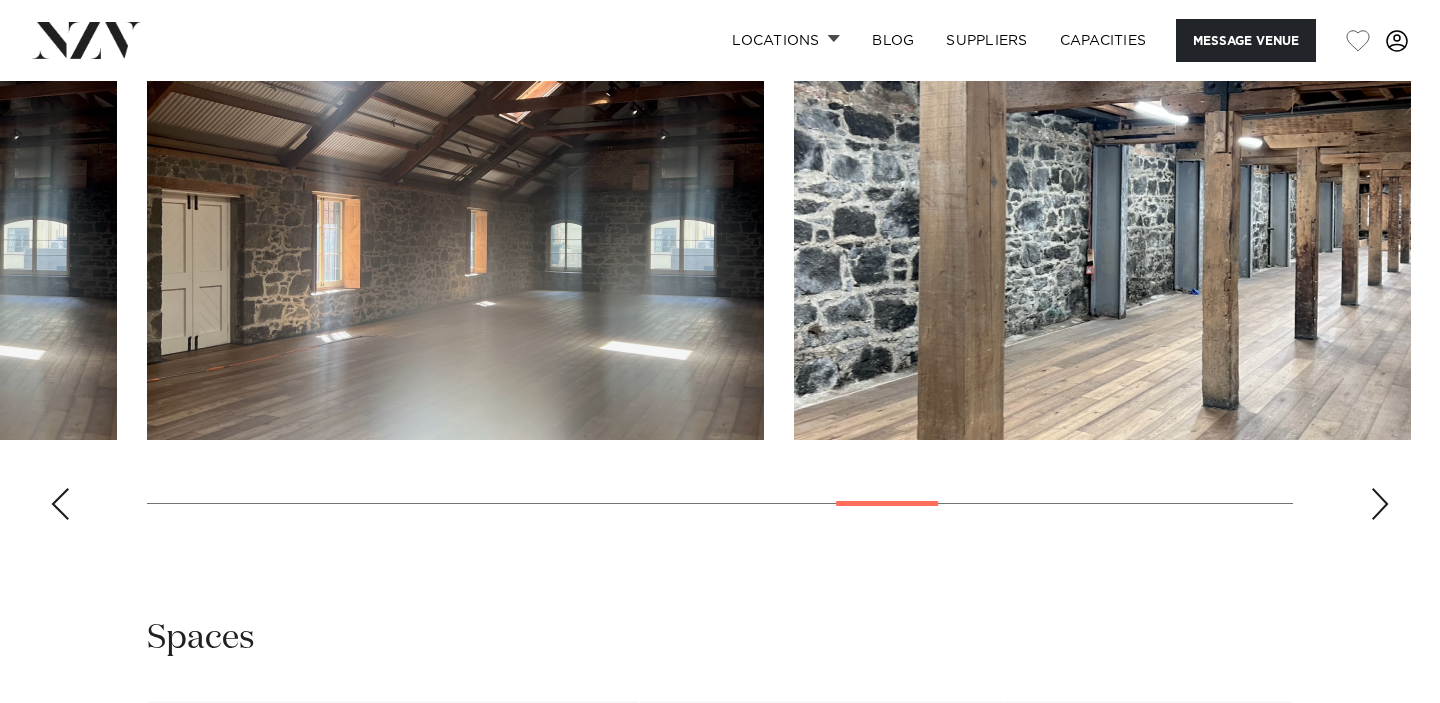click at bounding box center [1380, 504] 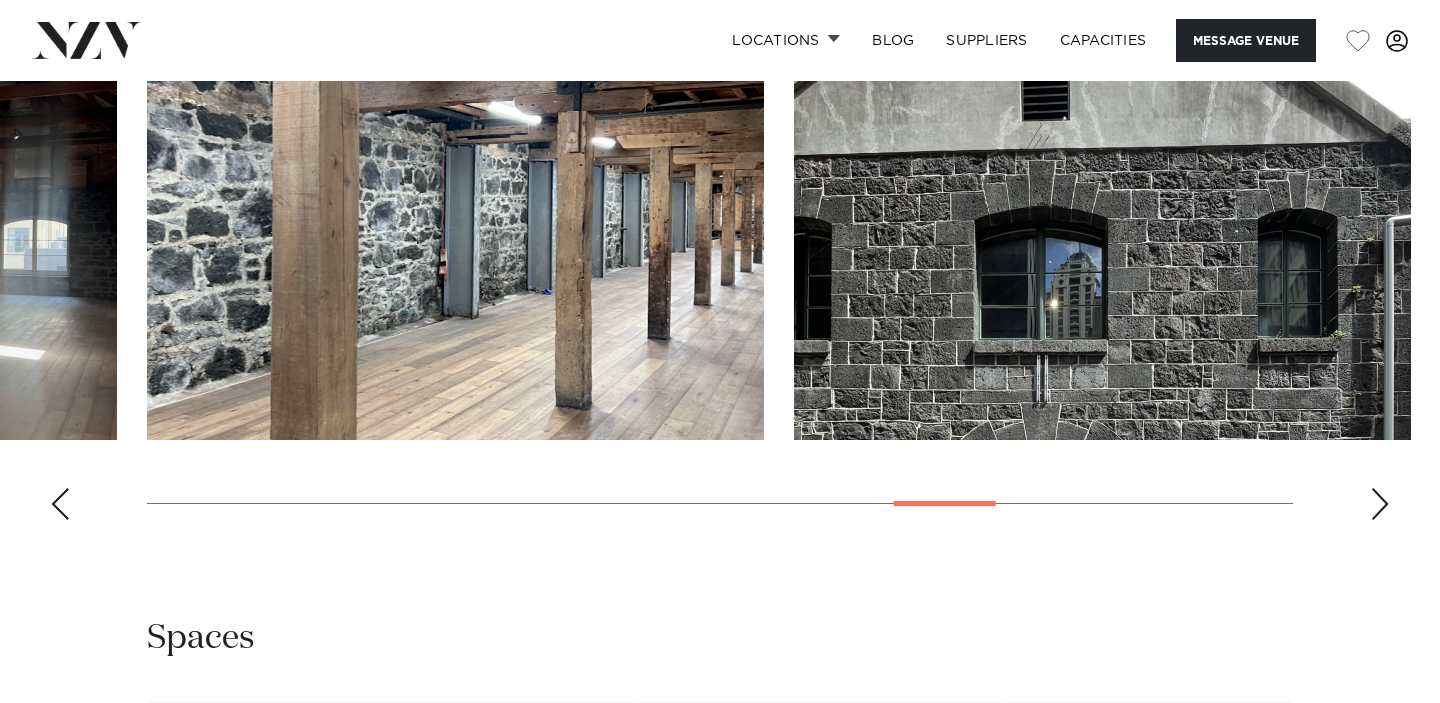 click at bounding box center [1380, 504] 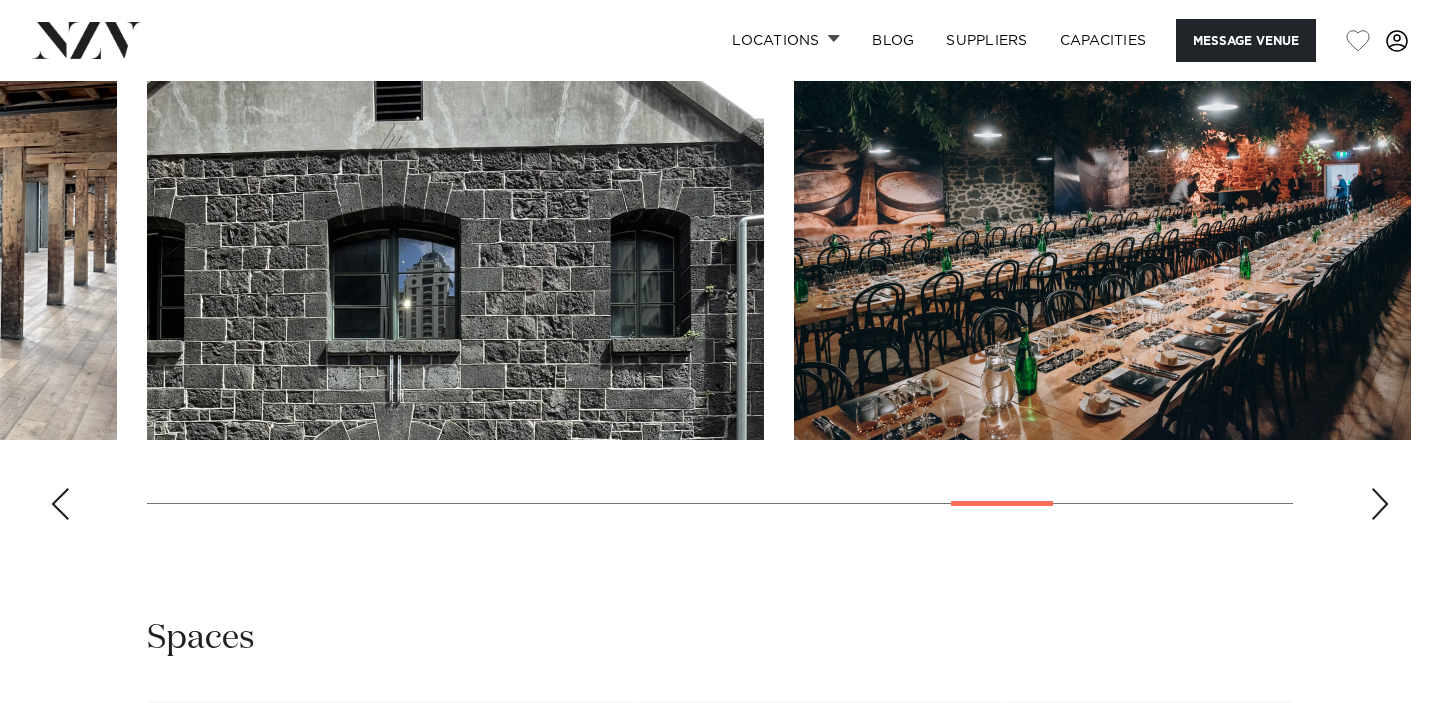 click at bounding box center (1380, 504) 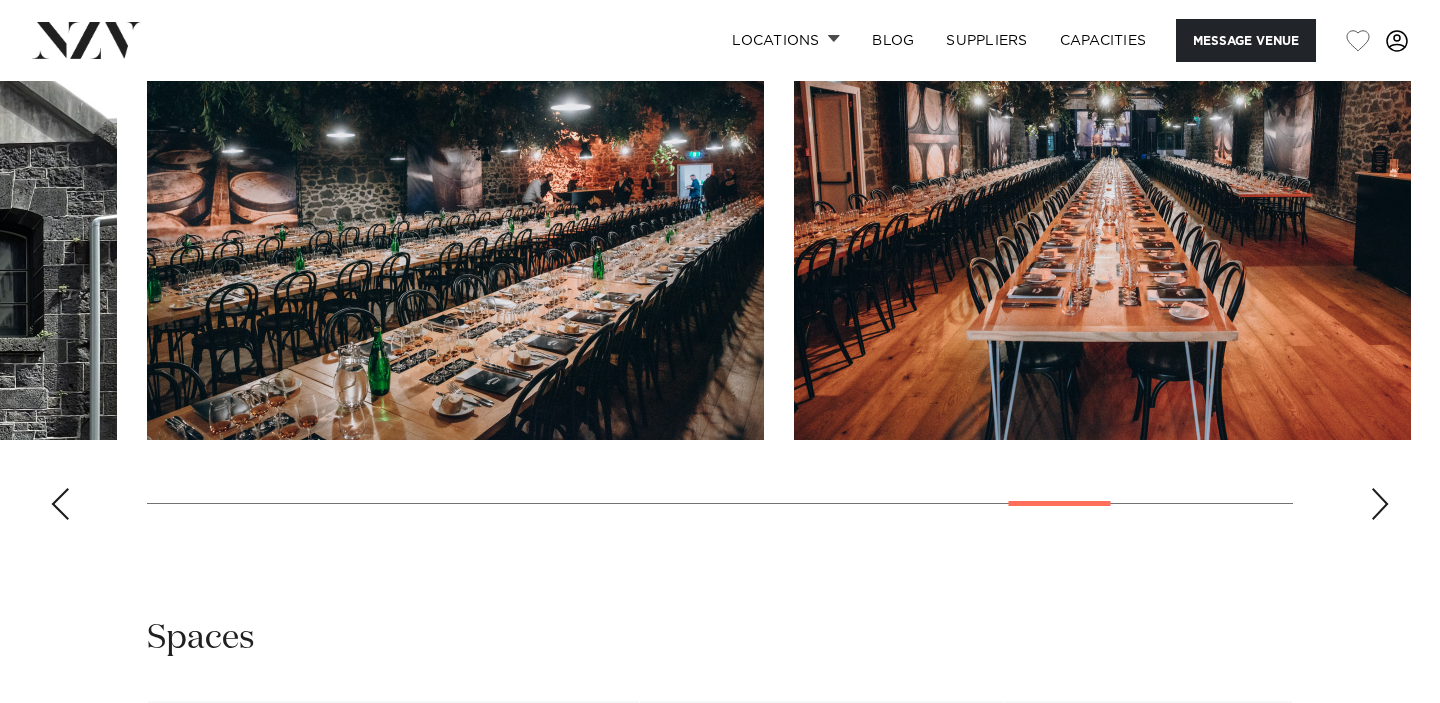 click at bounding box center (1380, 504) 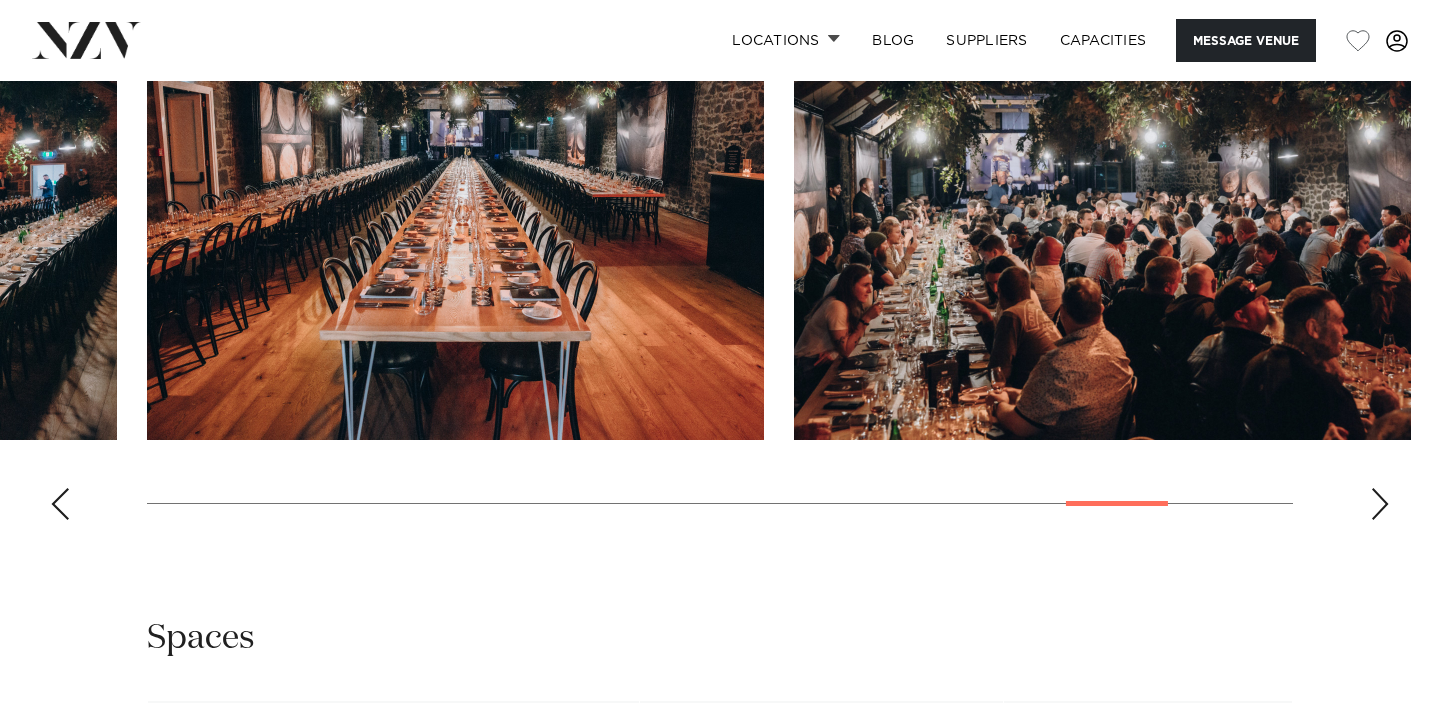 click at bounding box center (1380, 504) 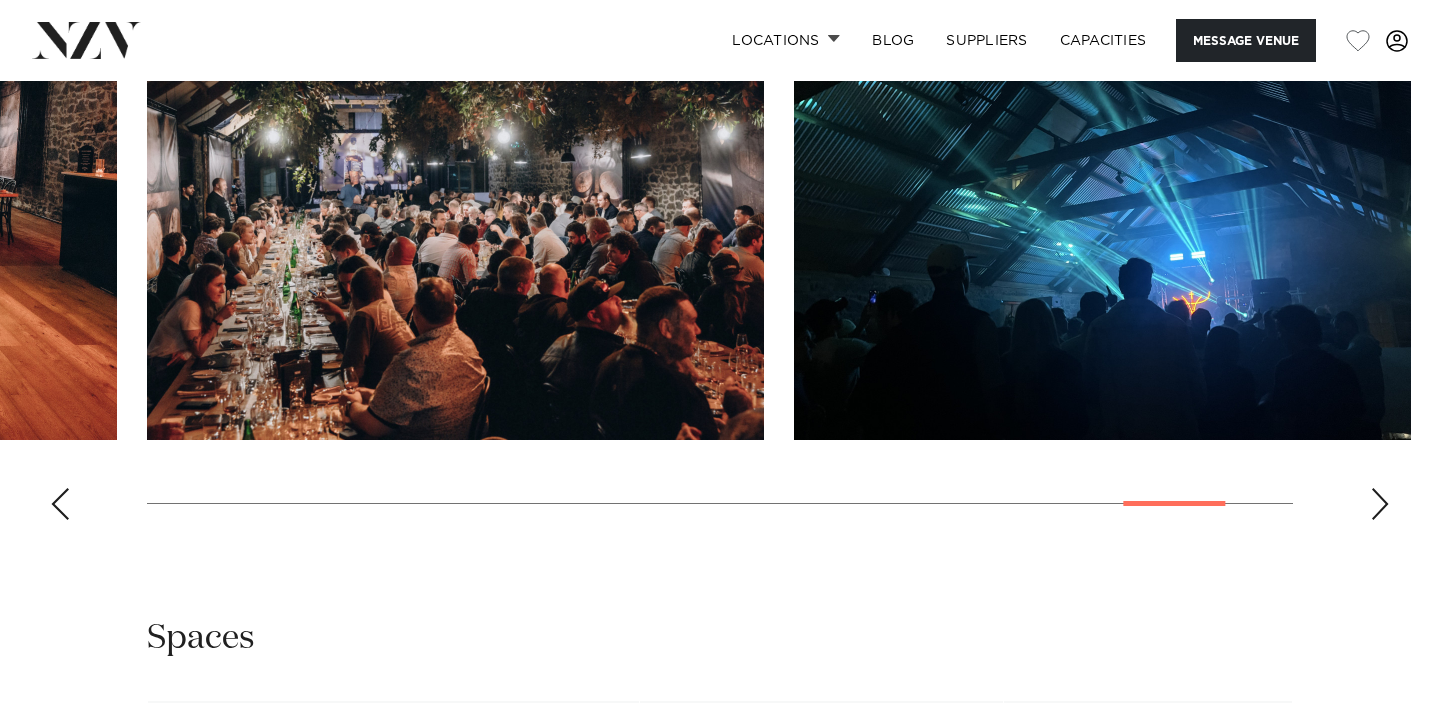 click at bounding box center (1380, 504) 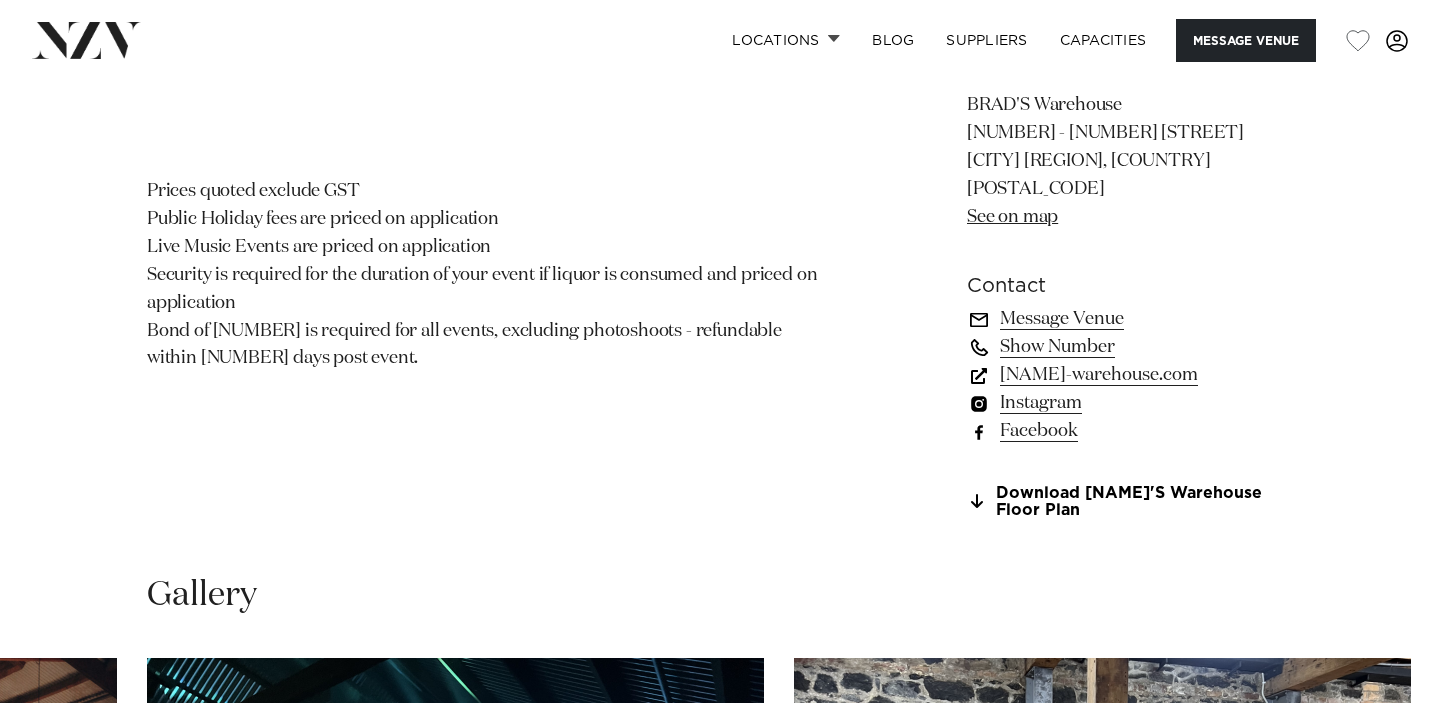 scroll, scrollTop: 1355, scrollLeft: 0, axis: vertical 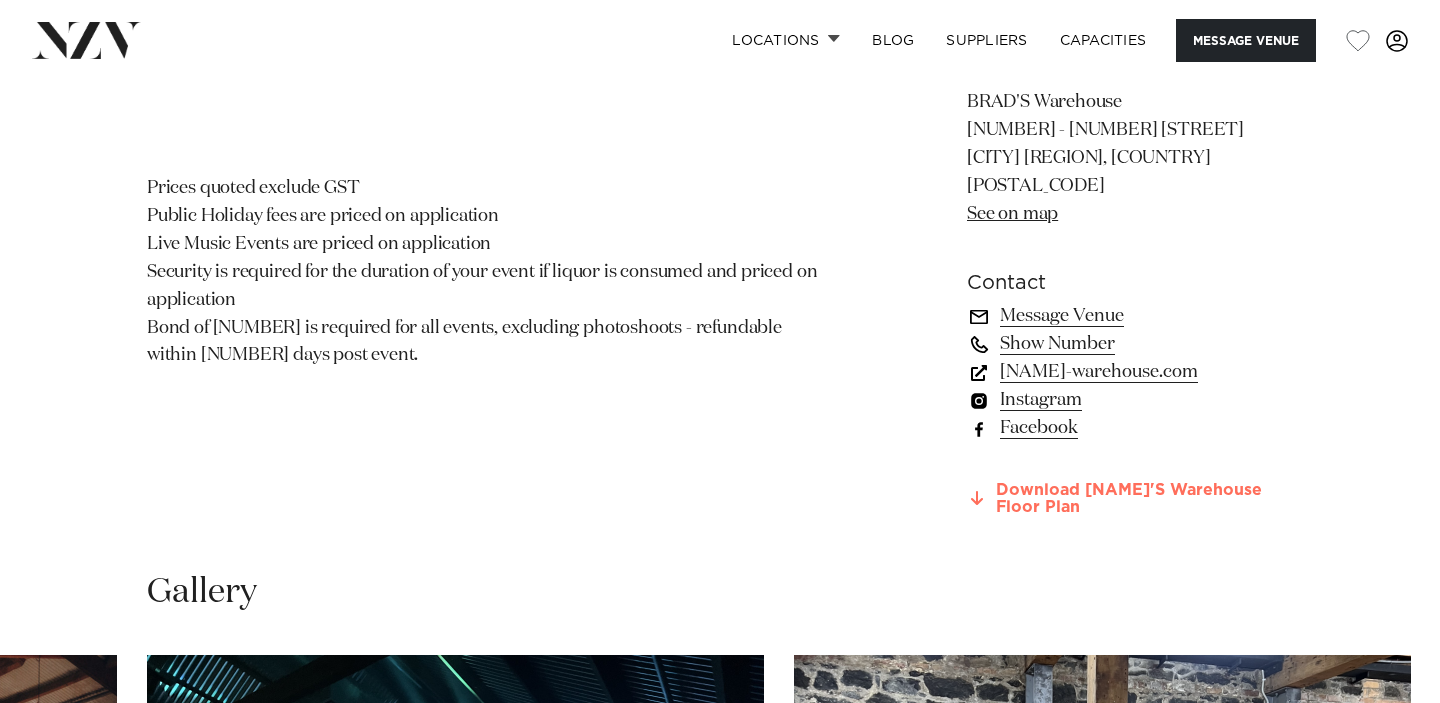 click on "Download Brad's Warehouse Floor Plan" at bounding box center [1130, 499] 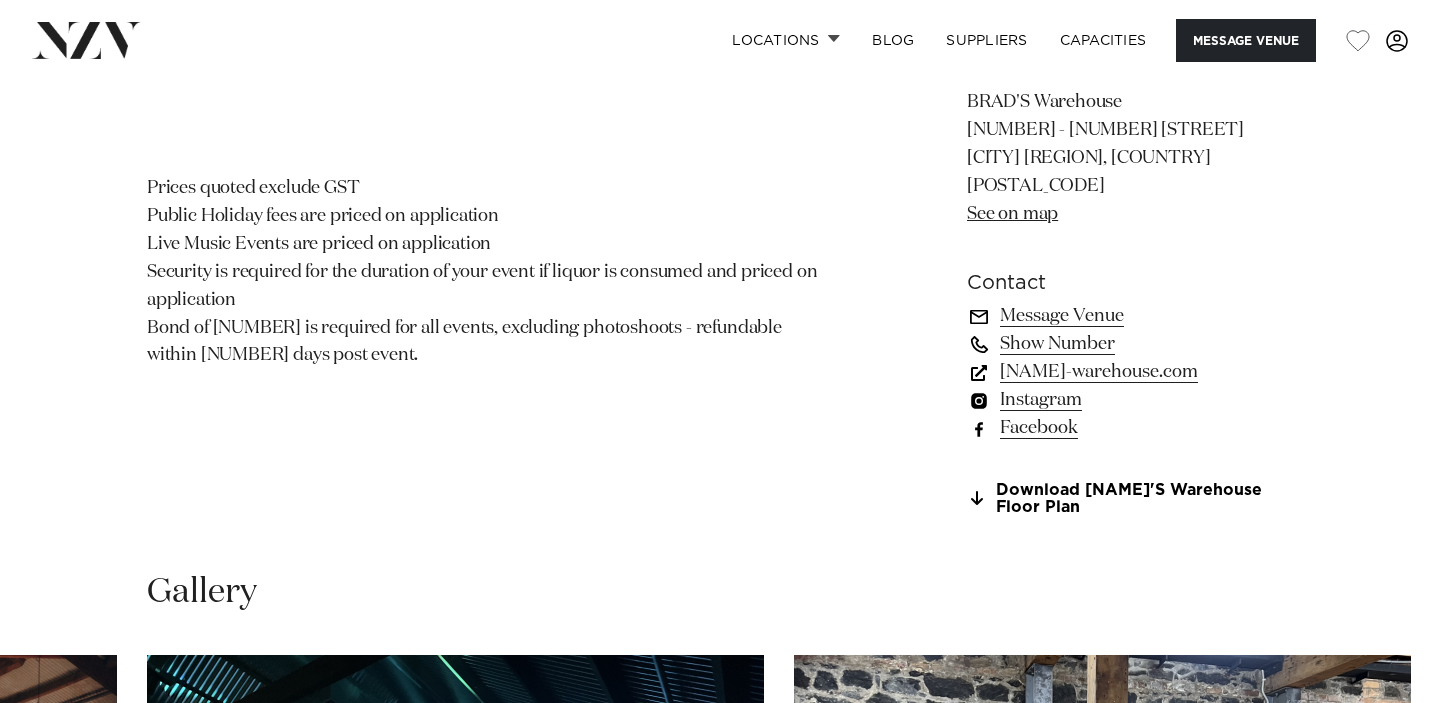 click on "brads-warehouse.com" at bounding box center [1130, 372] 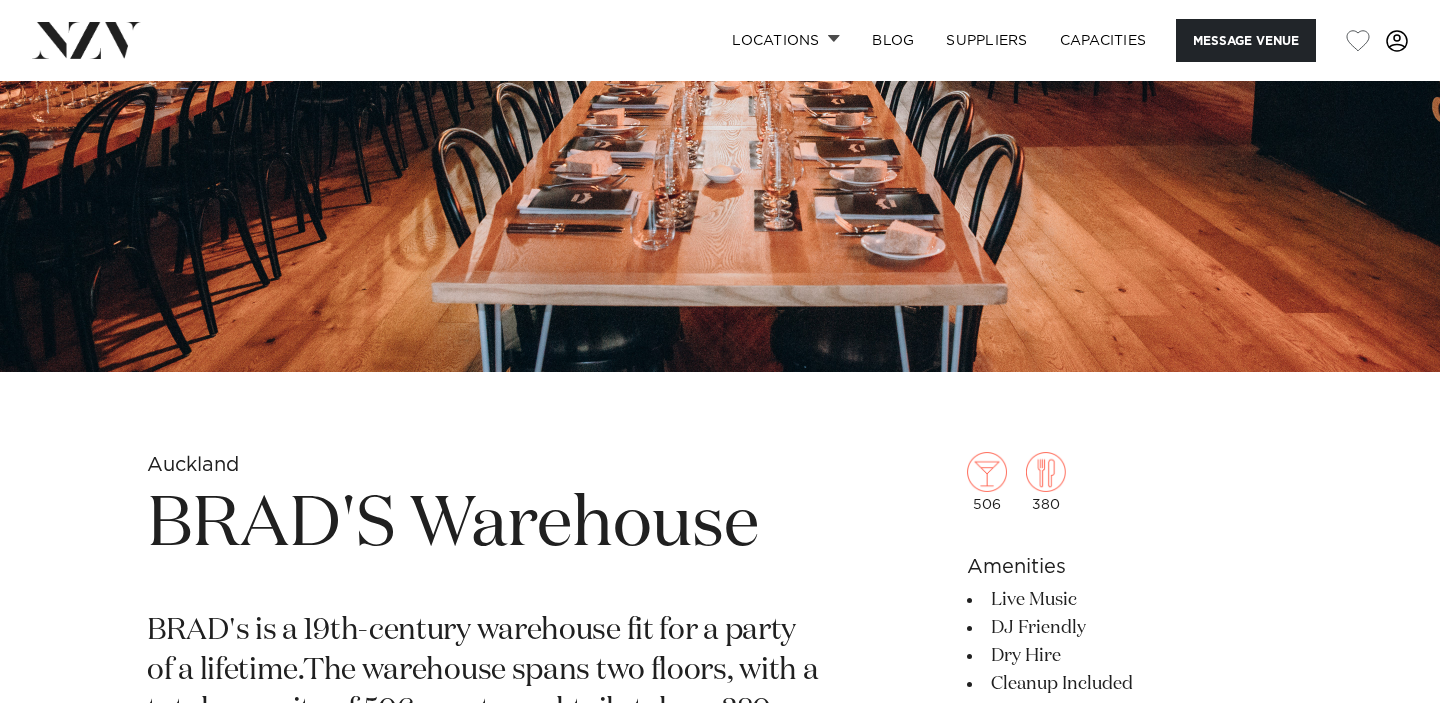 scroll, scrollTop: 0, scrollLeft: 0, axis: both 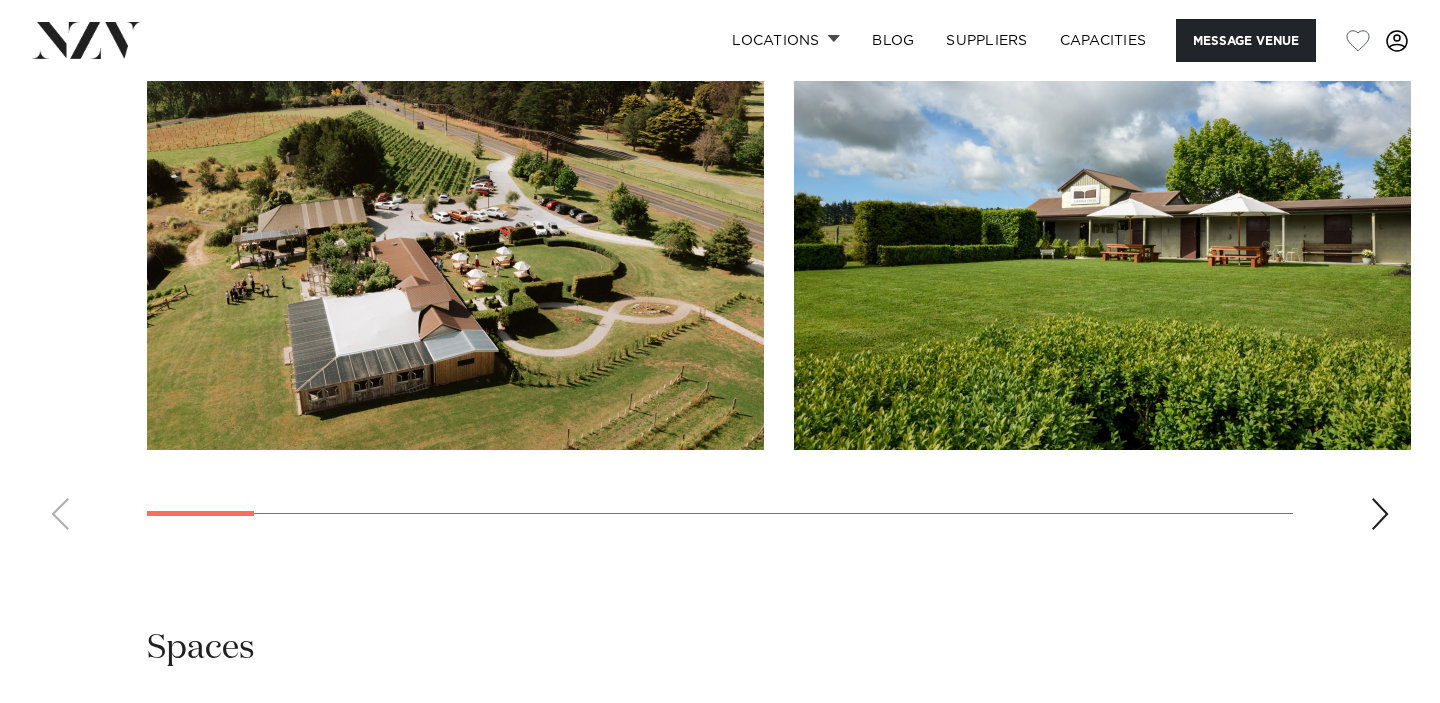 click at bounding box center (1380, 514) 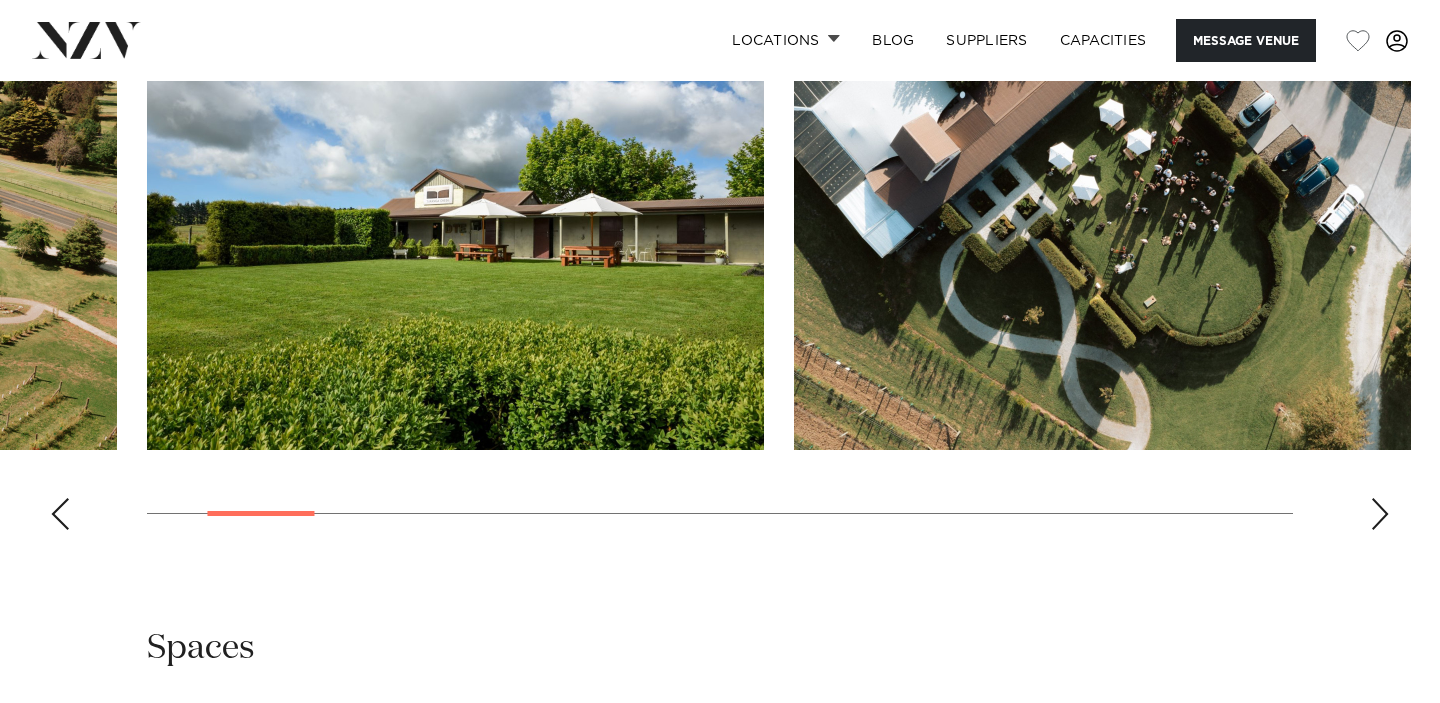 click at bounding box center [1380, 514] 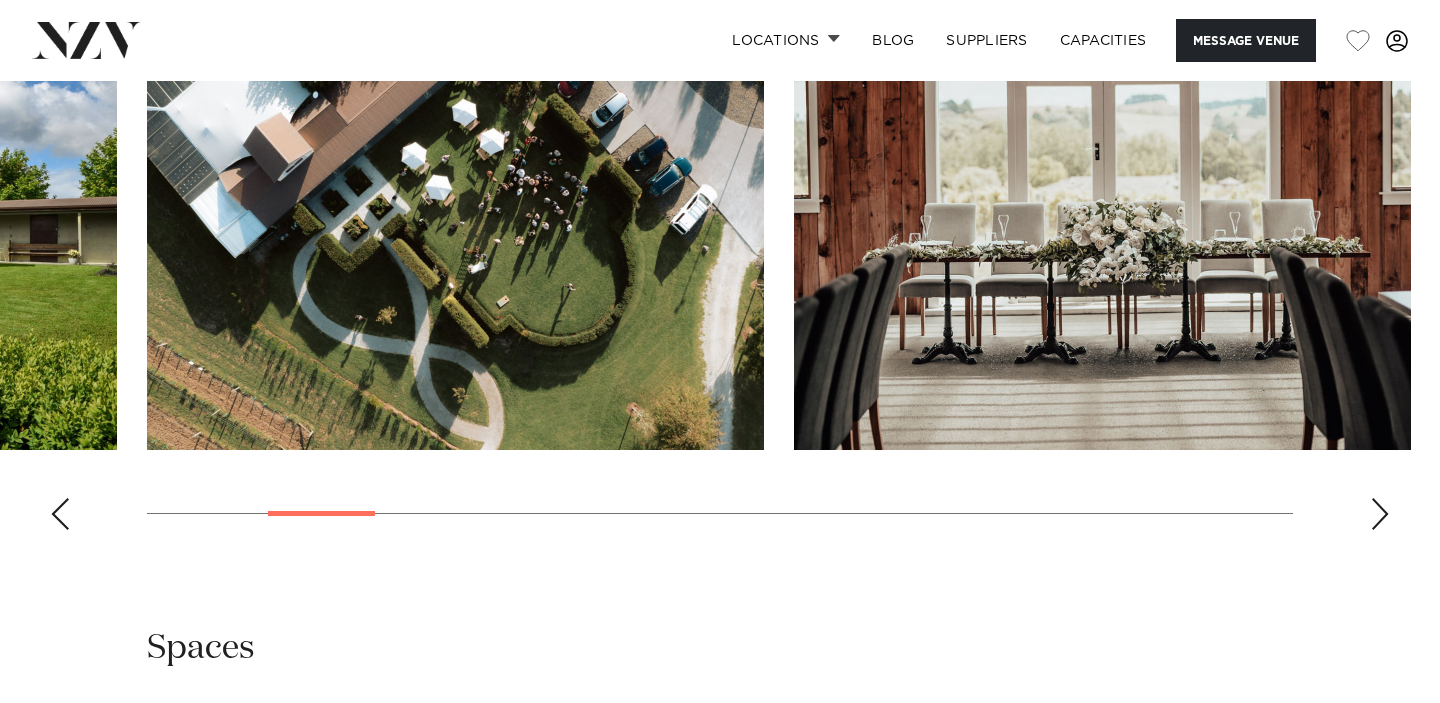click at bounding box center [1380, 514] 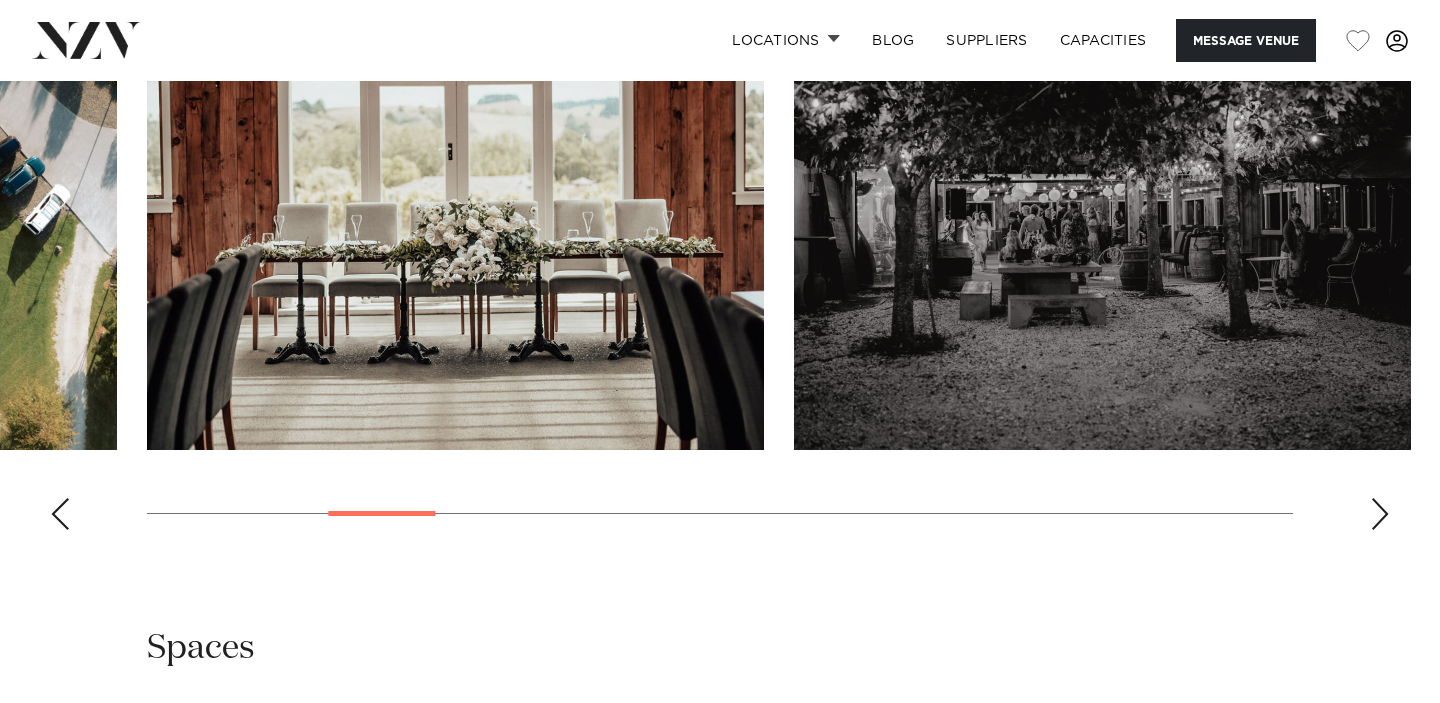 click at bounding box center (1380, 514) 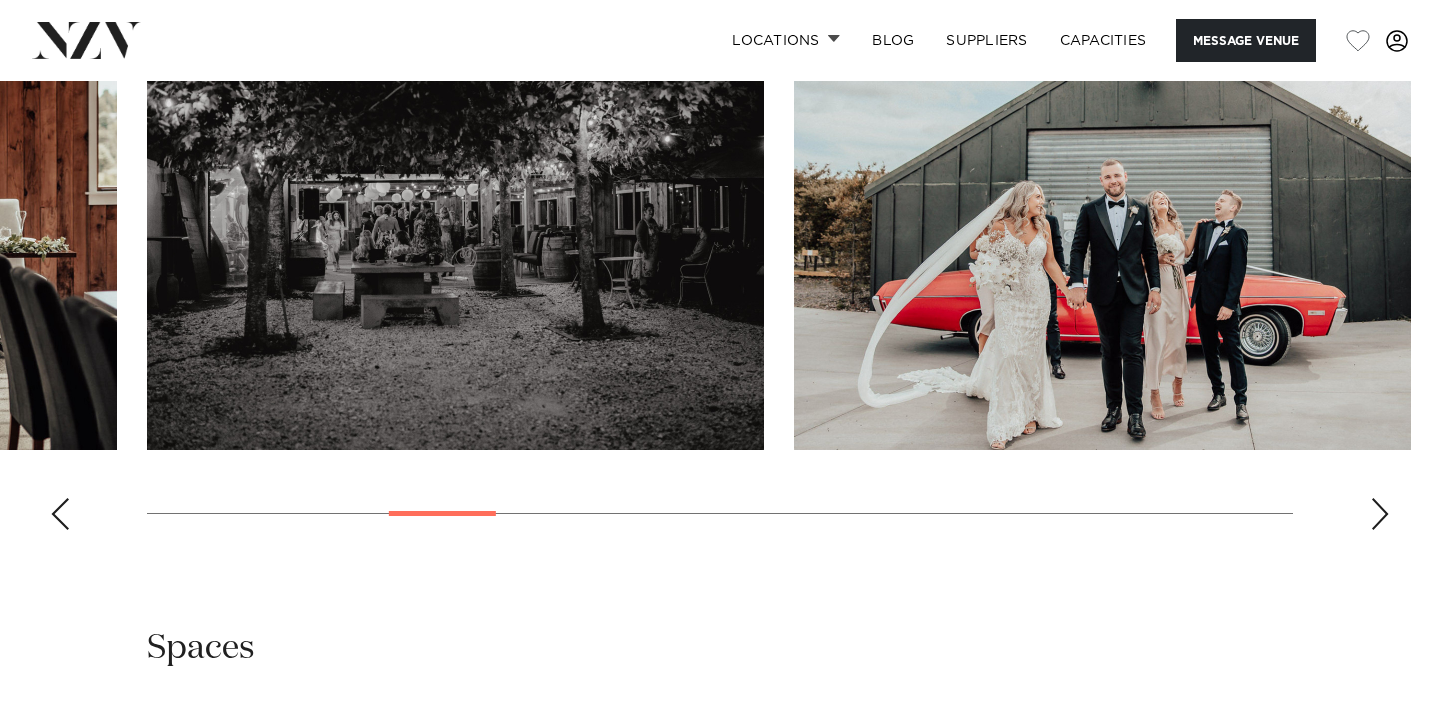click at bounding box center [1380, 514] 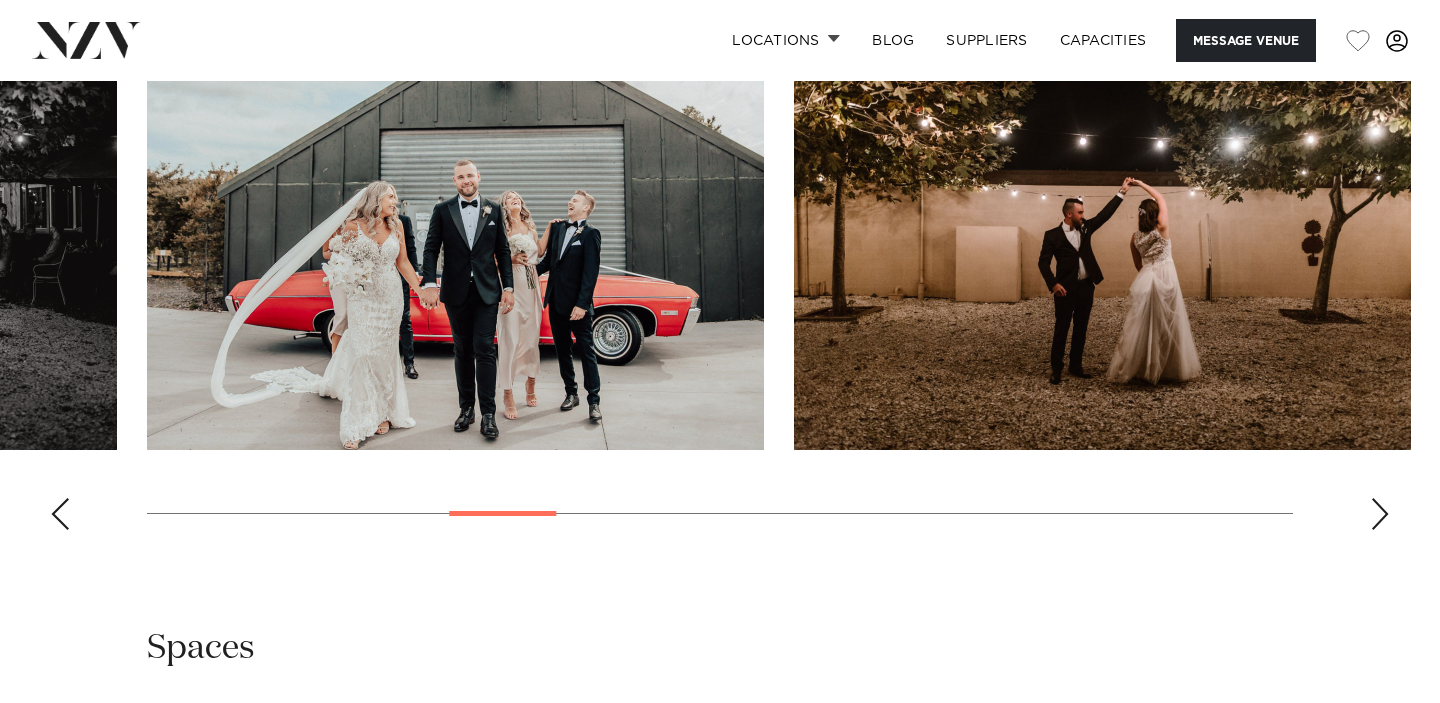 click at bounding box center (1380, 514) 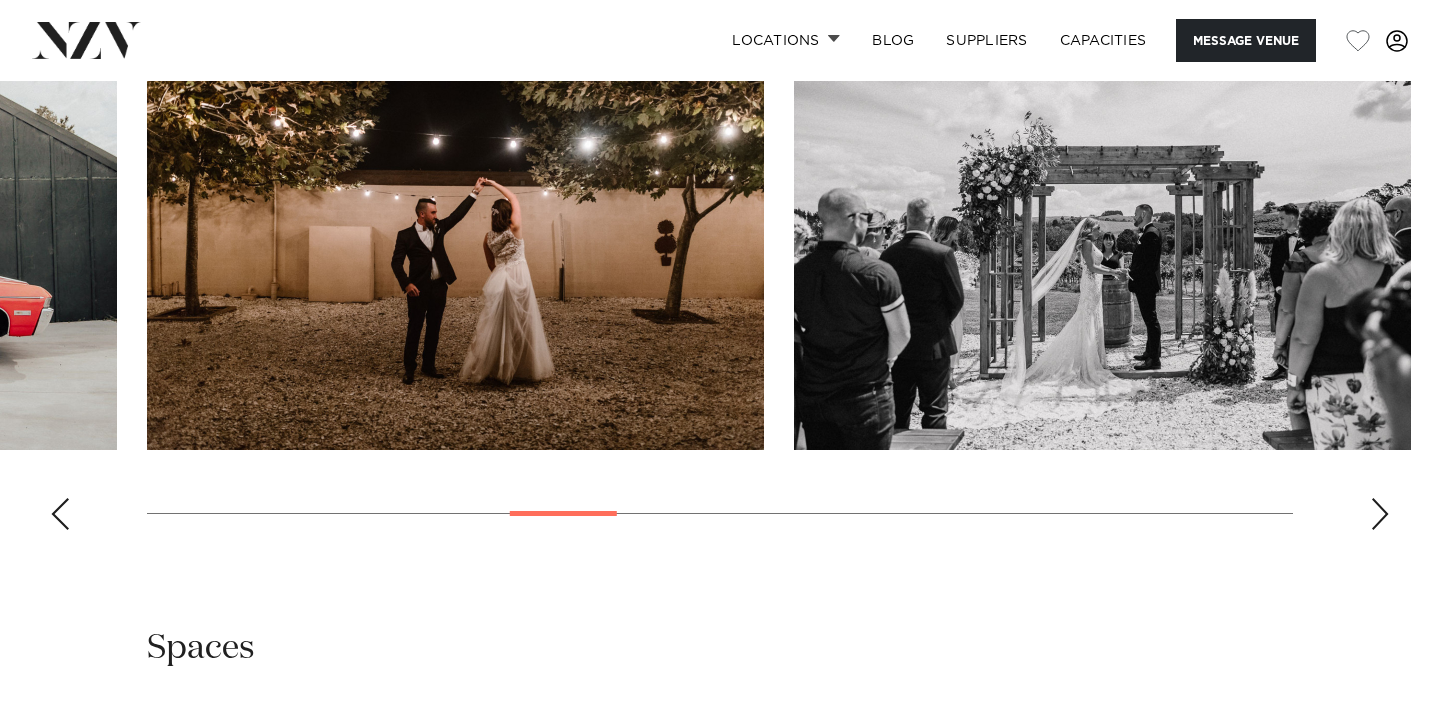 click at bounding box center (1380, 514) 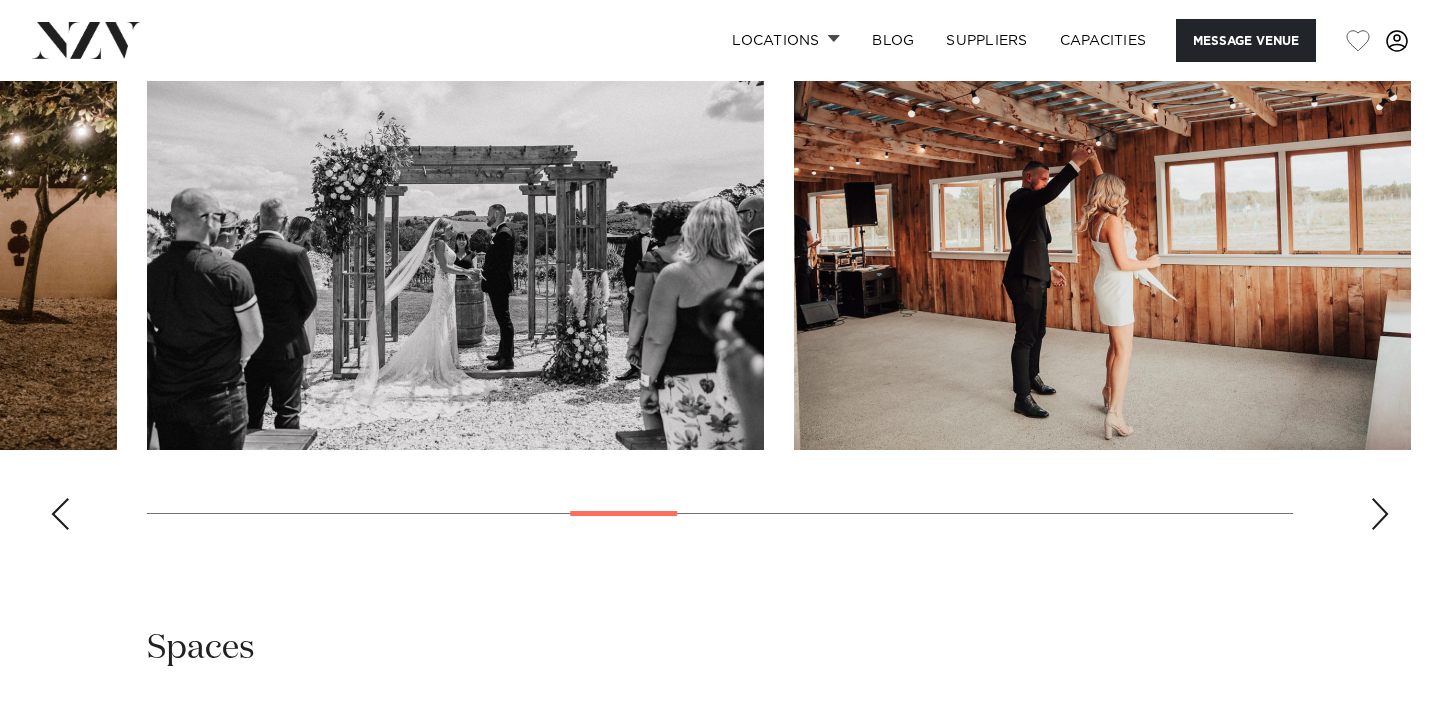 click at bounding box center [1380, 514] 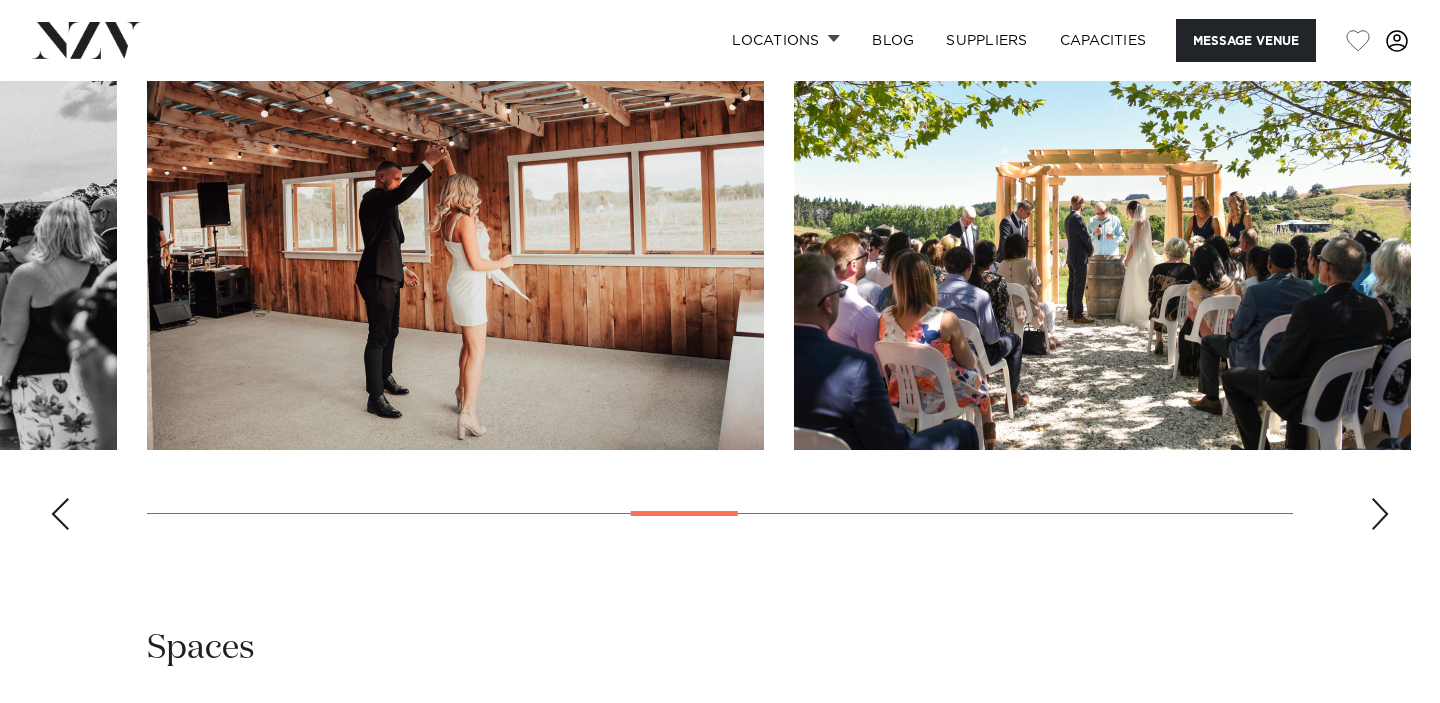click at bounding box center [1380, 514] 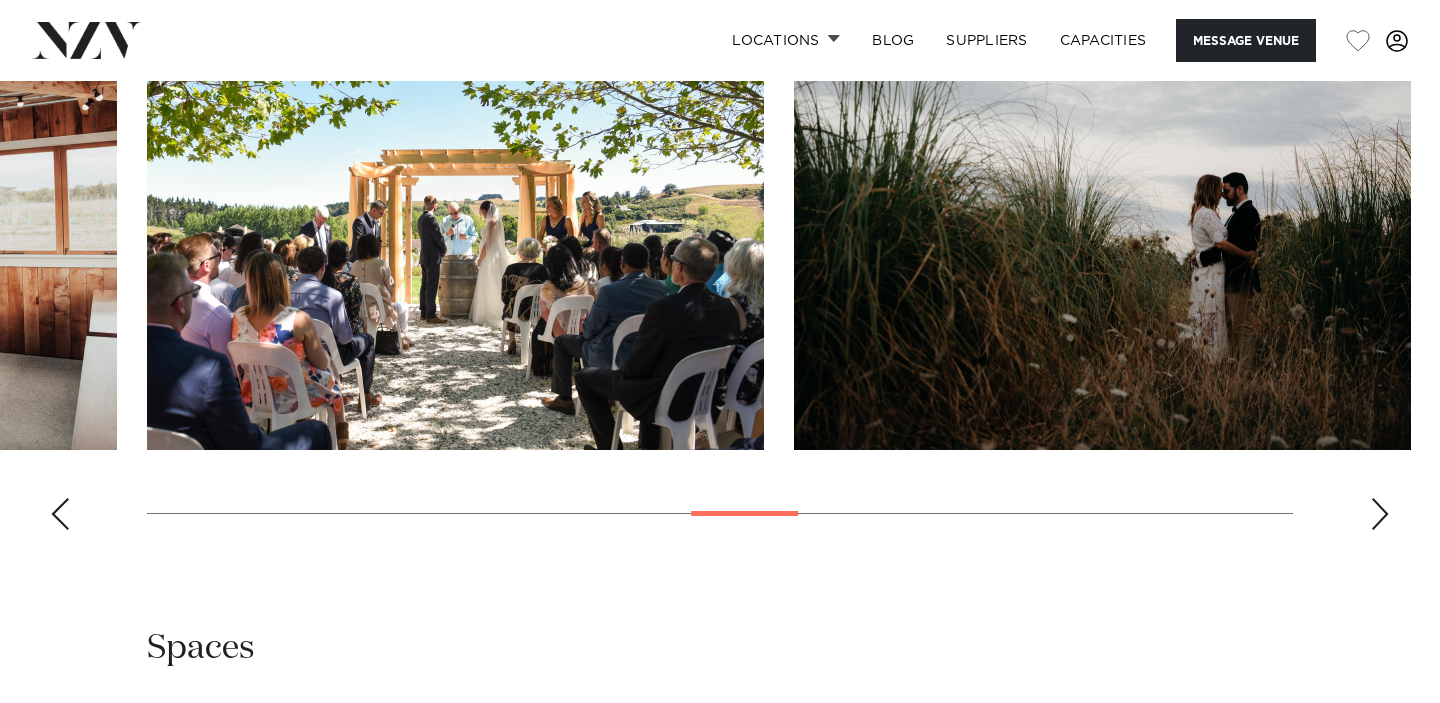 click at bounding box center [1380, 514] 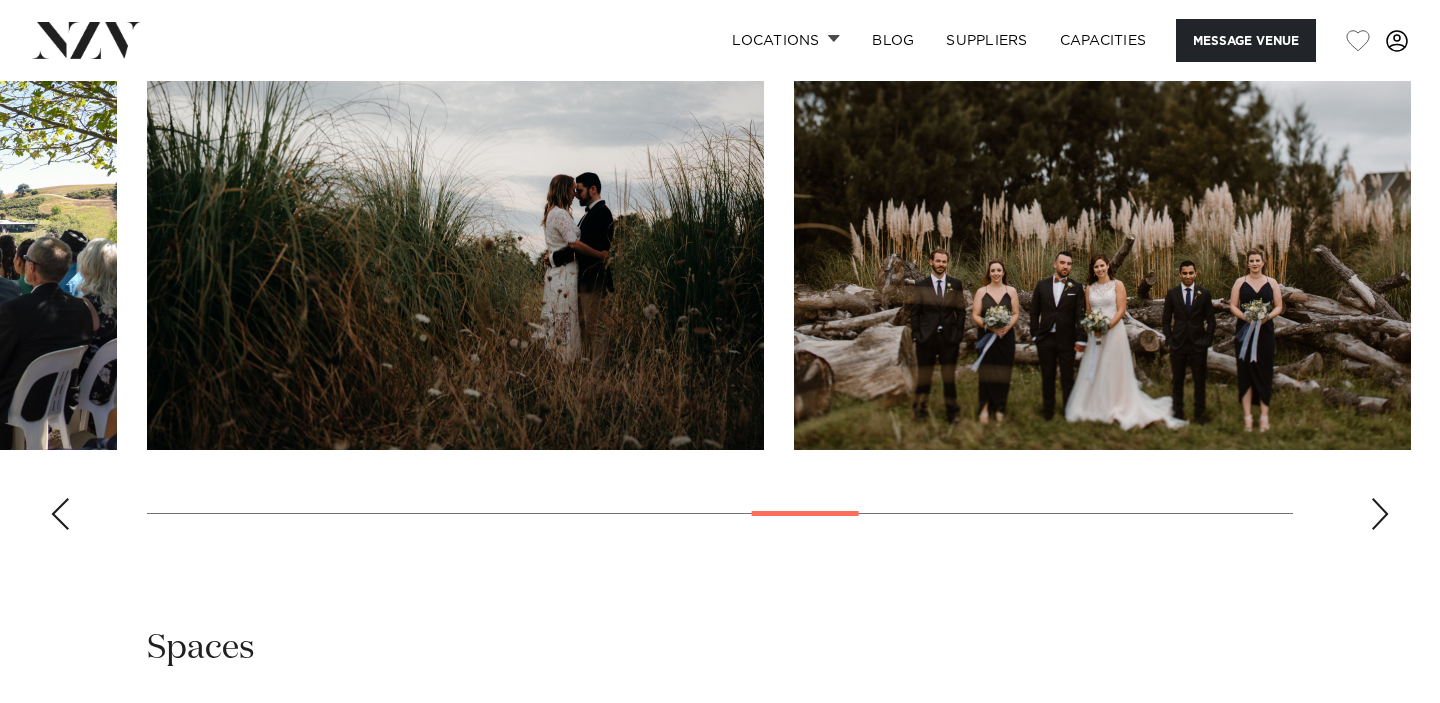 click at bounding box center (1380, 514) 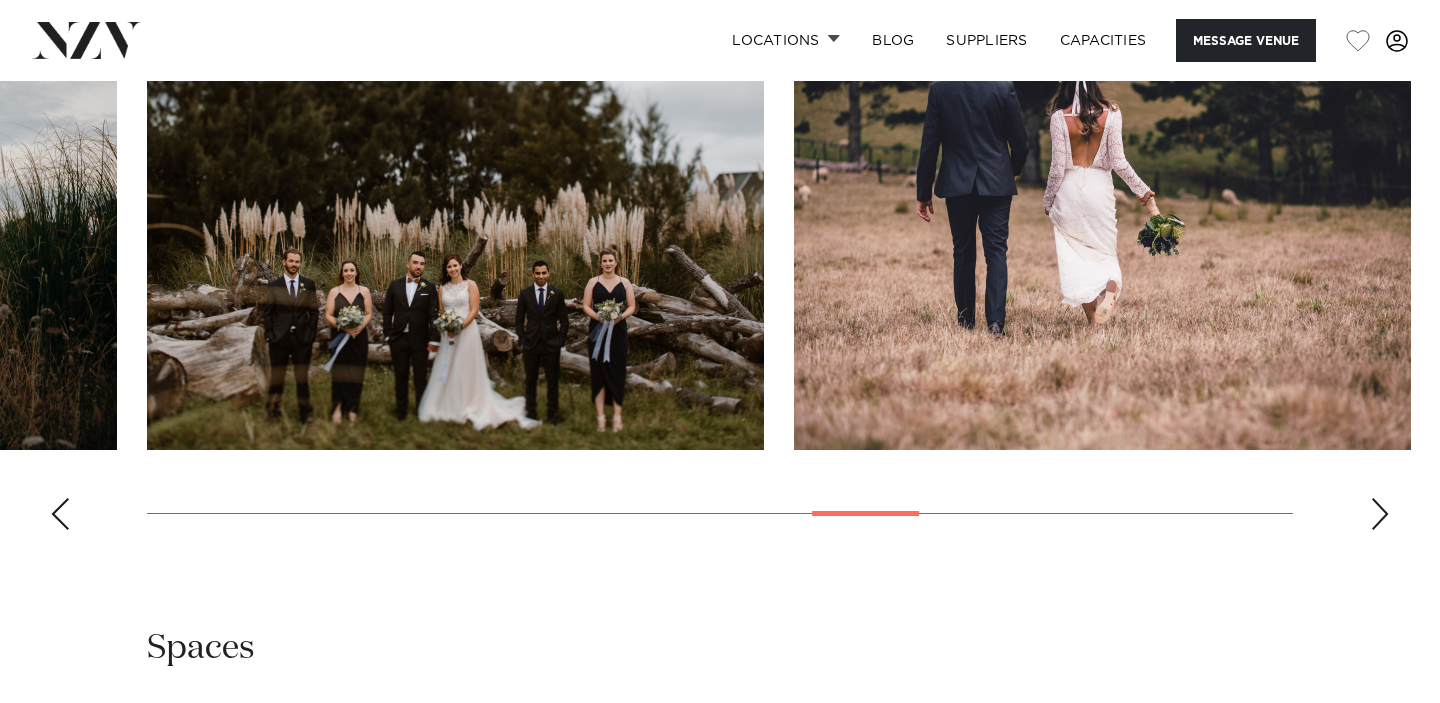 click at bounding box center [1380, 514] 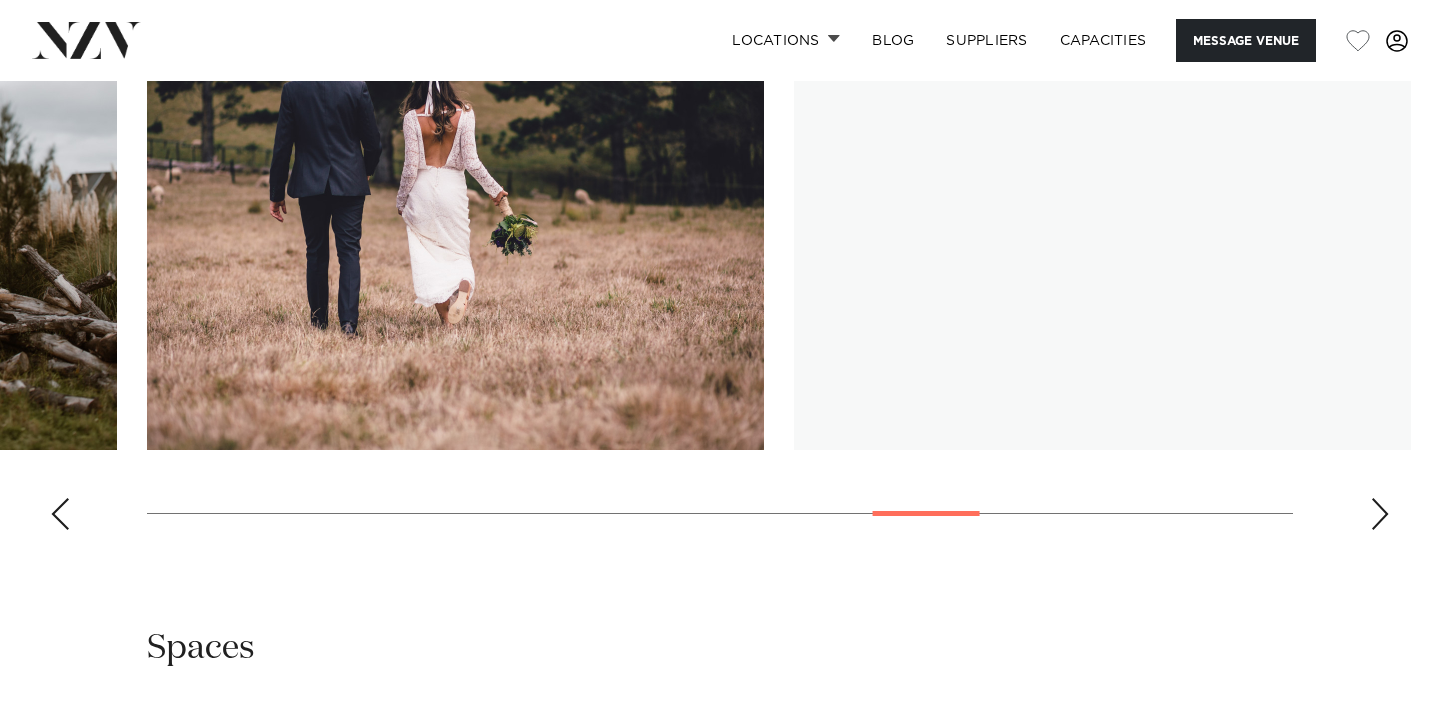 click at bounding box center (1380, 514) 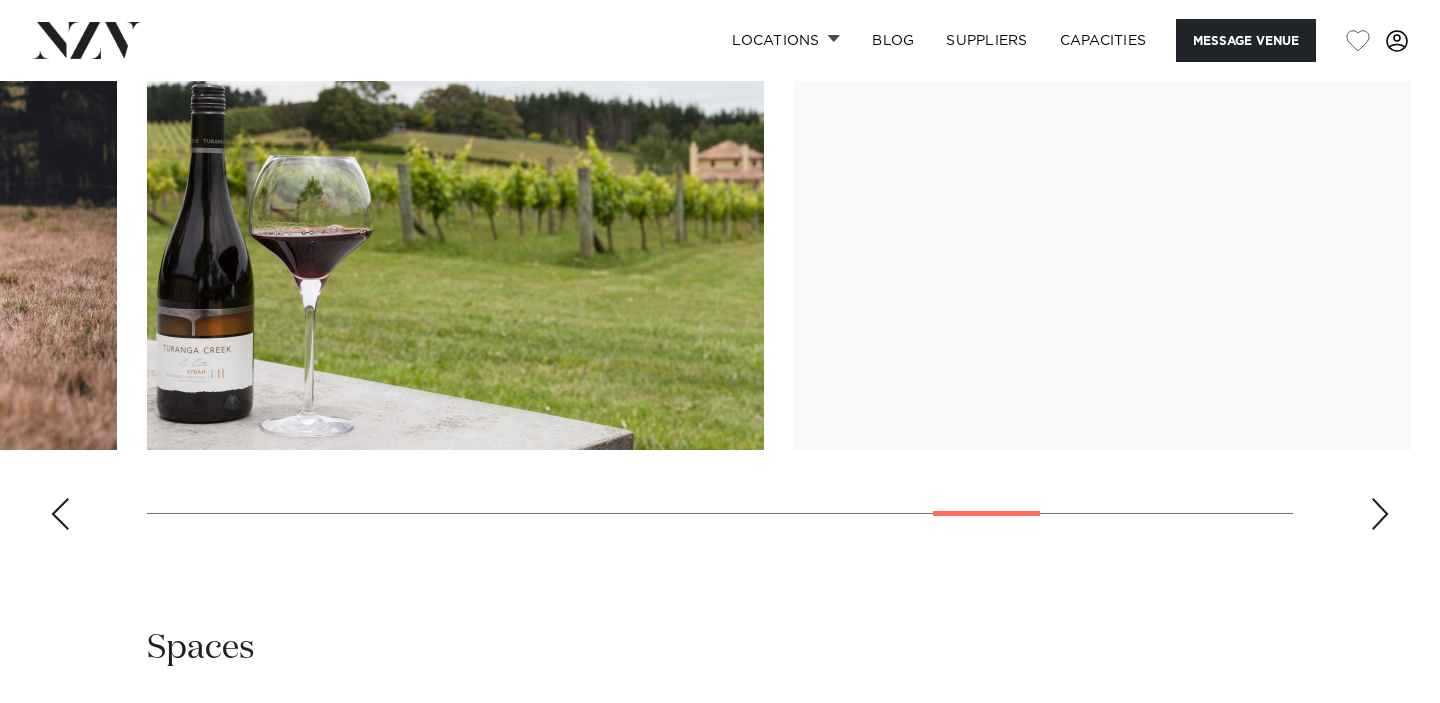 click at bounding box center (1380, 514) 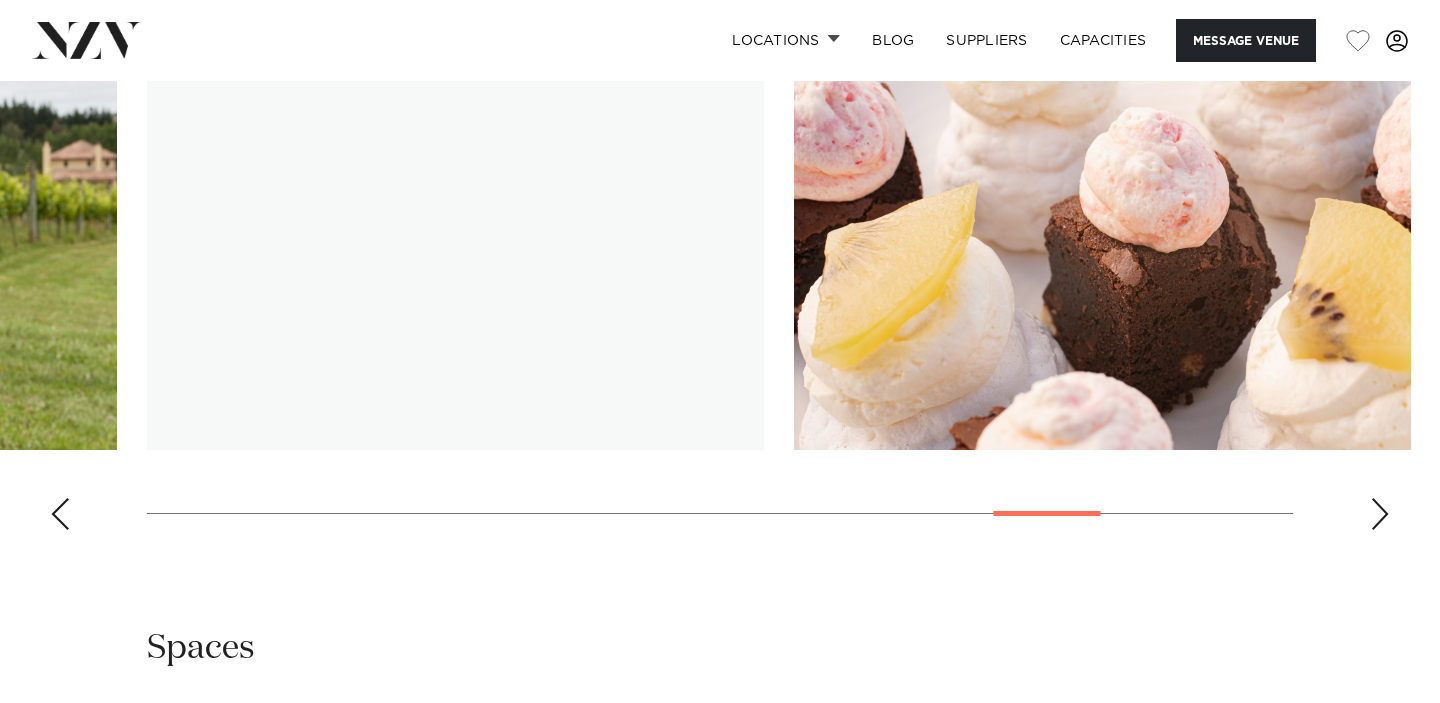 click at bounding box center (1380, 514) 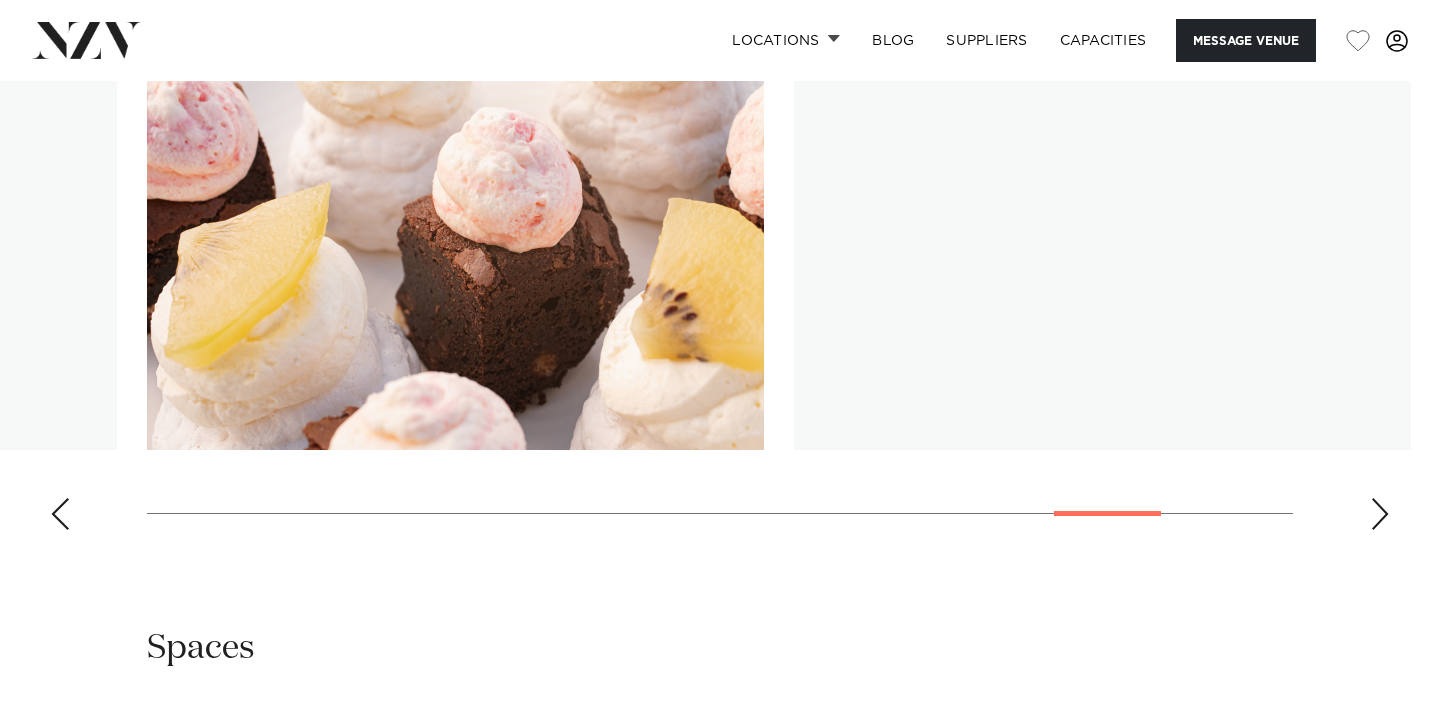 click at bounding box center (1380, 514) 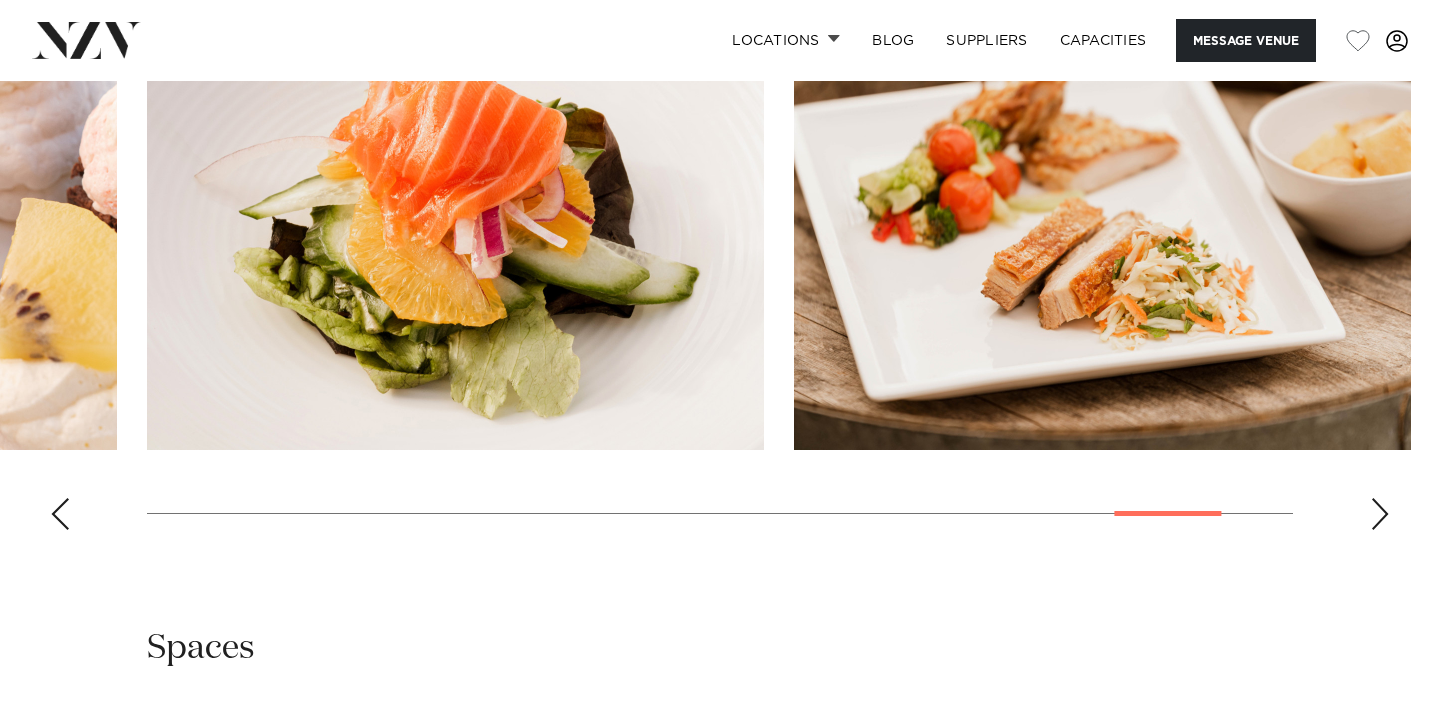 click at bounding box center [1380, 514] 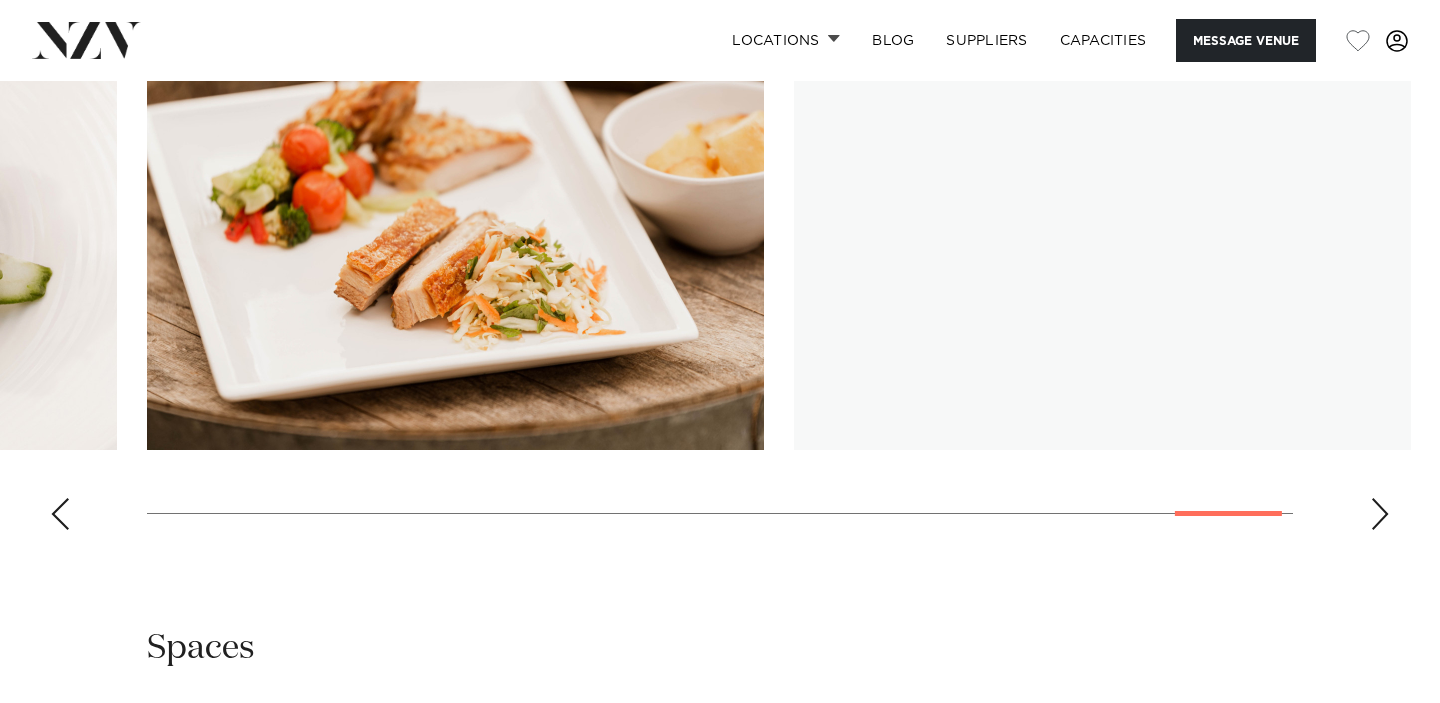 click at bounding box center [1380, 514] 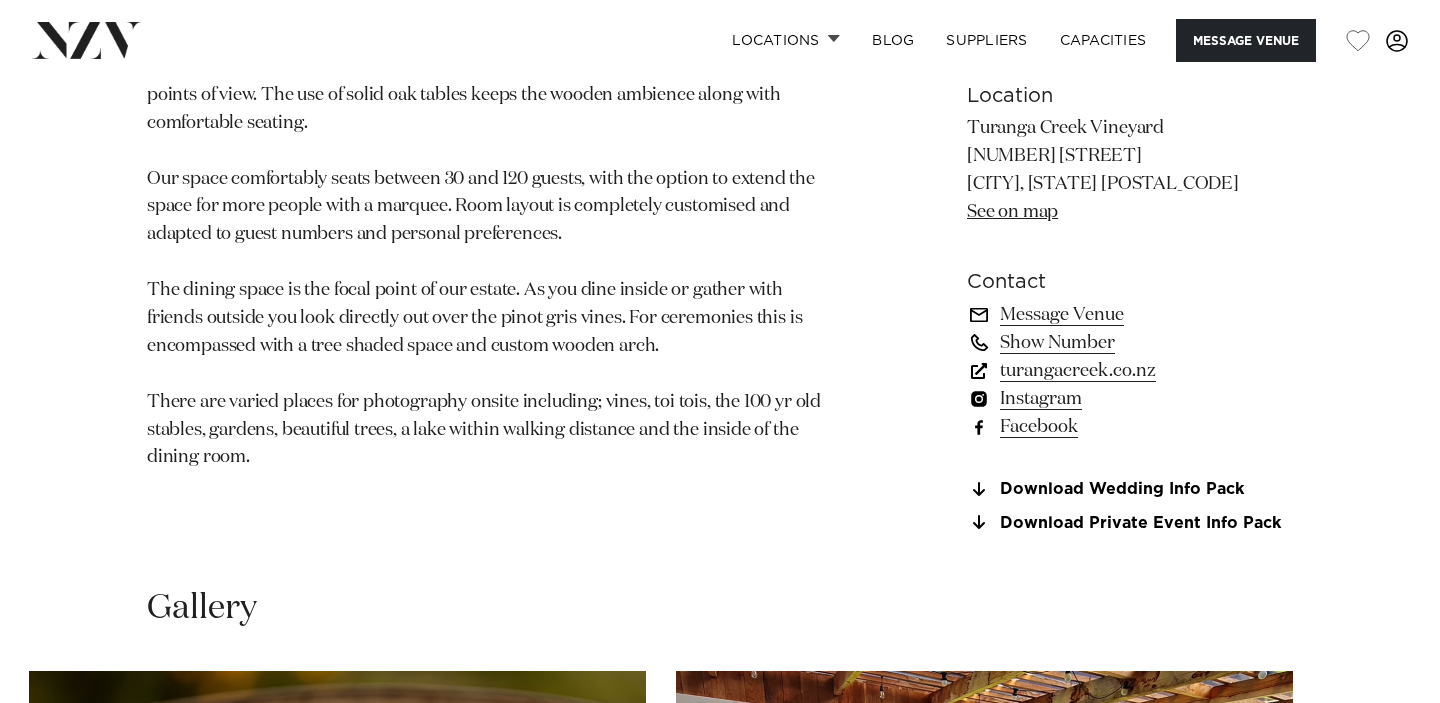 scroll, scrollTop: 1180, scrollLeft: 0, axis: vertical 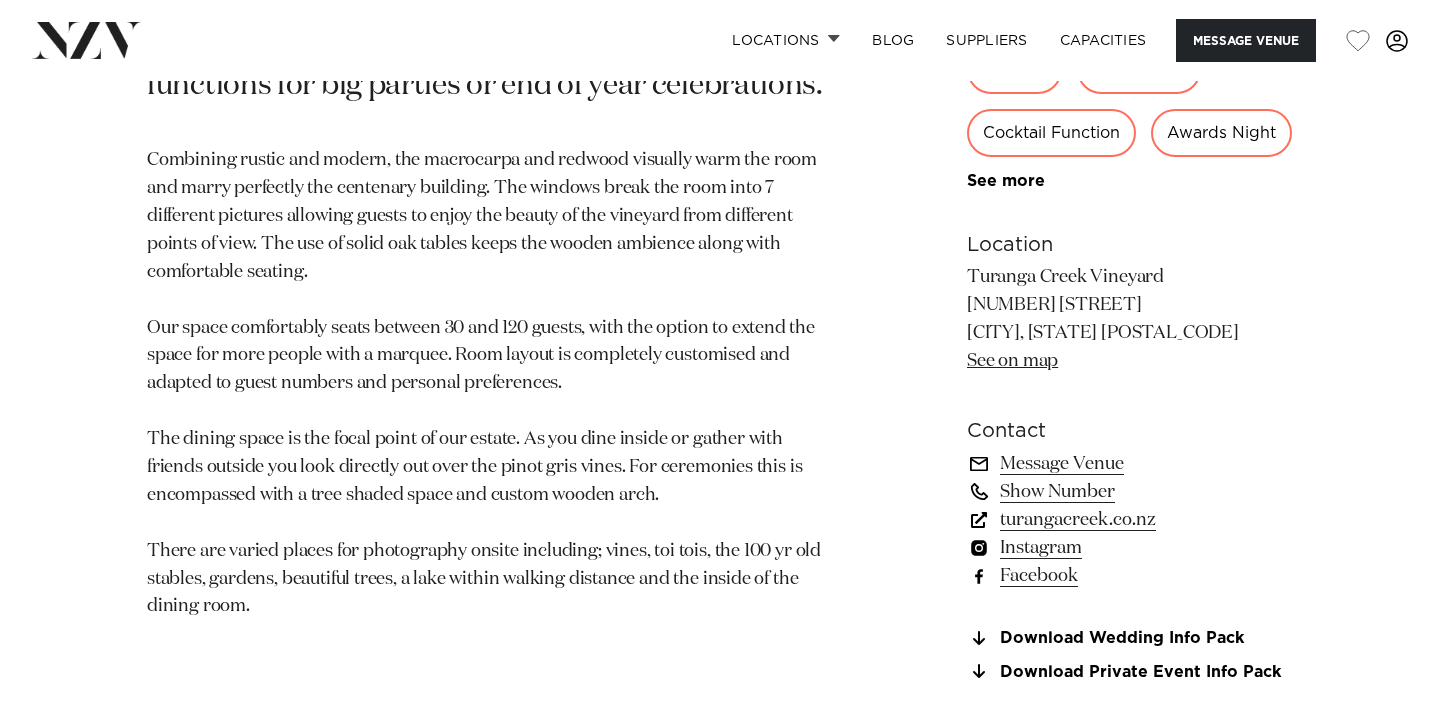 click on "turangacreek.co.nz" at bounding box center [1130, 520] 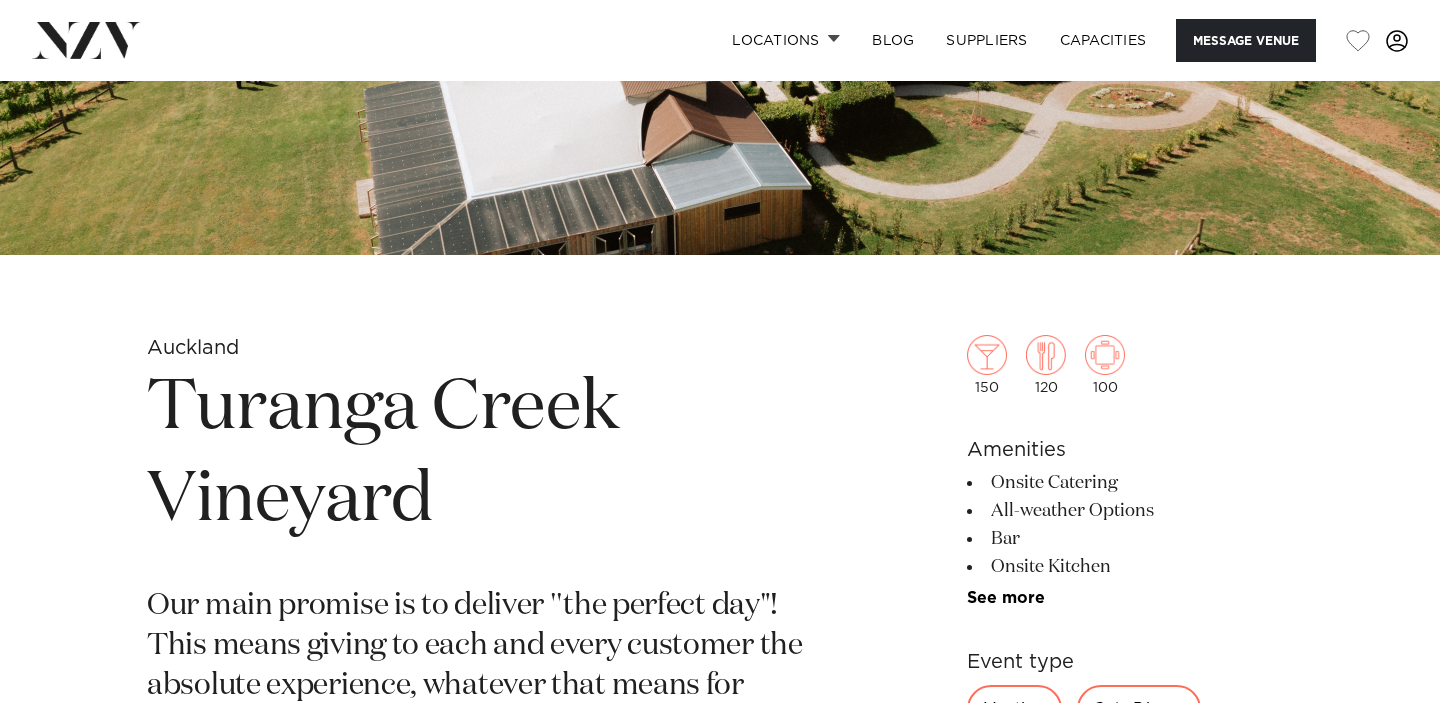 scroll, scrollTop: 538, scrollLeft: 0, axis: vertical 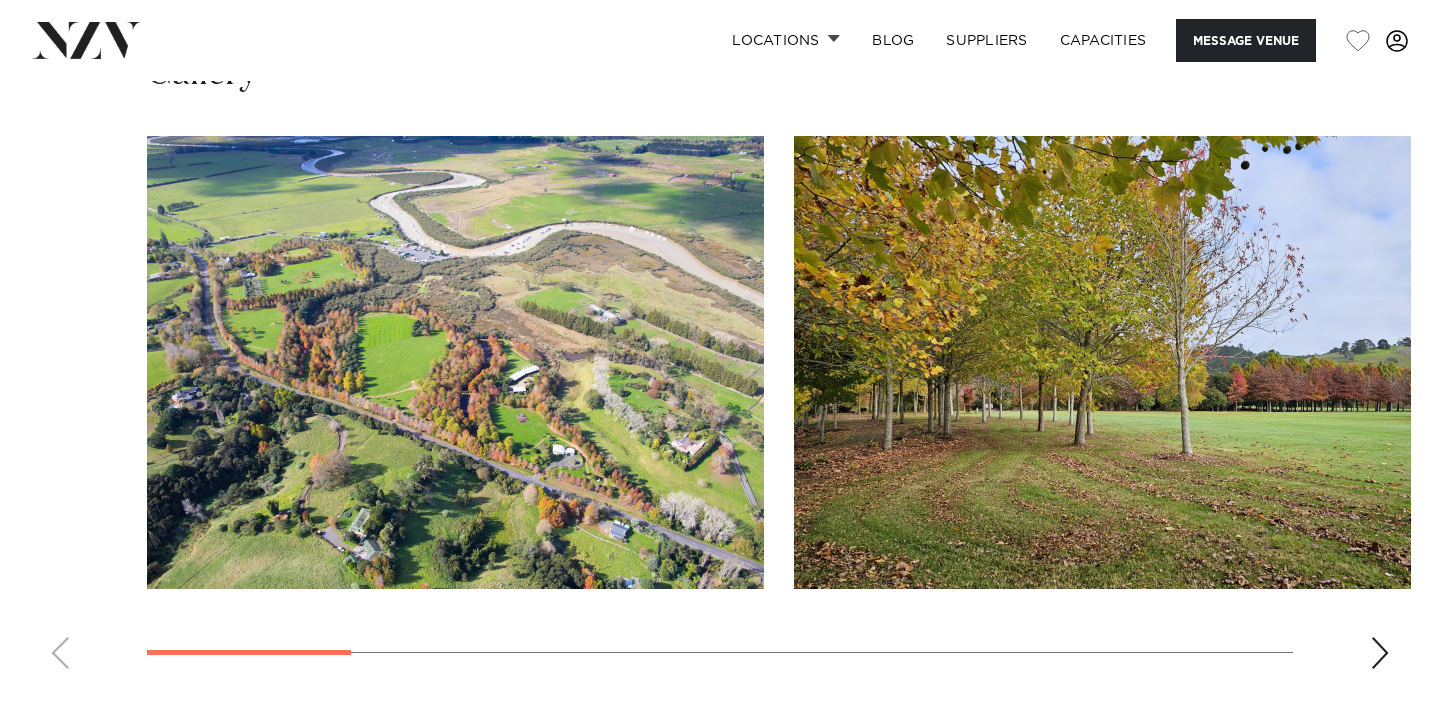 click at bounding box center [1380, 653] 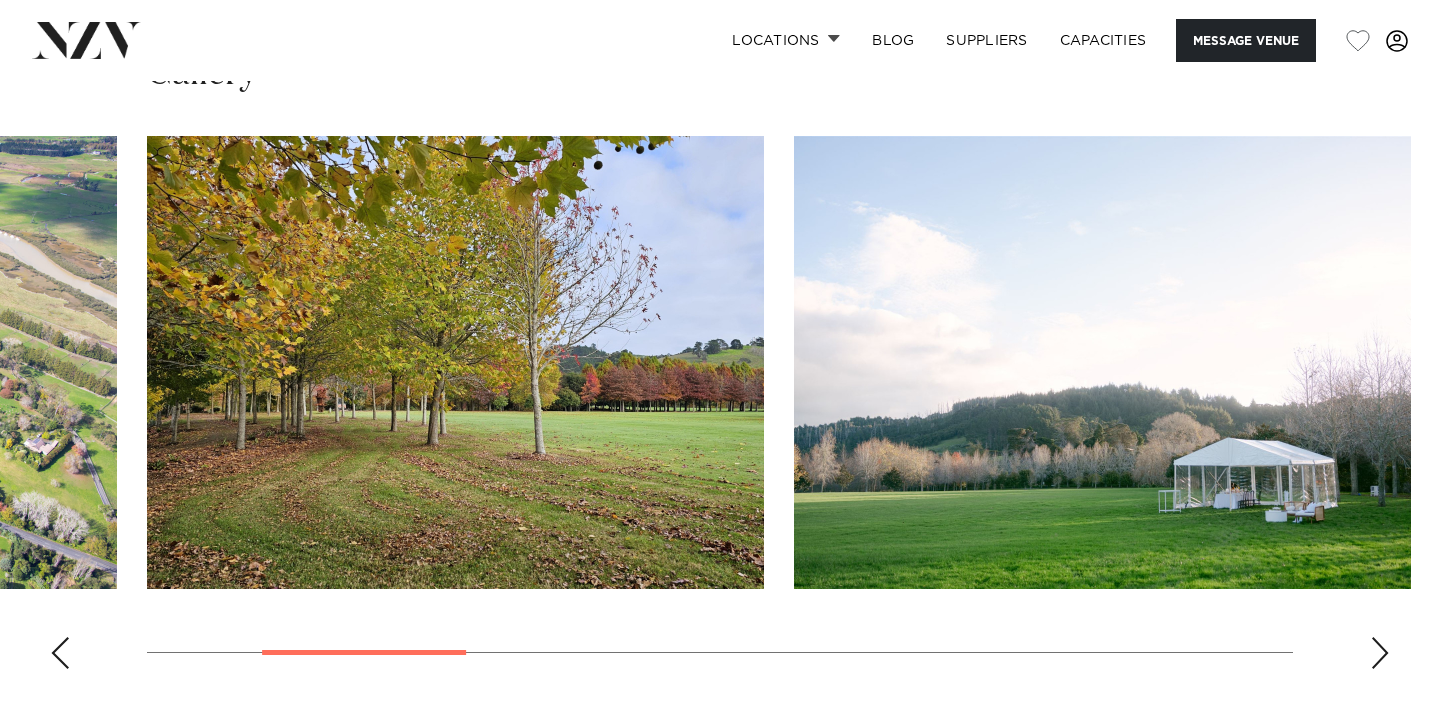 click at bounding box center (1380, 653) 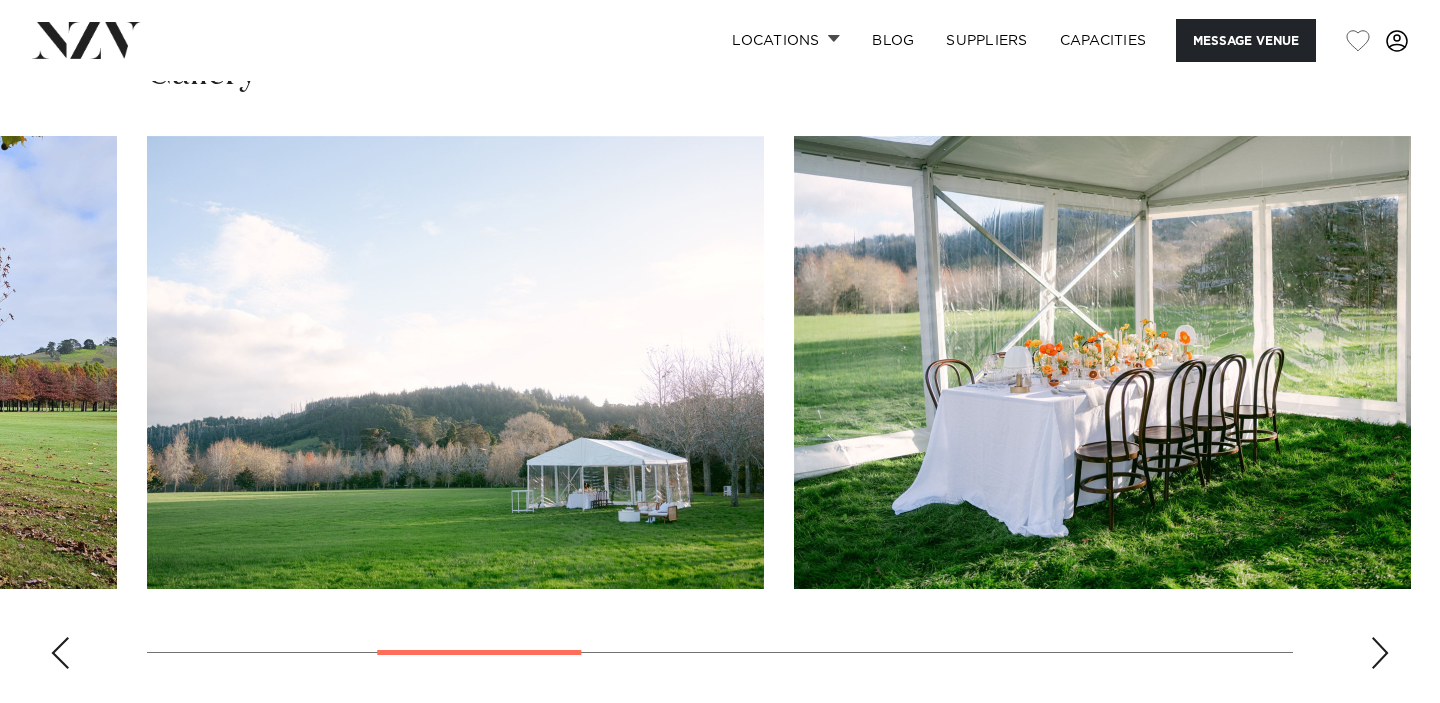 click at bounding box center (1380, 653) 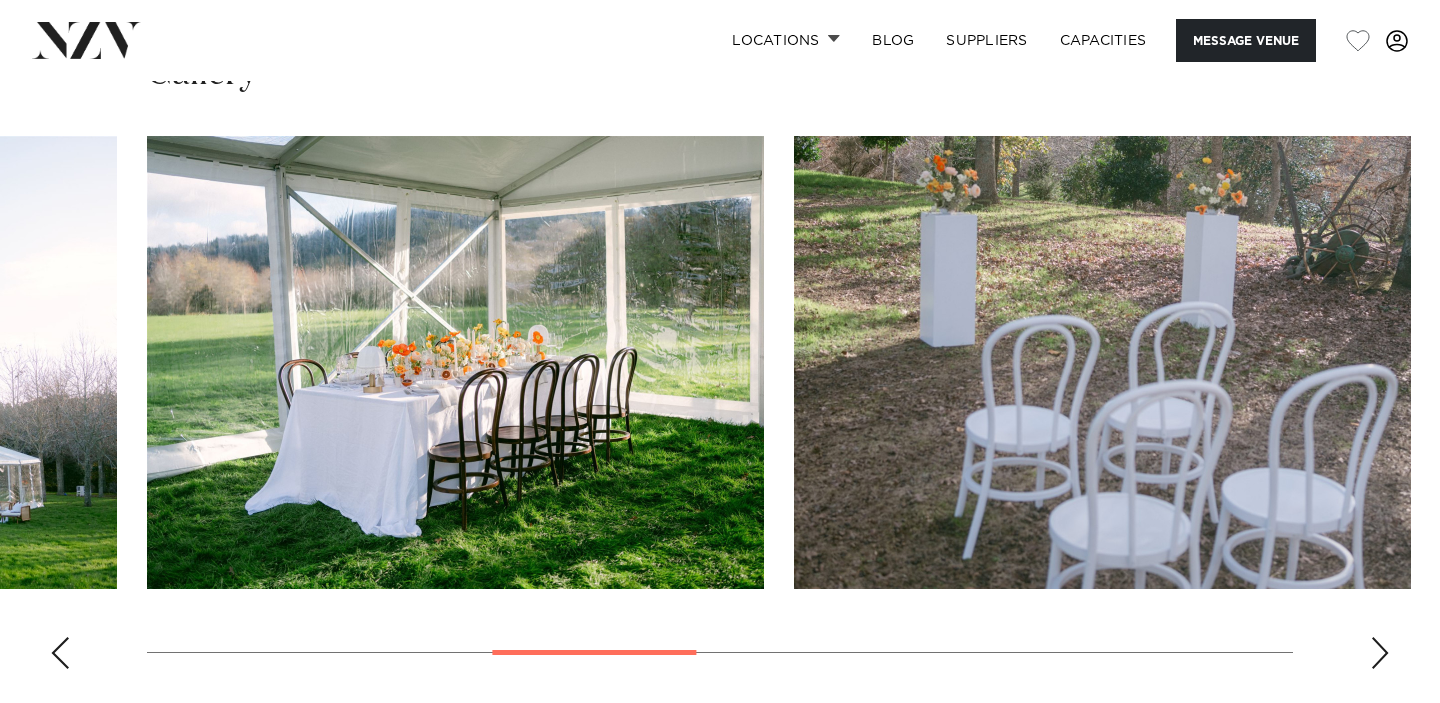 click at bounding box center [1380, 653] 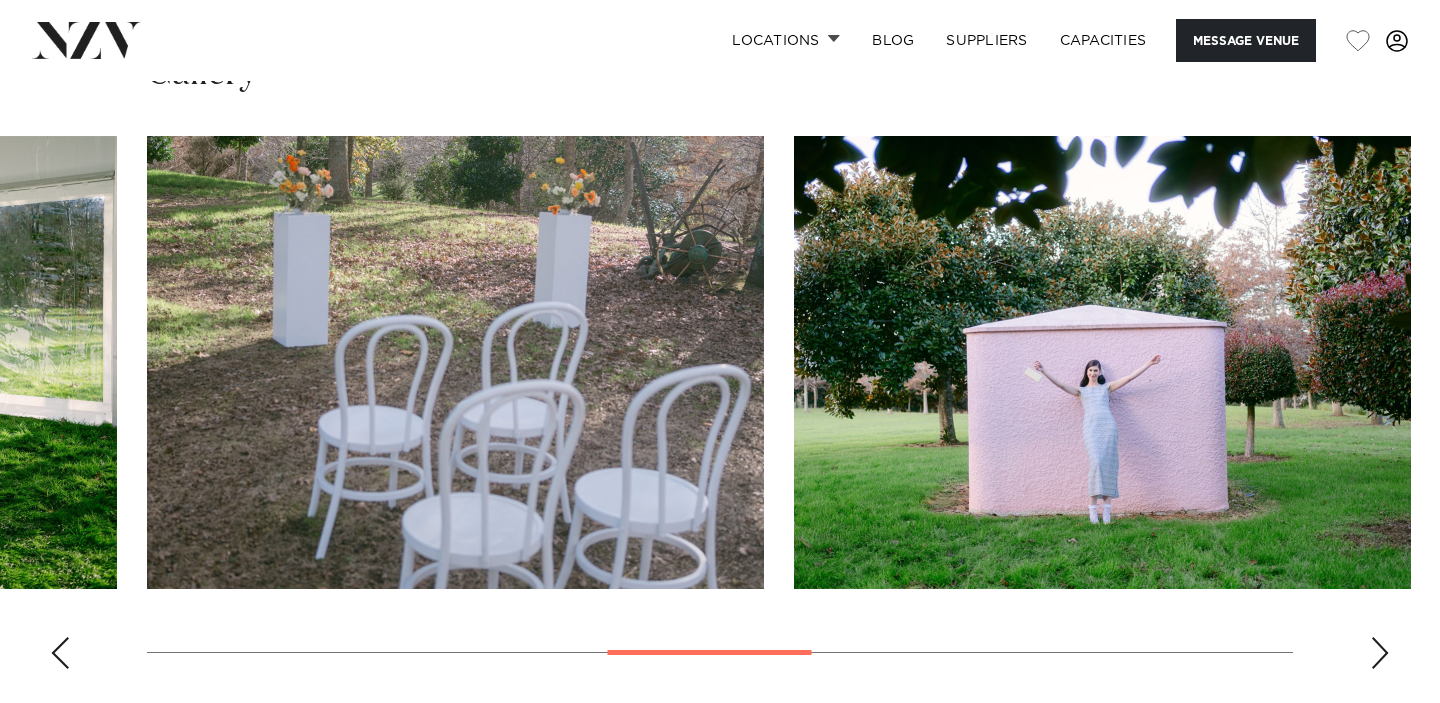 click at bounding box center (1380, 653) 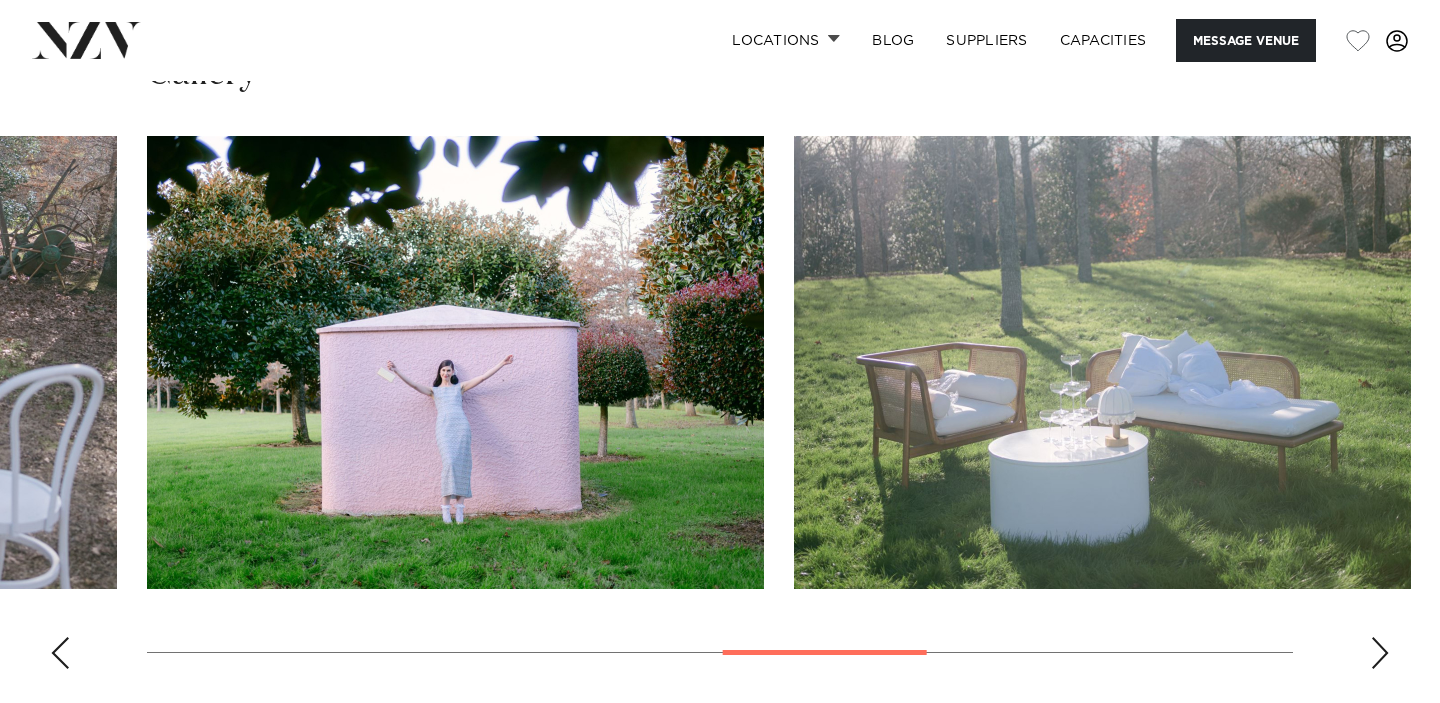click at bounding box center (1380, 653) 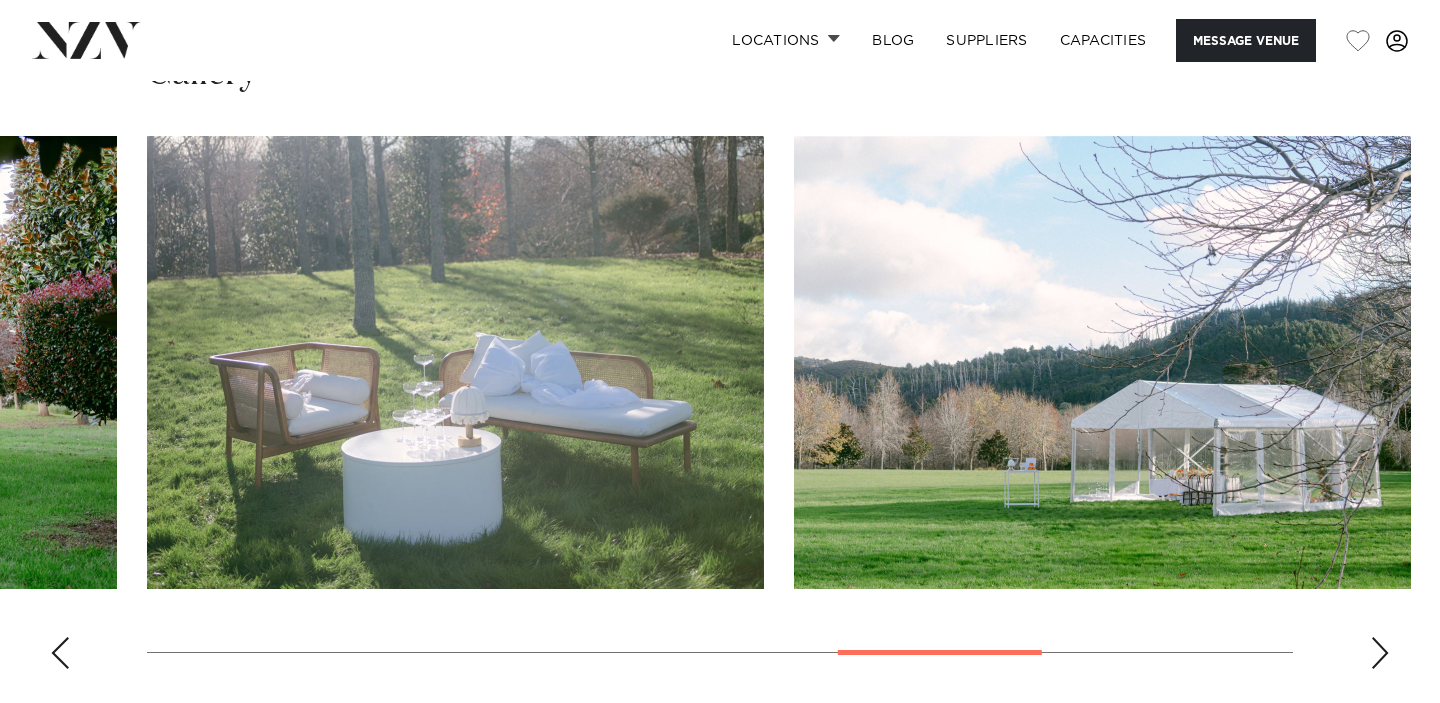 click at bounding box center (1380, 653) 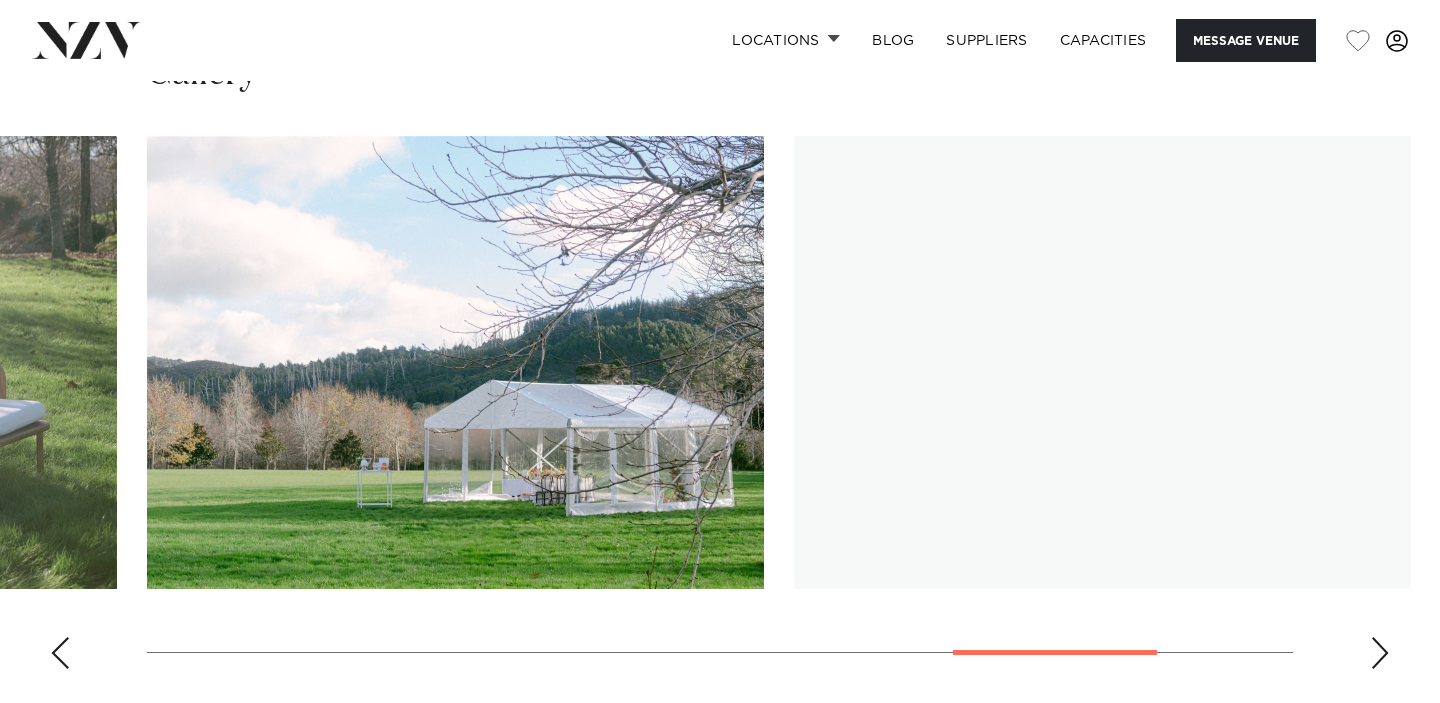 click at bounding box center (1380, 653) 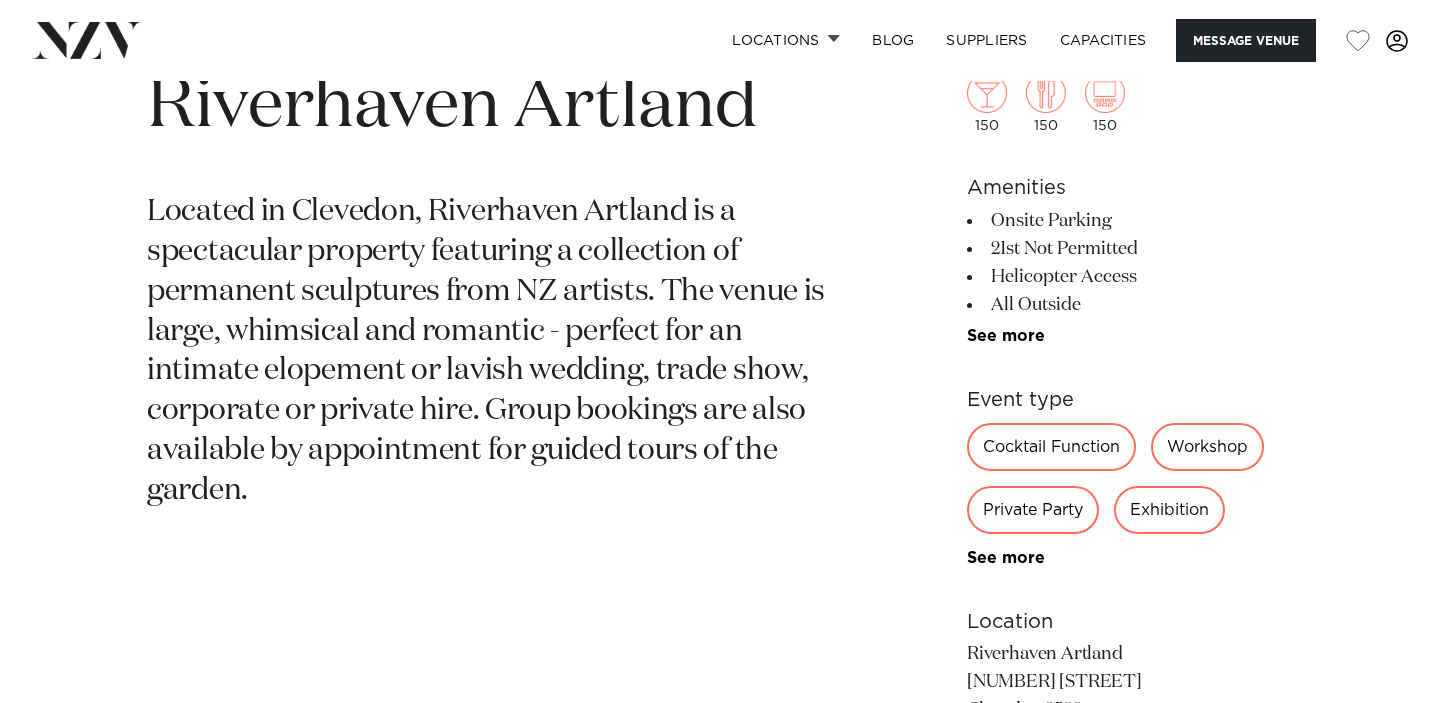 scroll, scrollTop: 789, scrollLeft: 0, axis: vertical 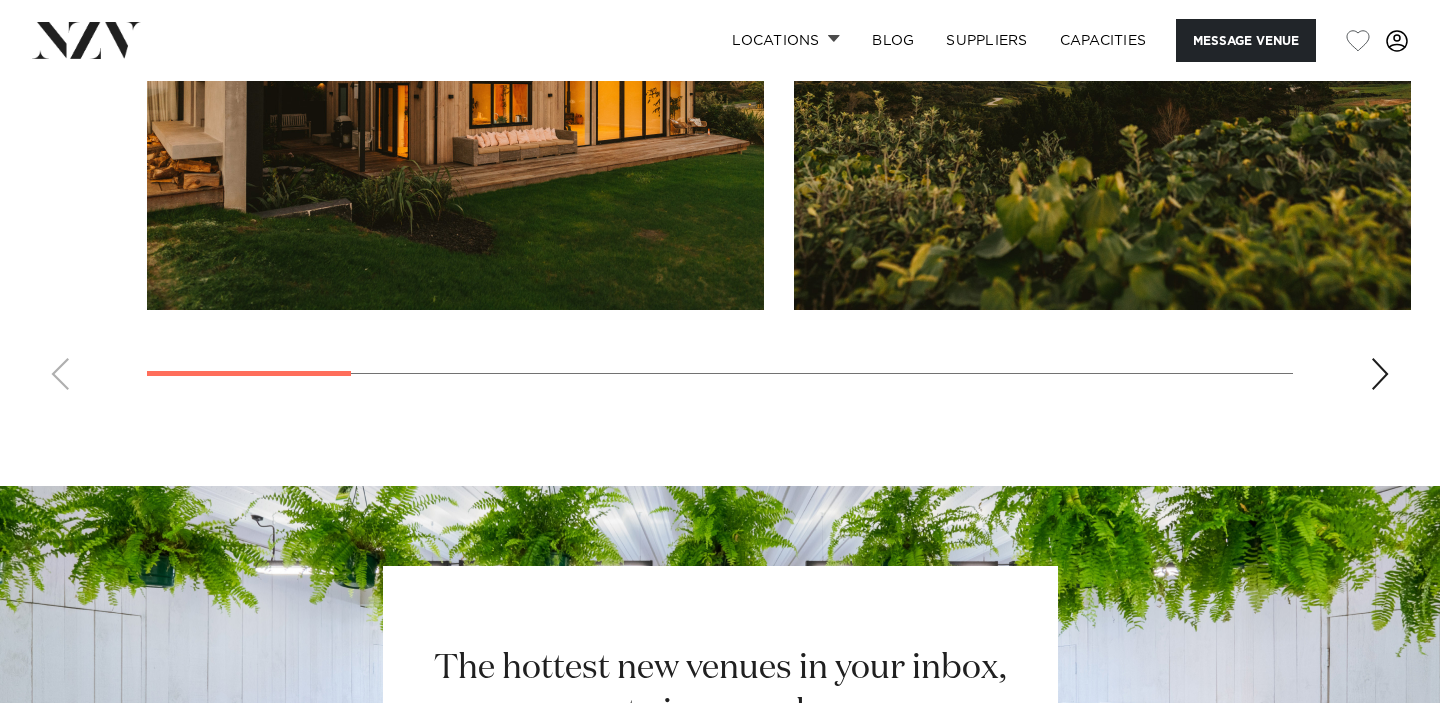 click at bounding box center (1380, 374) 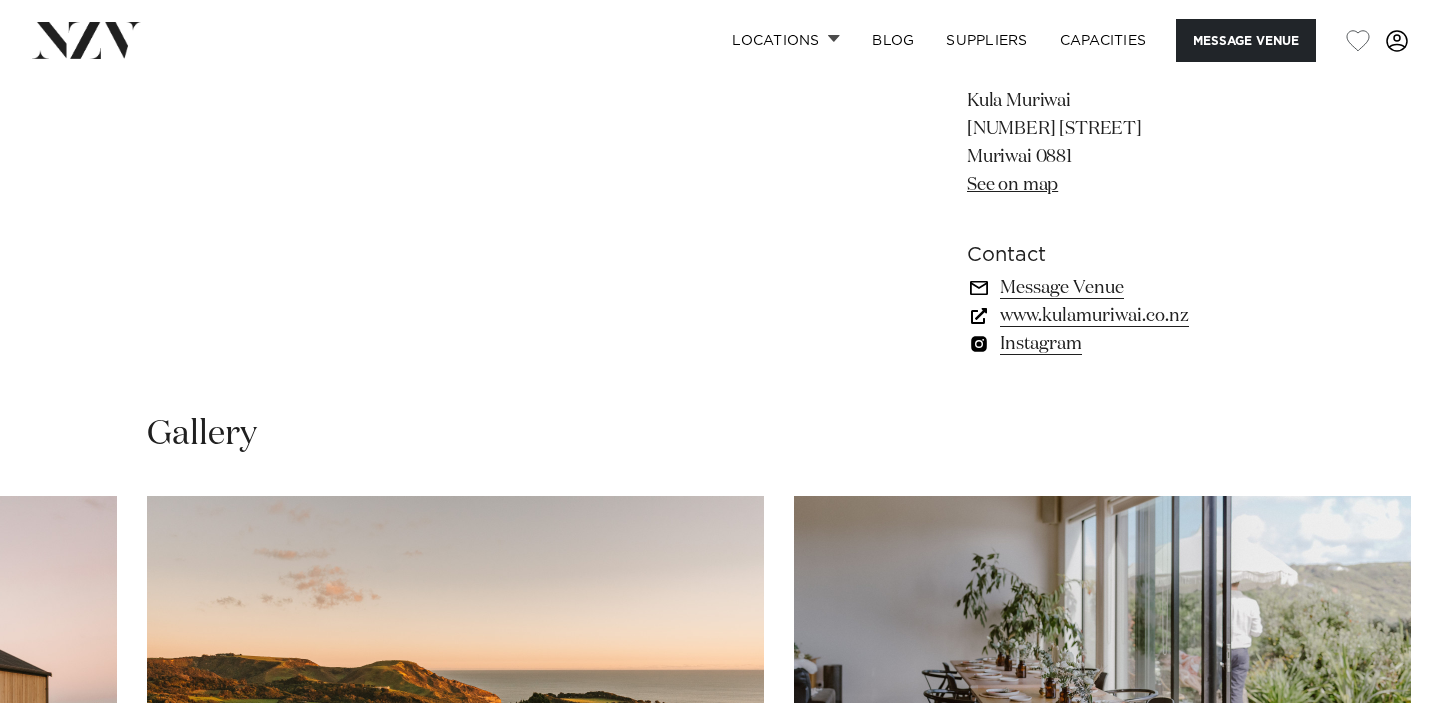 scroll, scrollTop: 1306, scrollLeft: 0, axis: vertical 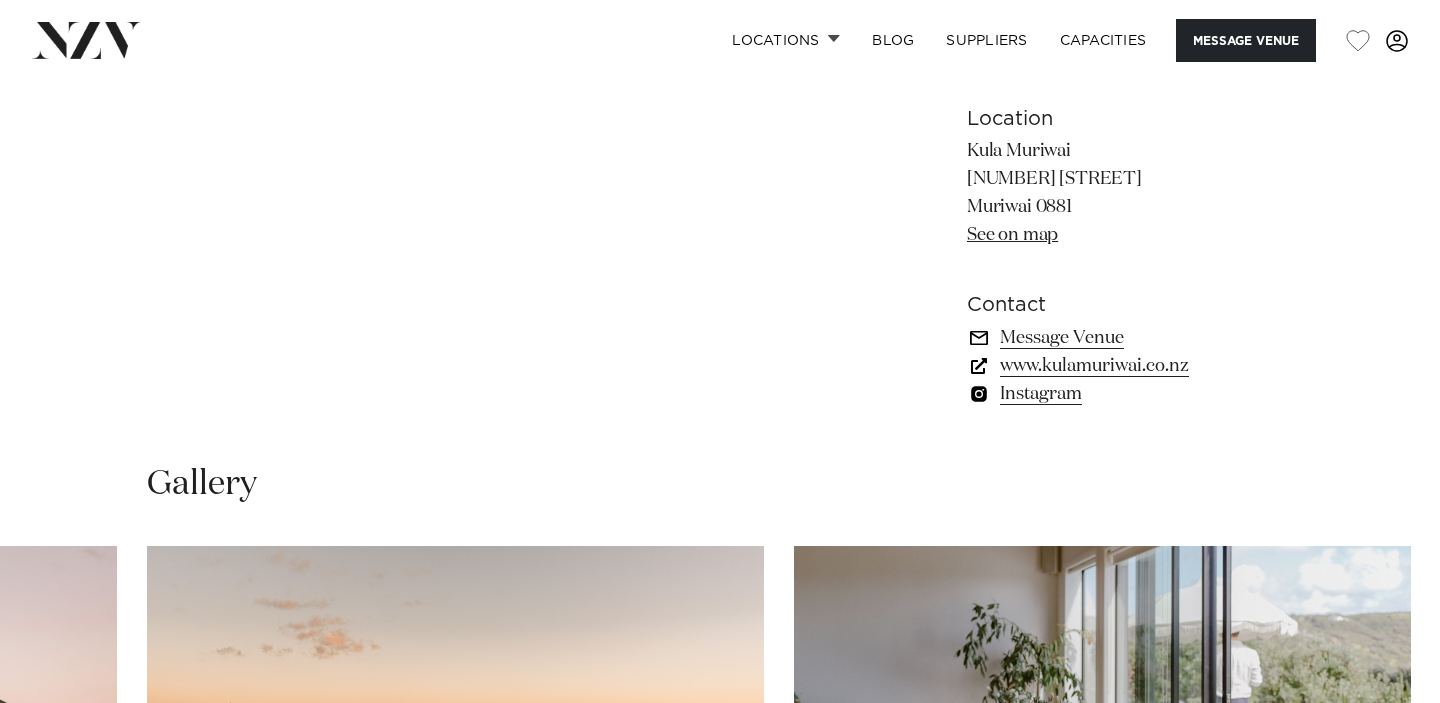 click on "www.kulamuriwai.co.nz" at bounding box center [1130, 366] 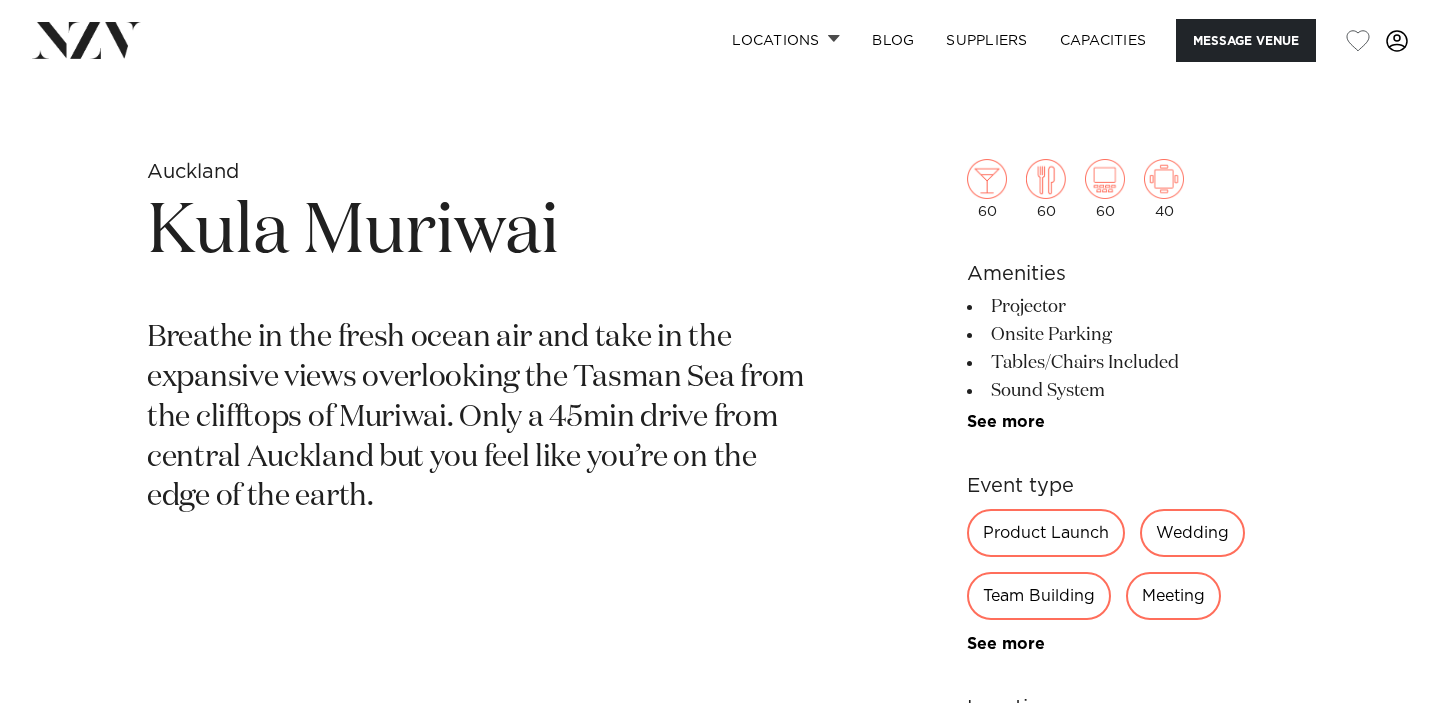 scroll, scrollTop: 676, scrollLeft: 0, axis: vertical 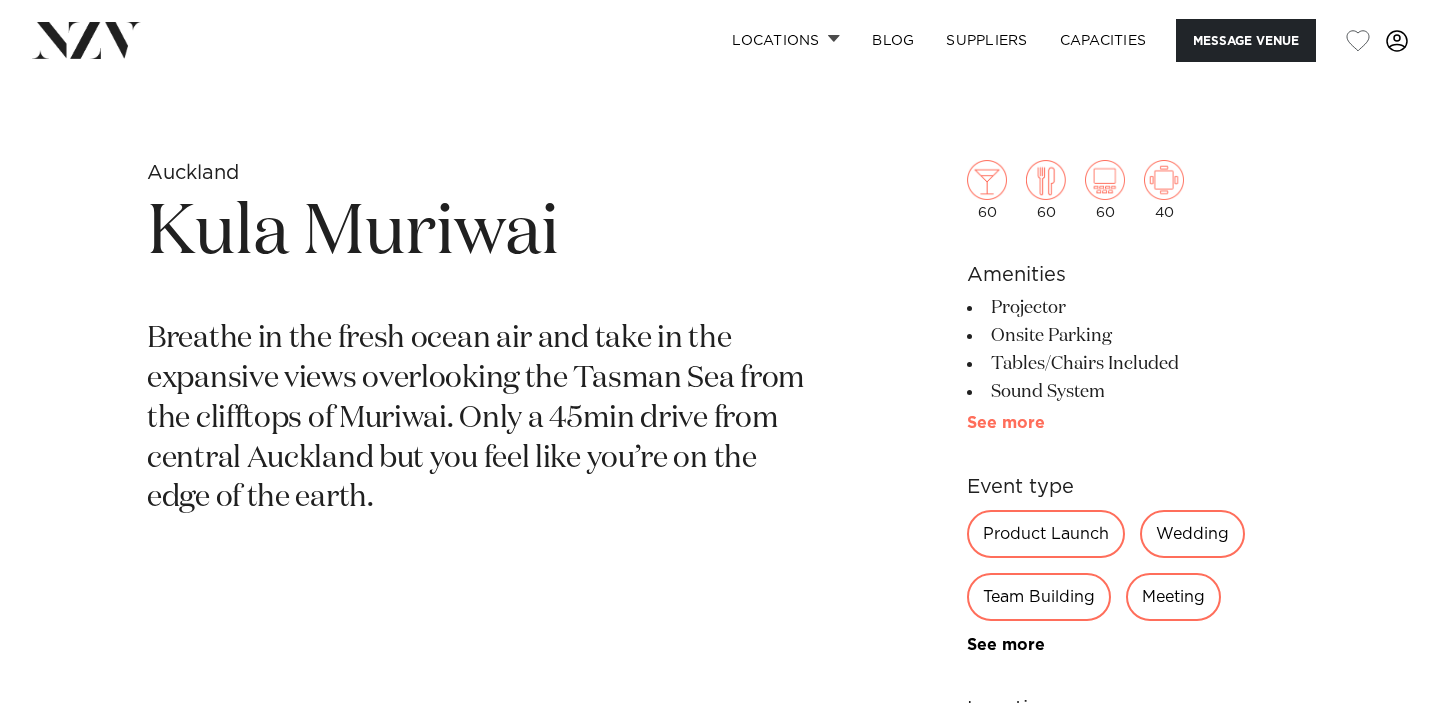 click on "See more" at bounding box center (1045, 423) 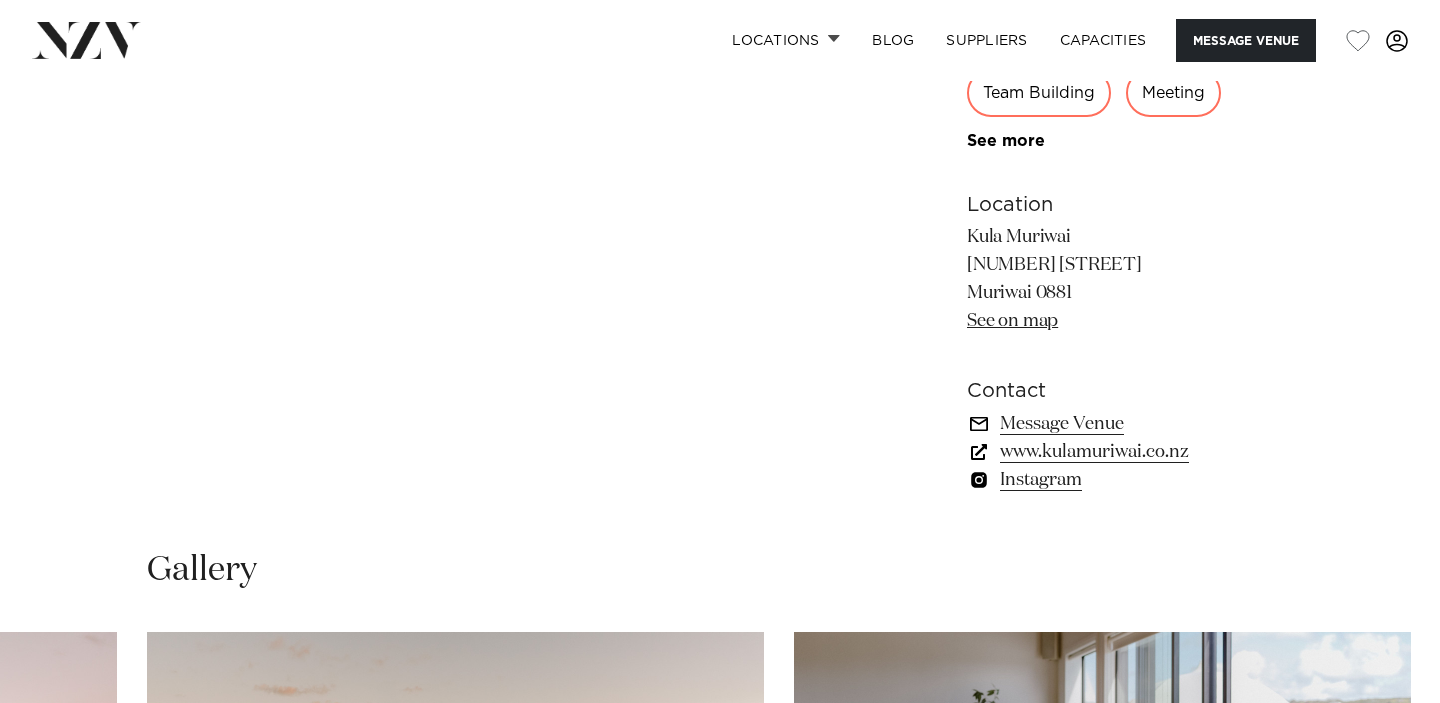 scroll, scrollTop: 0, scrollLeft: 0, axis: both 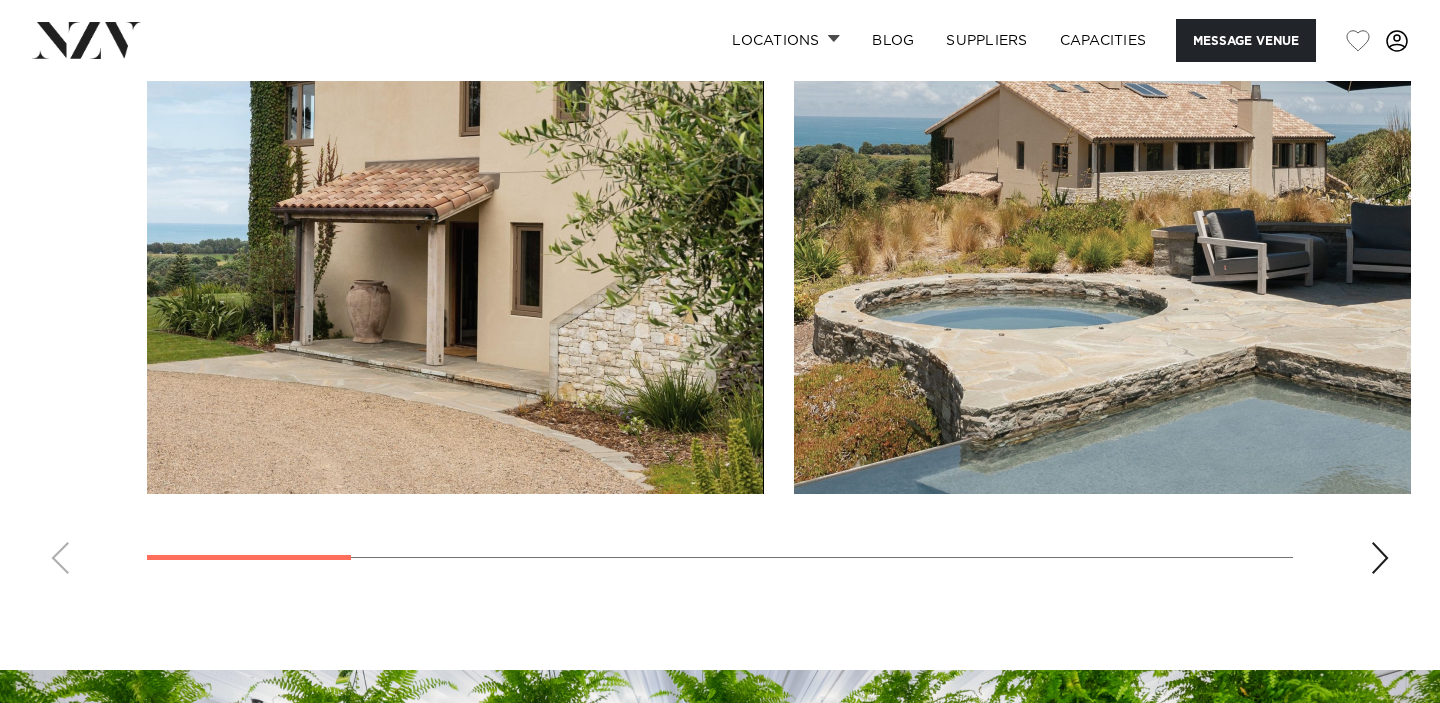 click at bounding box center (1380, 558) 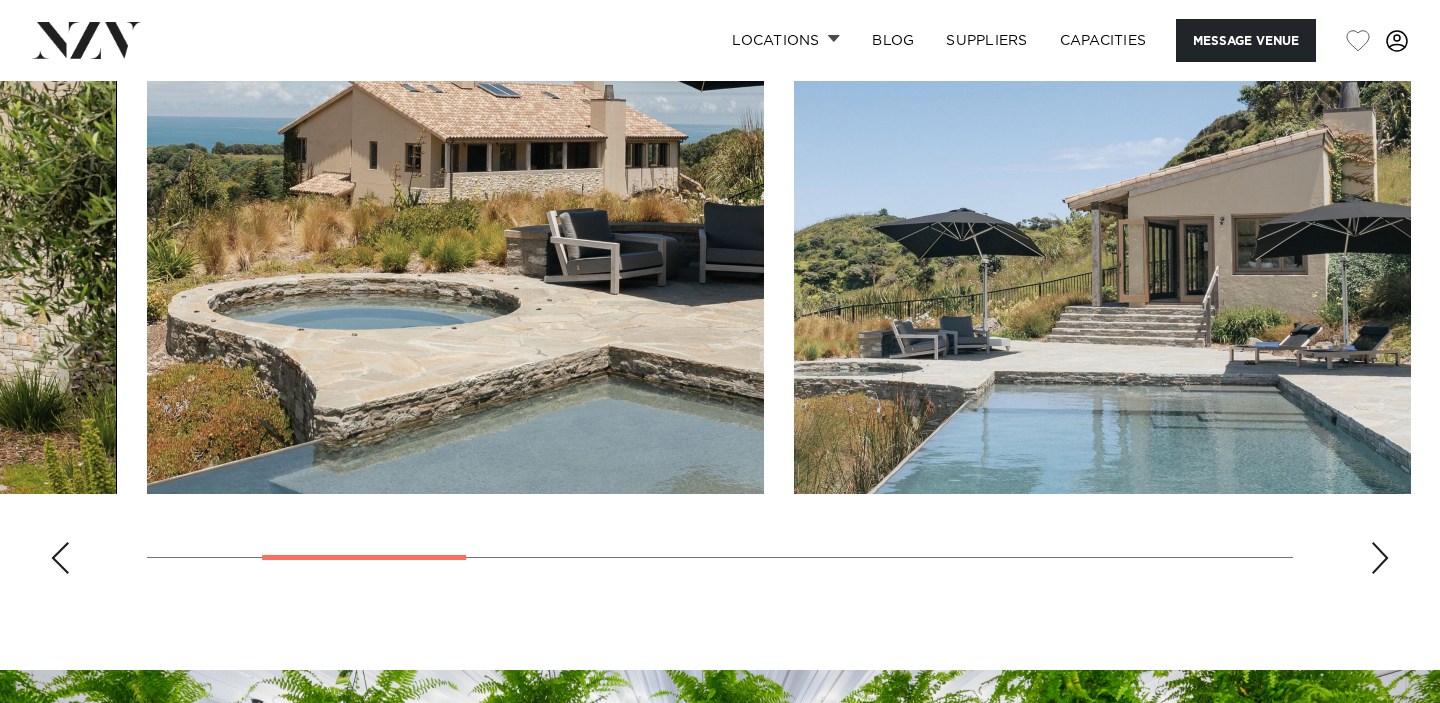 click at bounding box center [1380, 558] 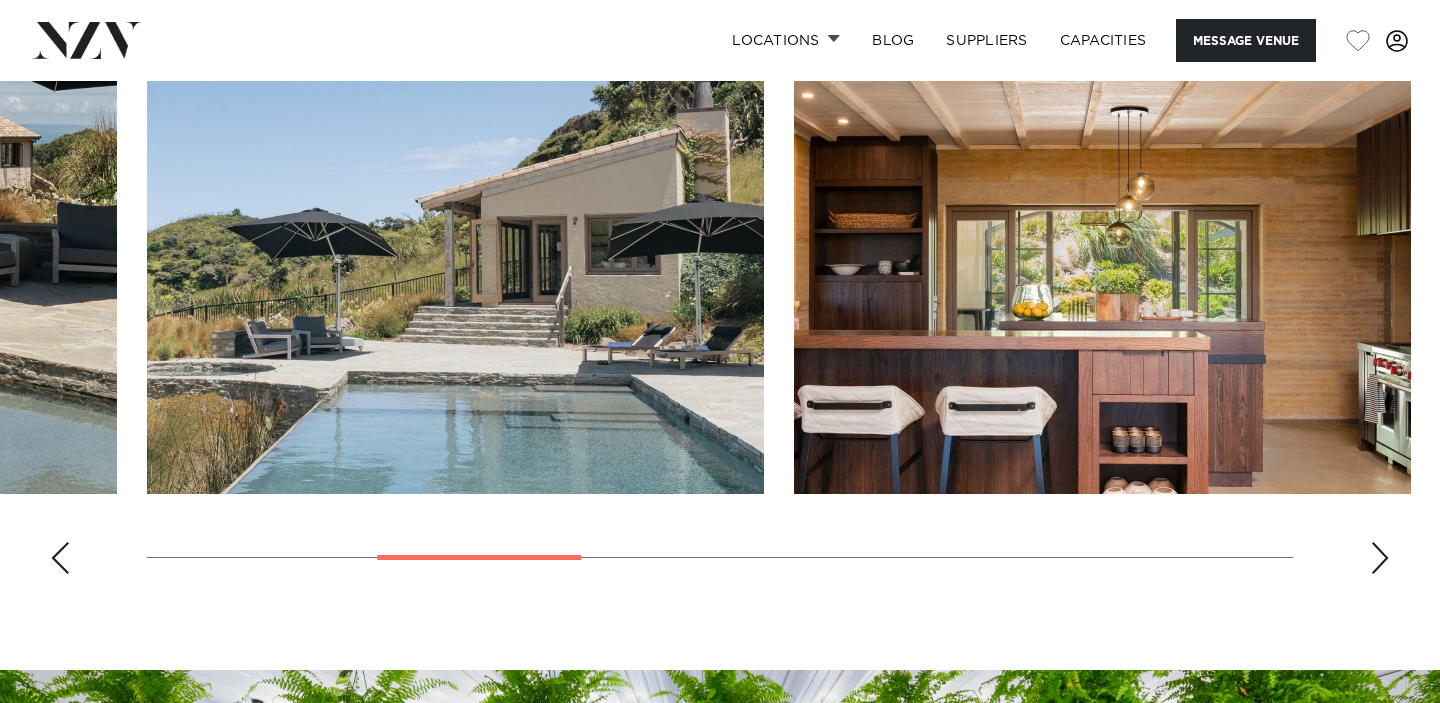 click at bounding box center (1380, 558) 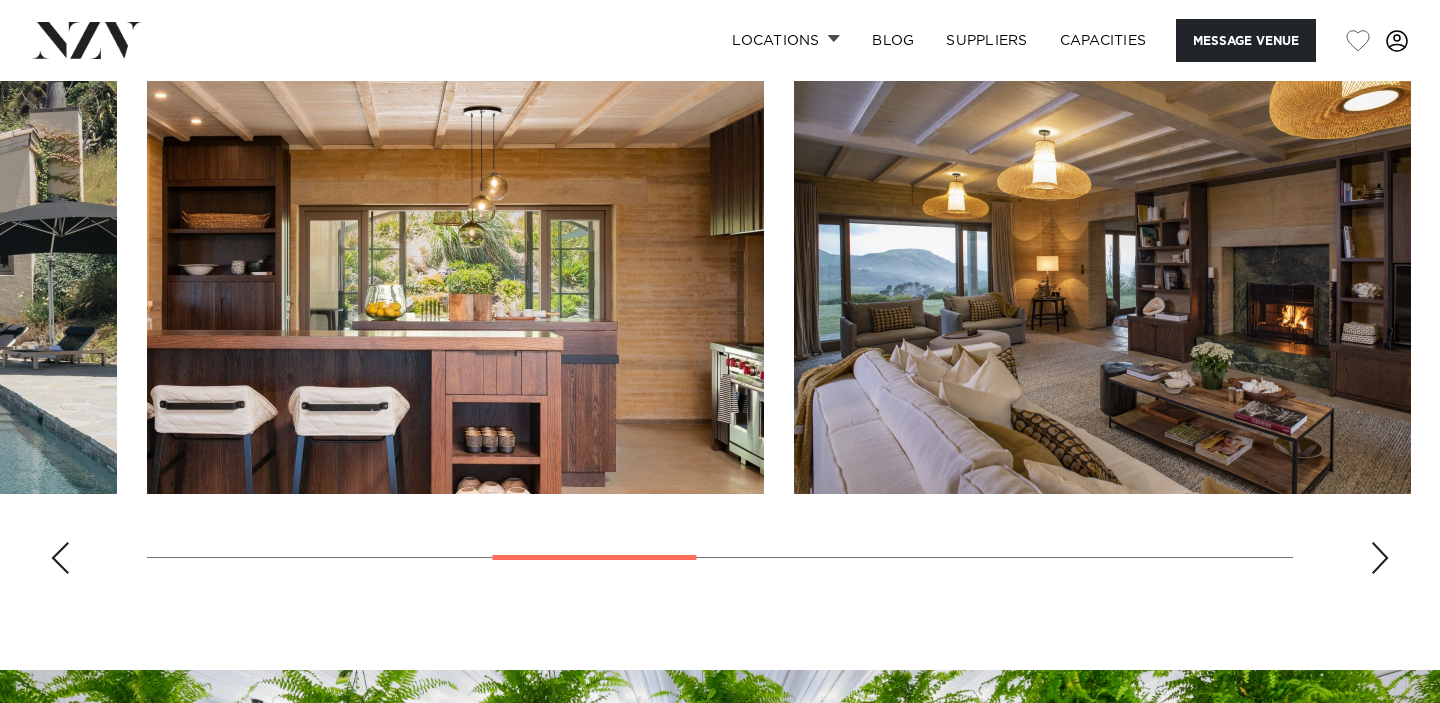 click at bounding box center [1380, 558] 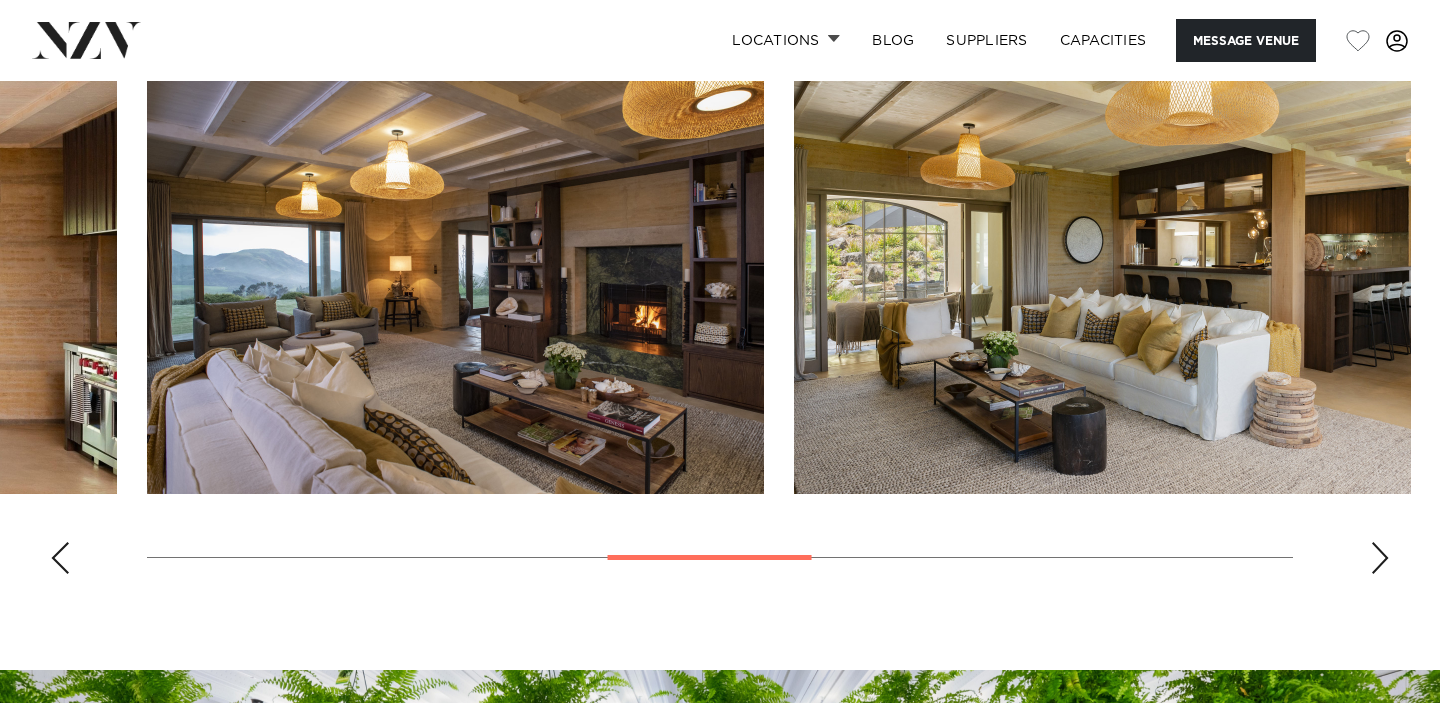 click at bounding box center (1380, 558) 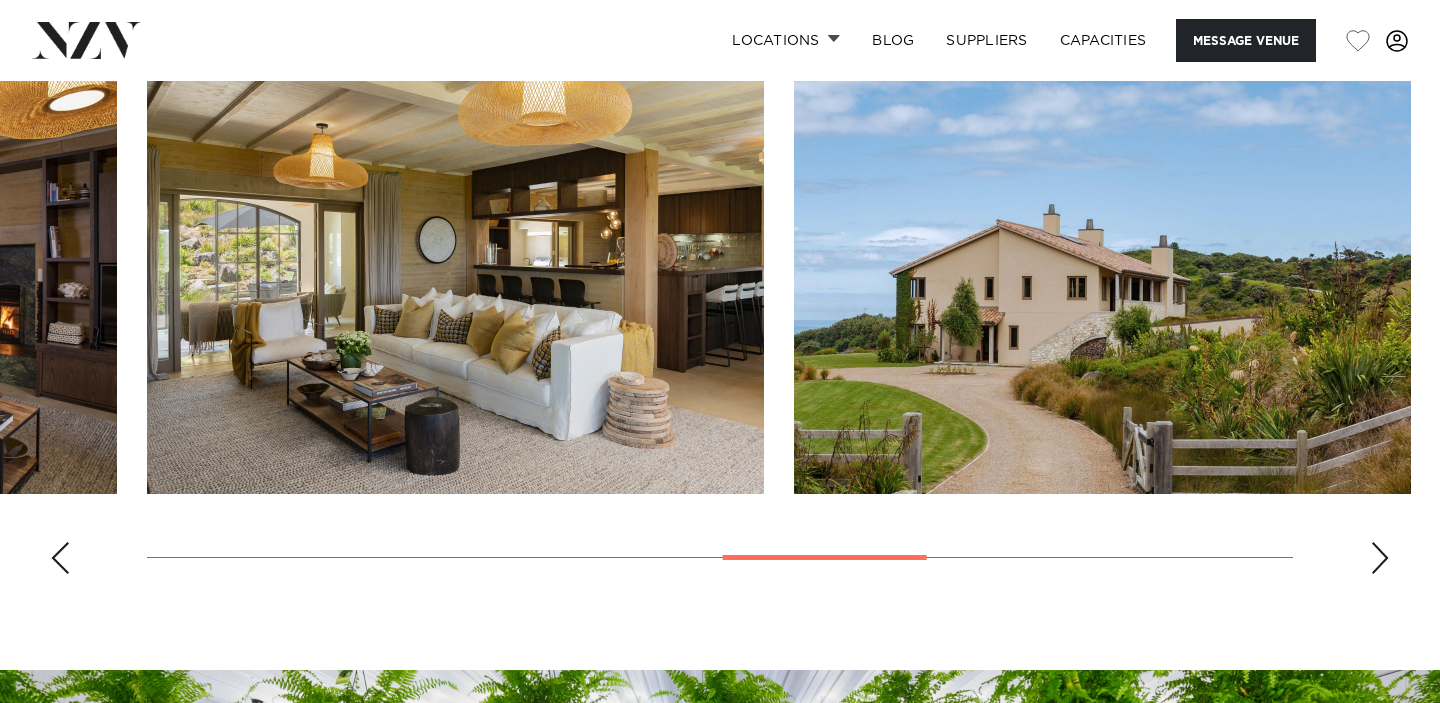 click at bounding box center (1380, 558) 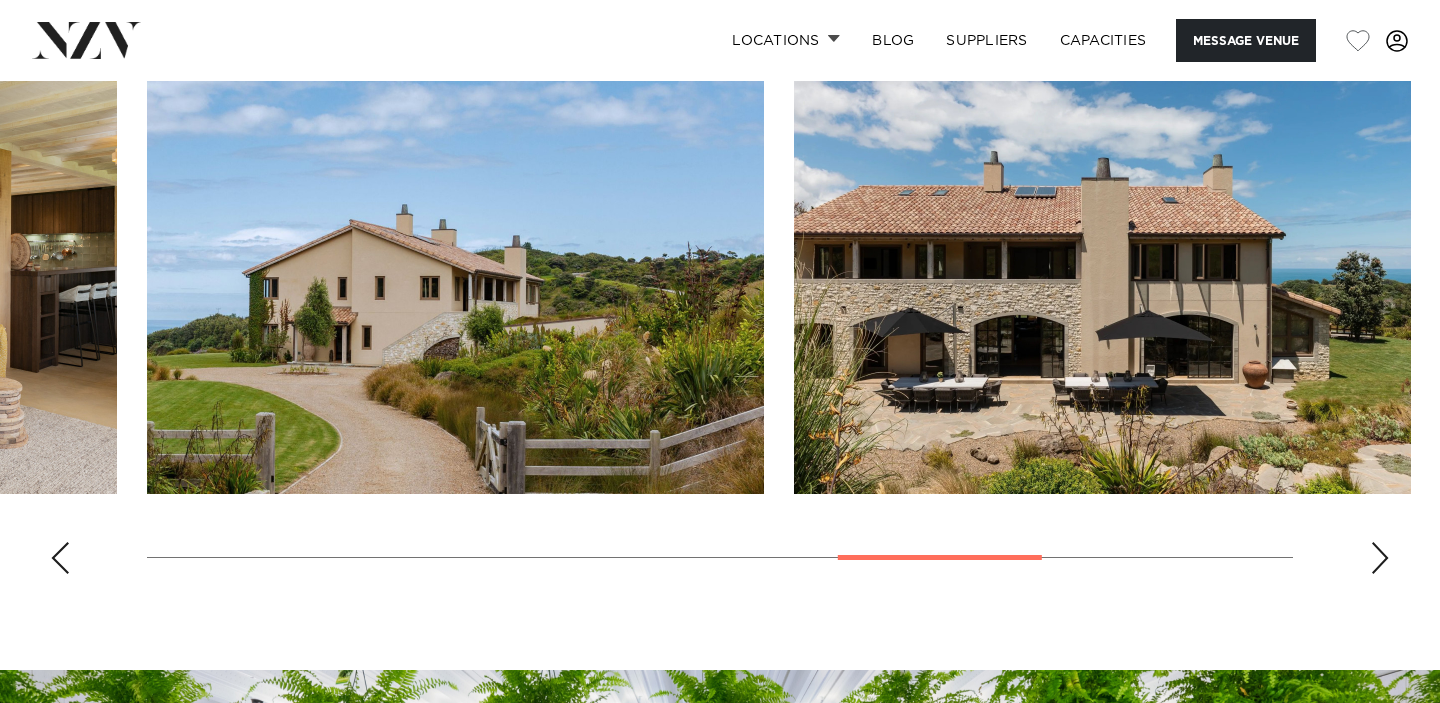 click at bounding box center [1380, 558] 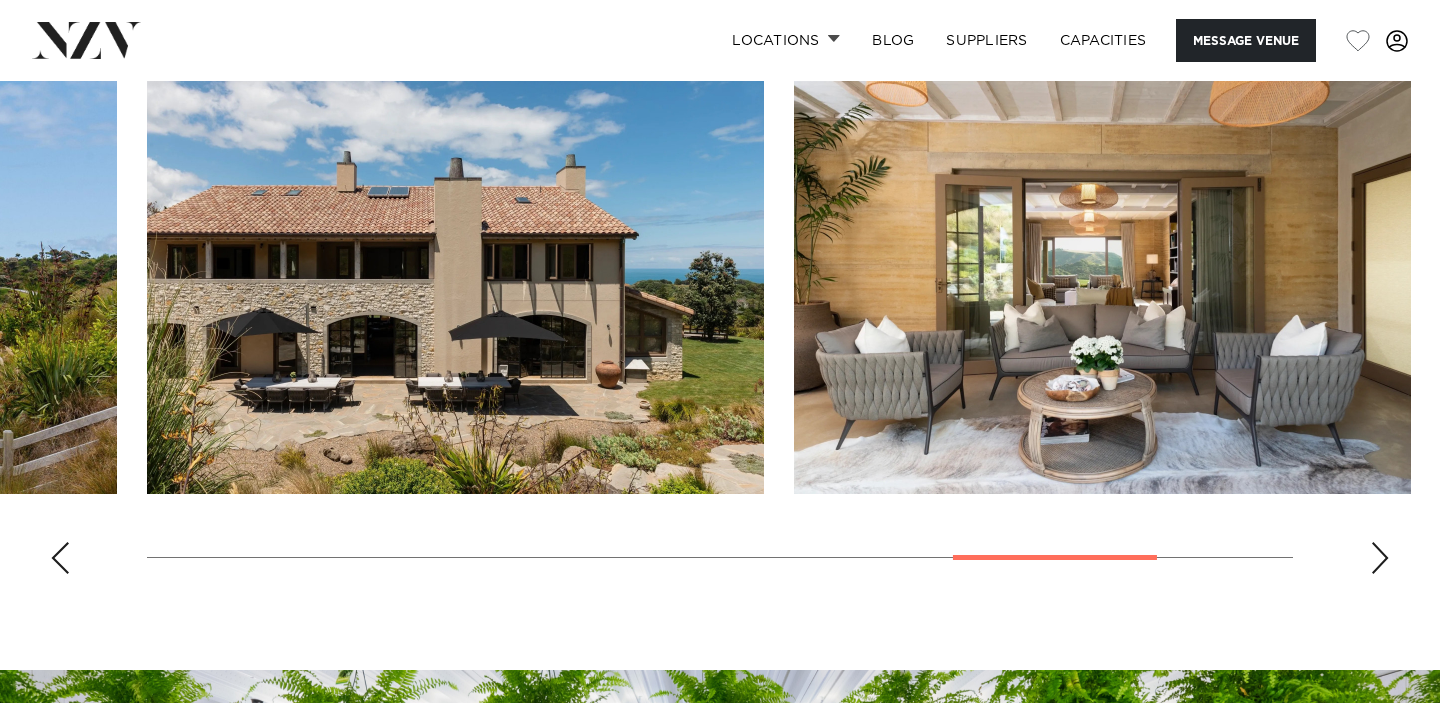 click at bounding box center [1380, 558] 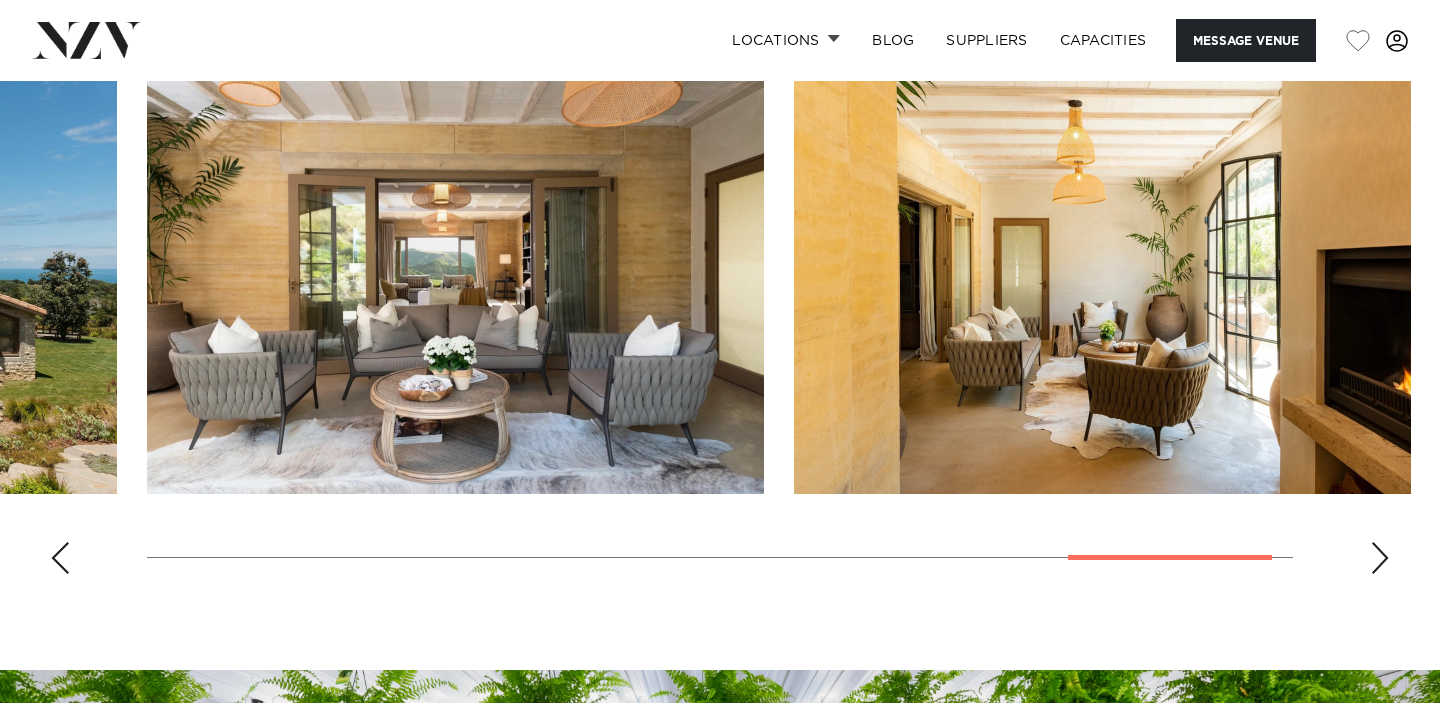 click at bounding box center [1380, 558] 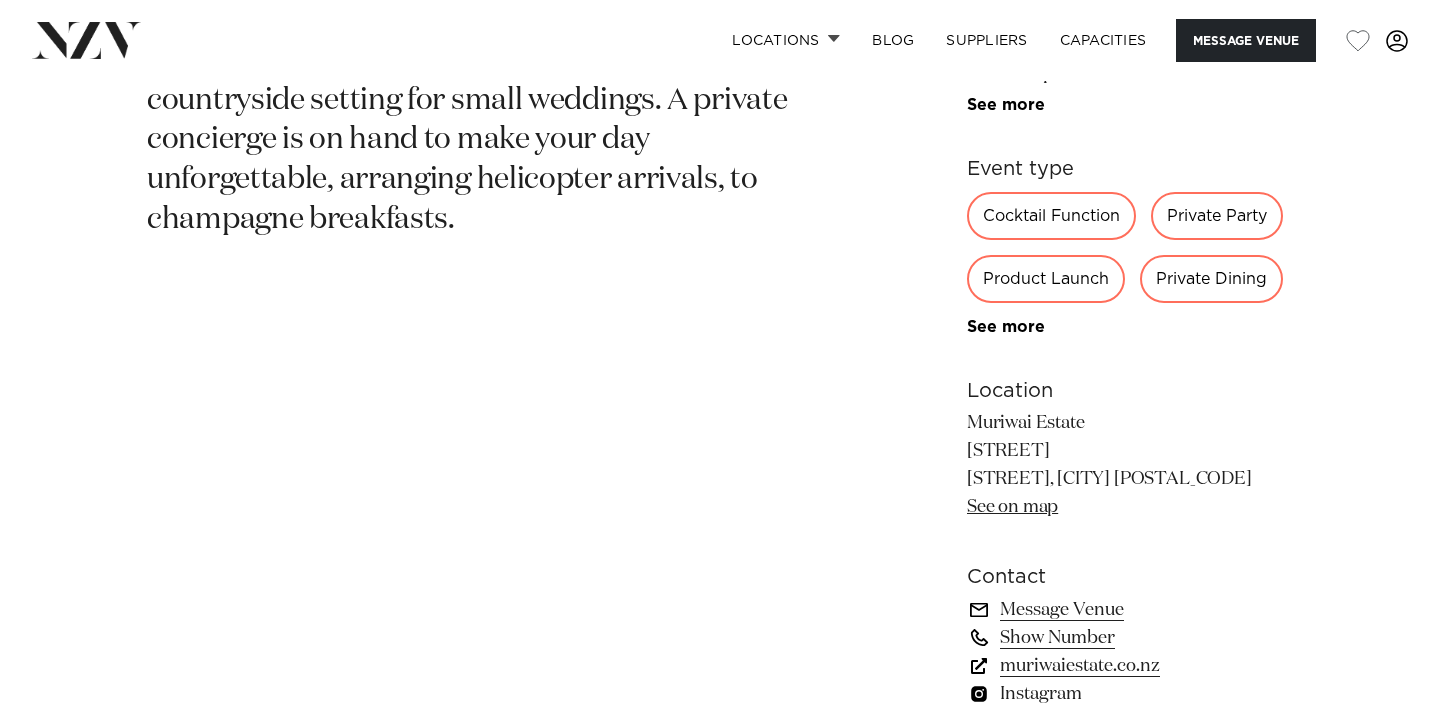 scroll, scrollTop: 1049, scrollLeft: 0, axis: vertical 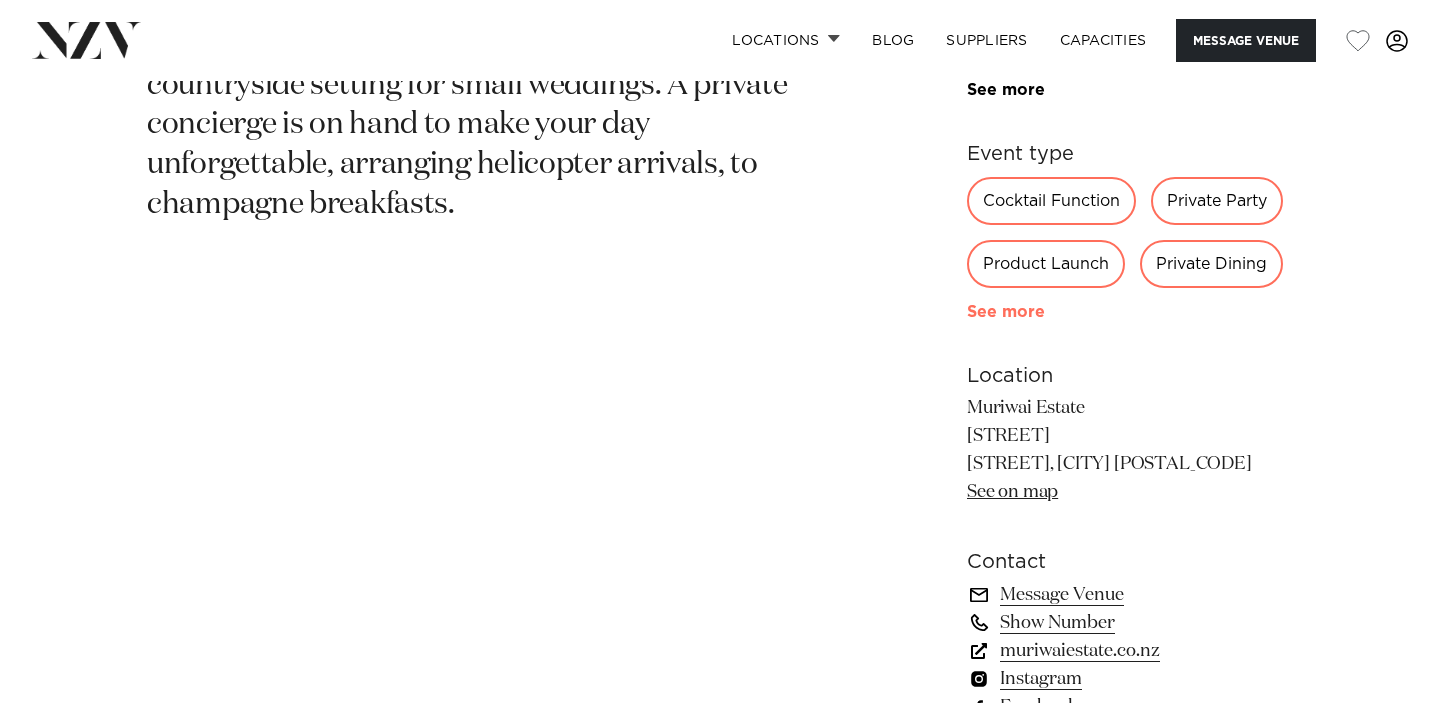 click on "See more" at bounding box center (1045, 312) 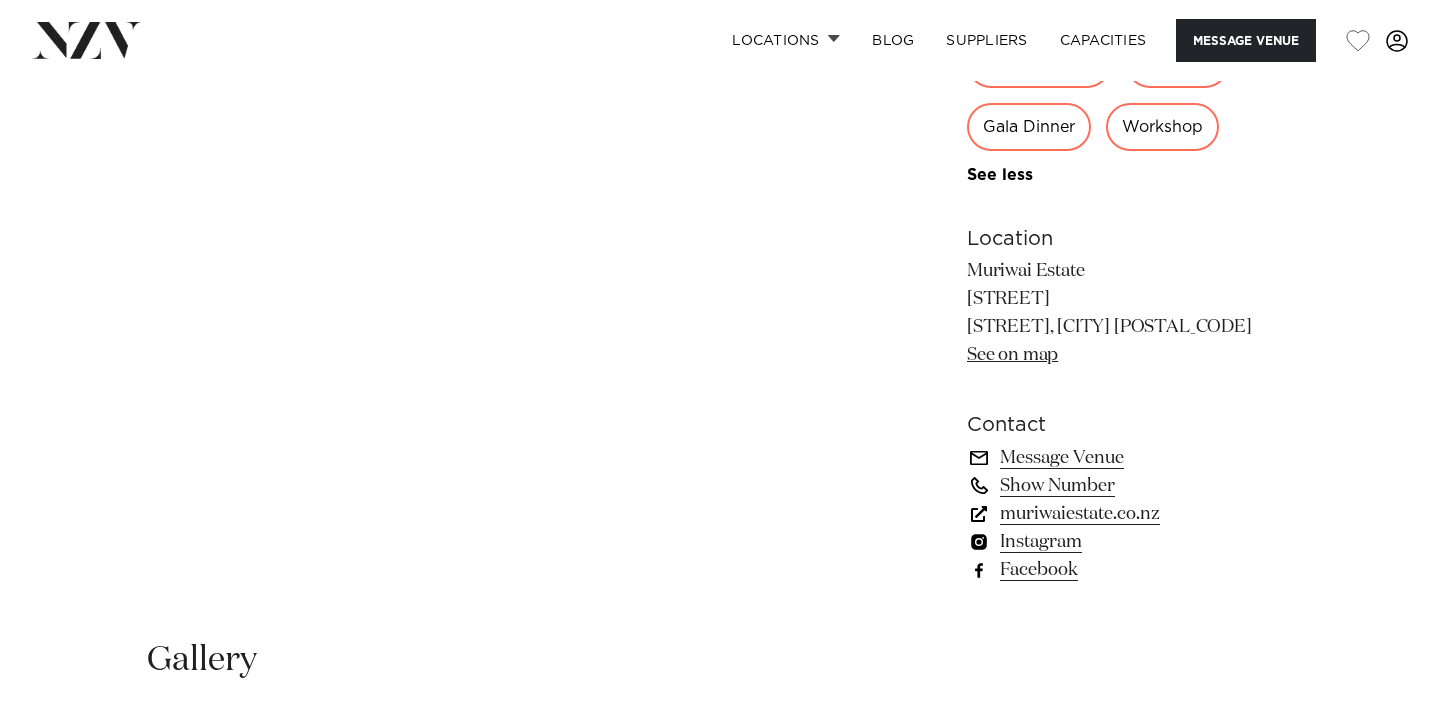 scroll, scrollTop: 1565, scrollLeft: 0, axis: vertical 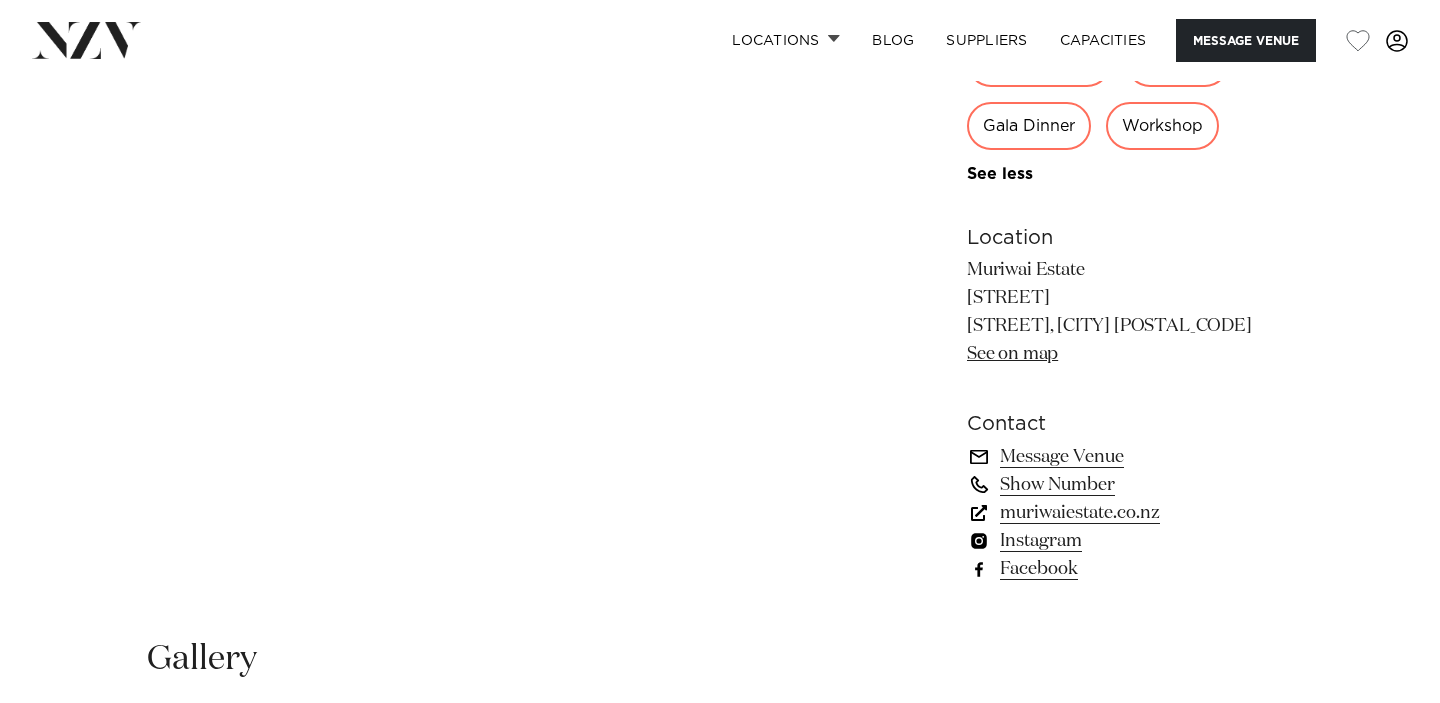 click on "muriwaiestate.co.nz" at bounding box center (1130, 513) 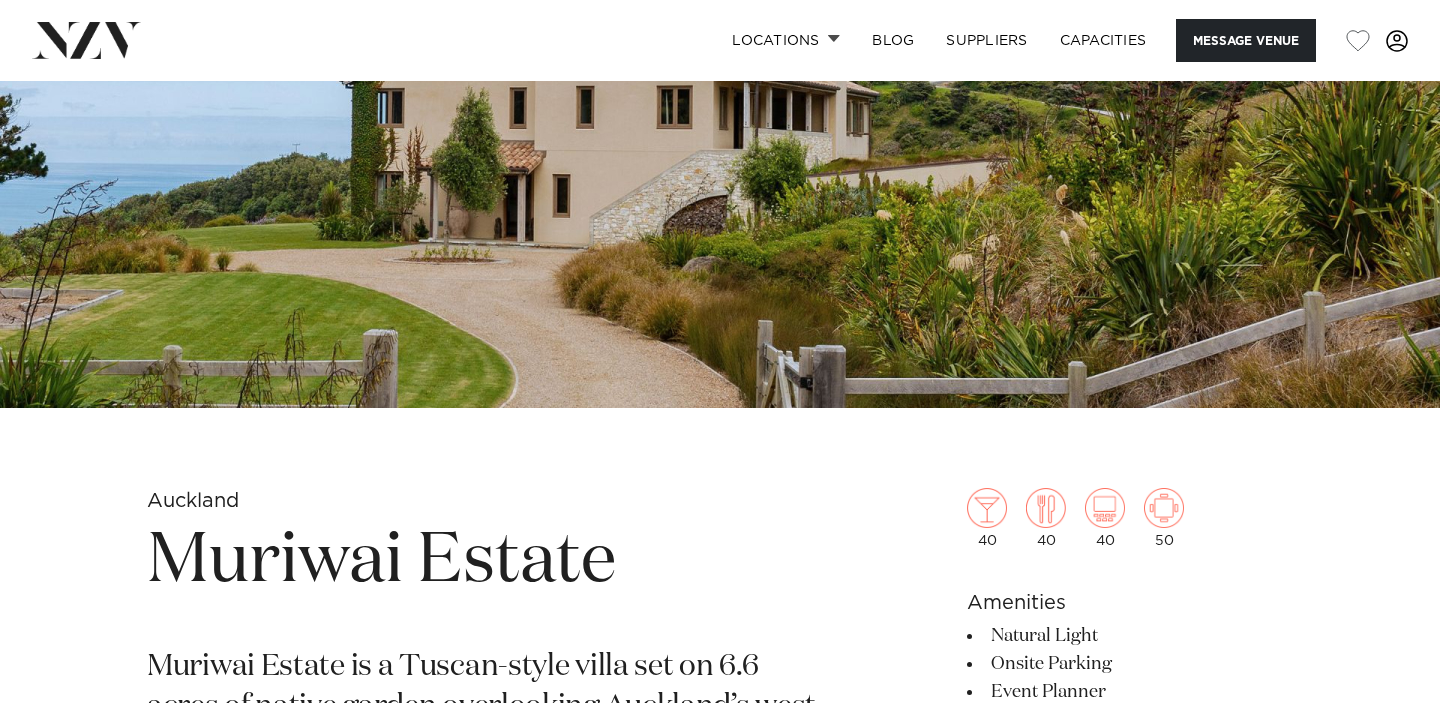 scroll, scrollTop: 0, scrollLeft: 0, axis: both 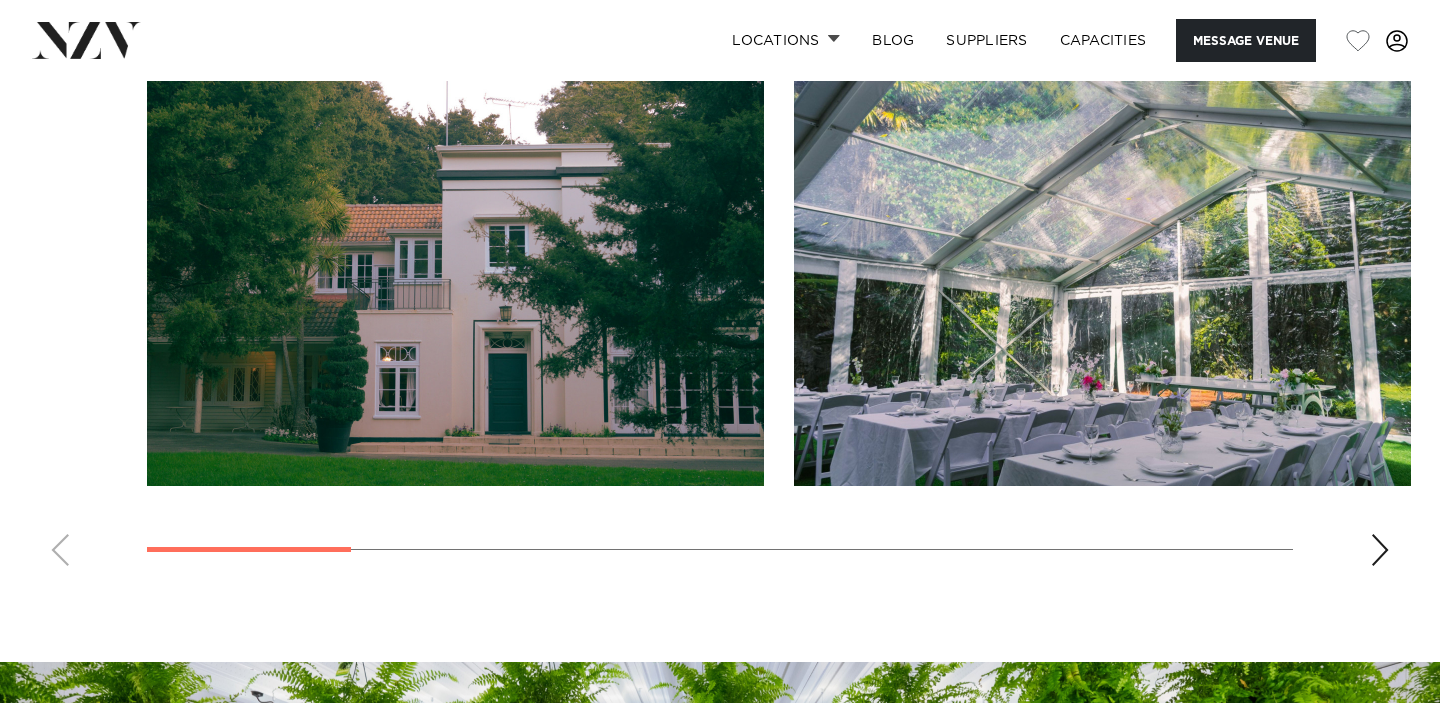 click at bounding box center (1380, 550) 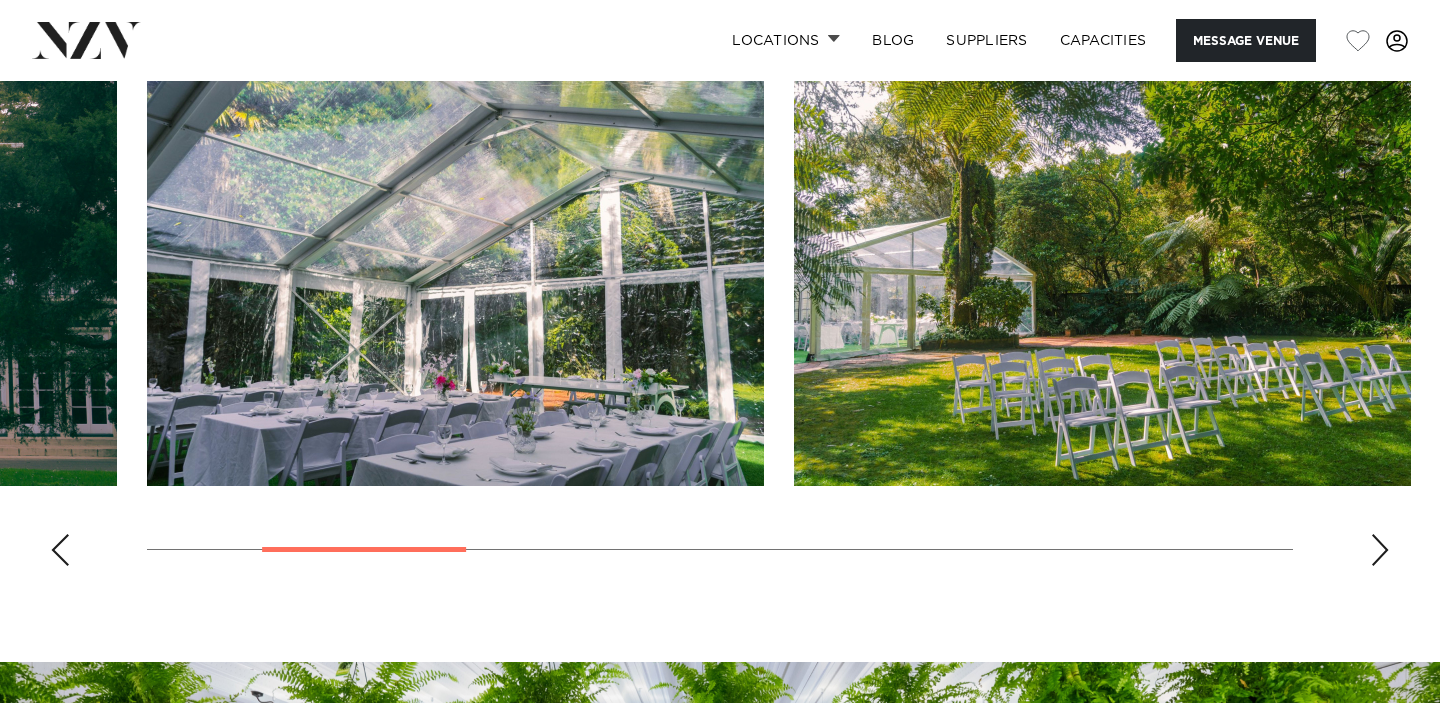 click at bounding box center [1380, 550] 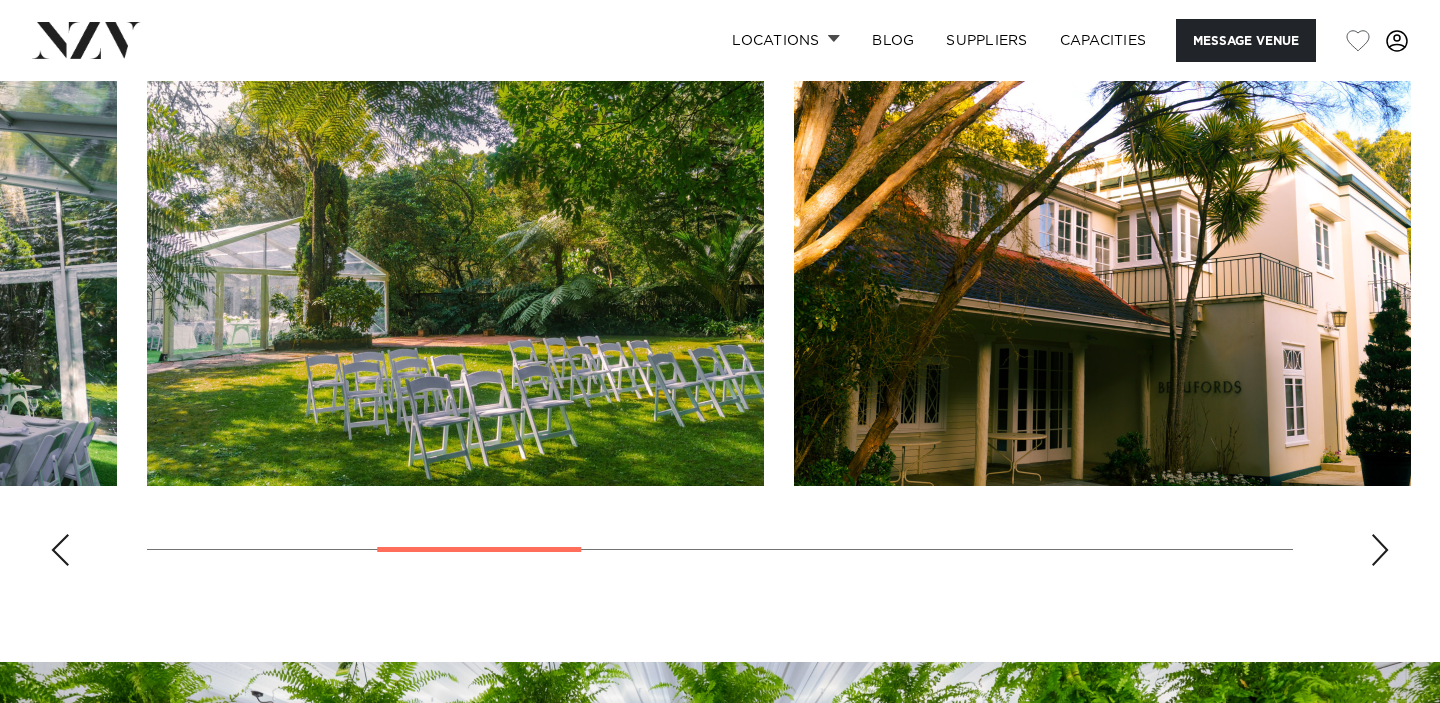 click at bounding box center [1380, 550] 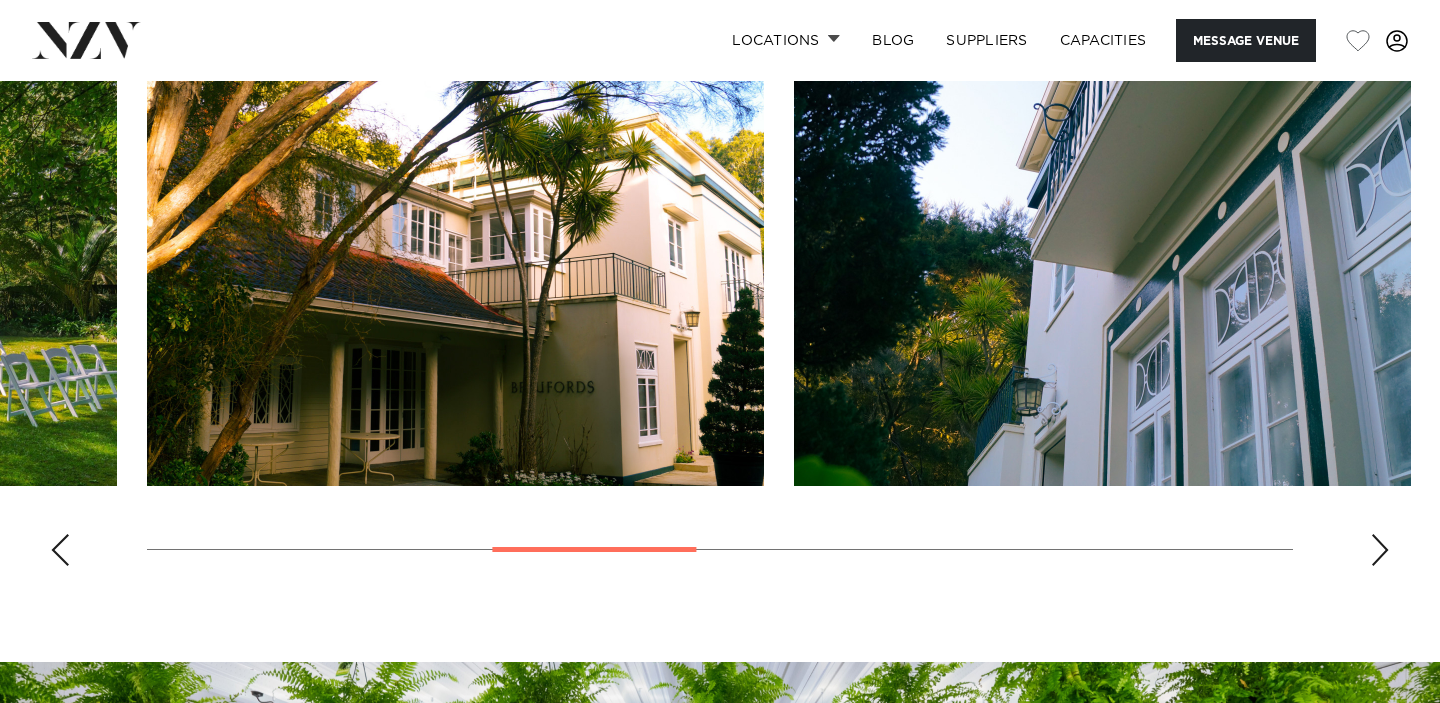 click at bounding box center [1380, 550] 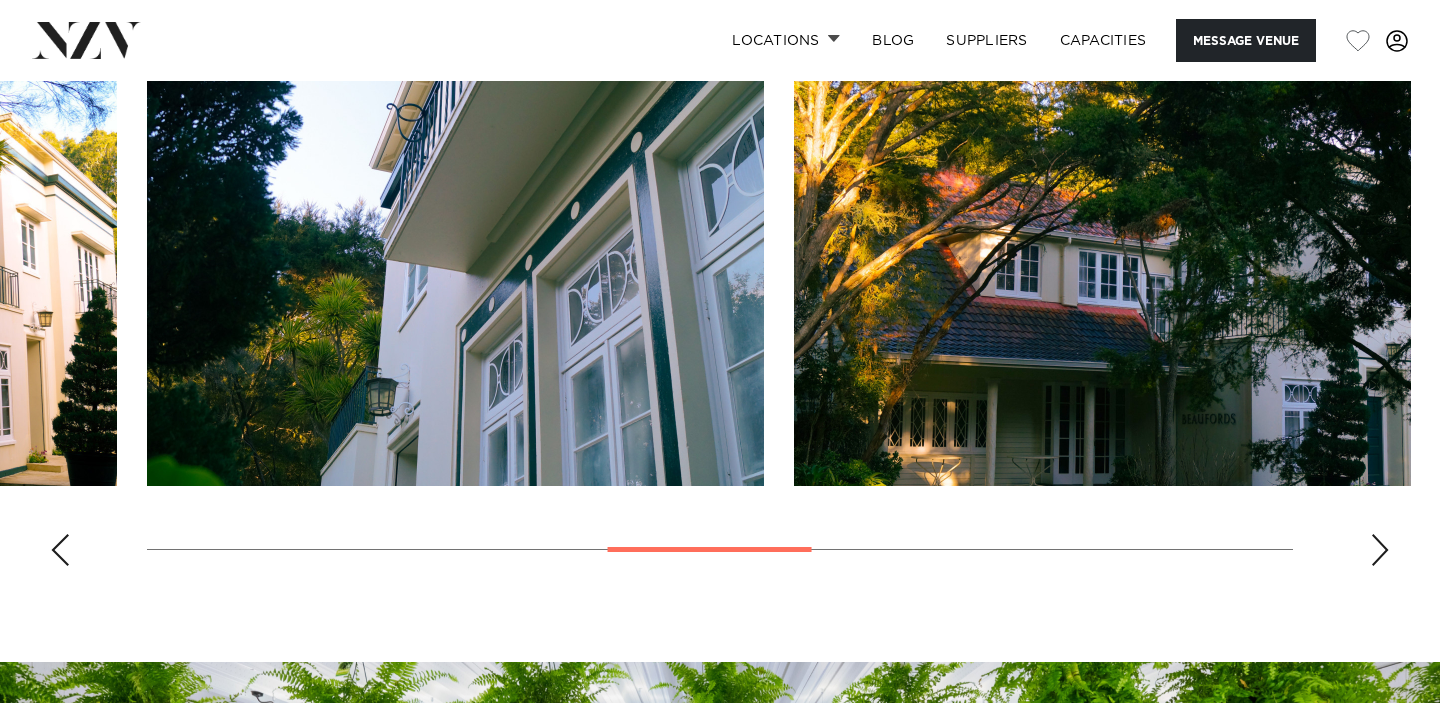 click at bounding box center [1380, 550] 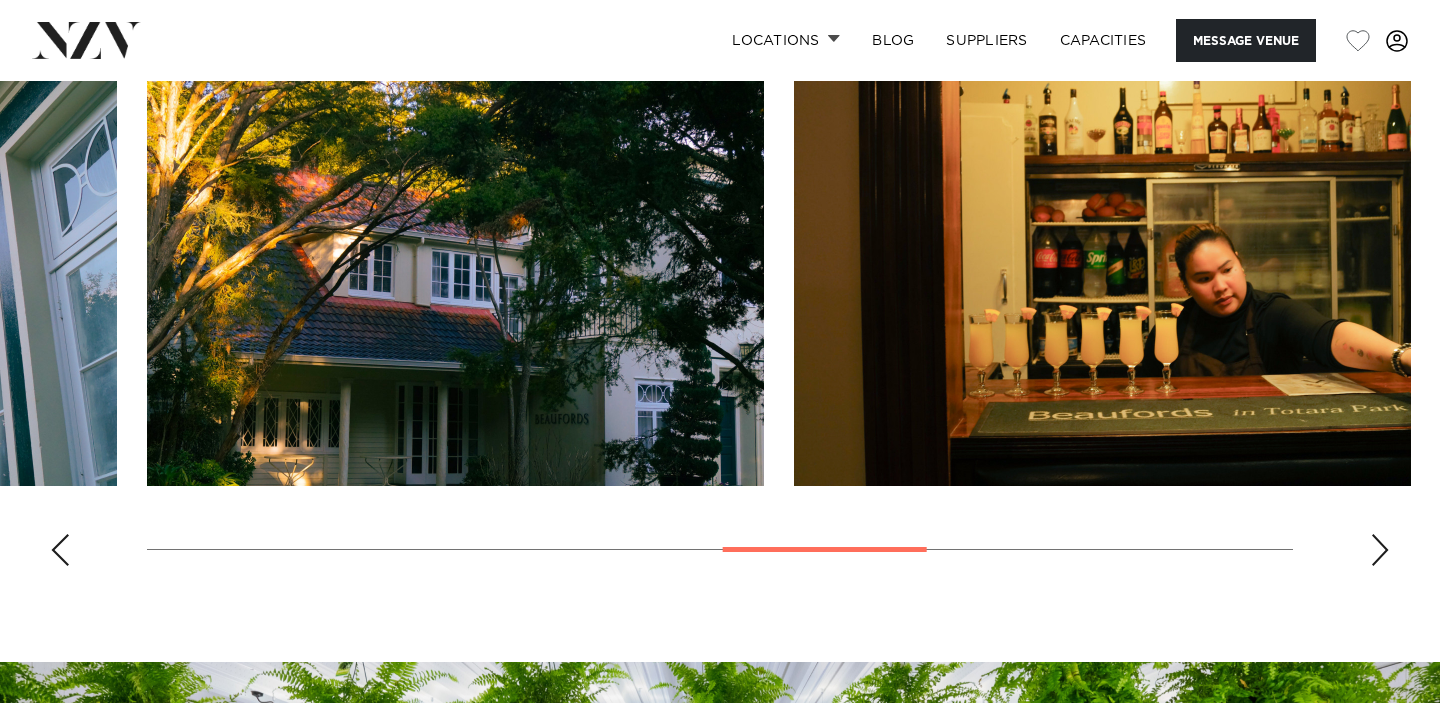 click at bounding box center [1380, 550] 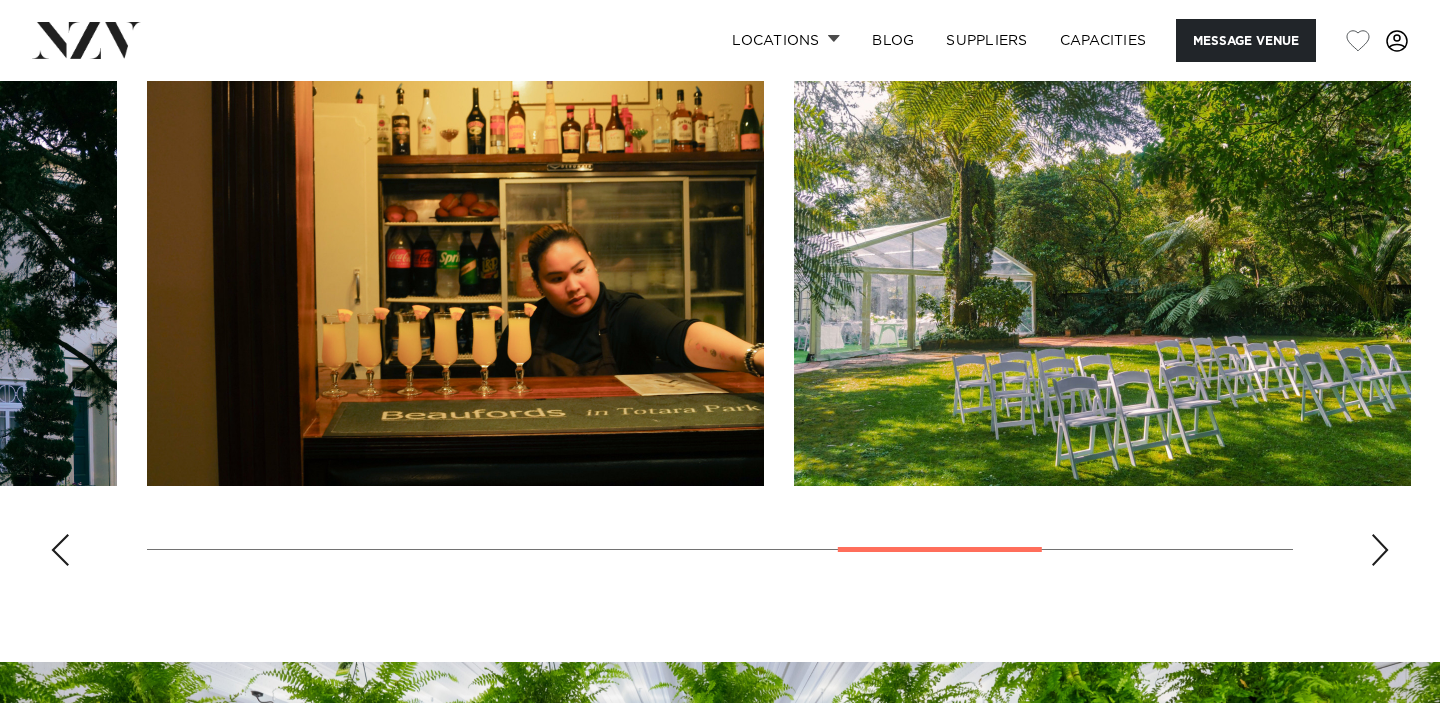 click at bounding box center (1380, 550) 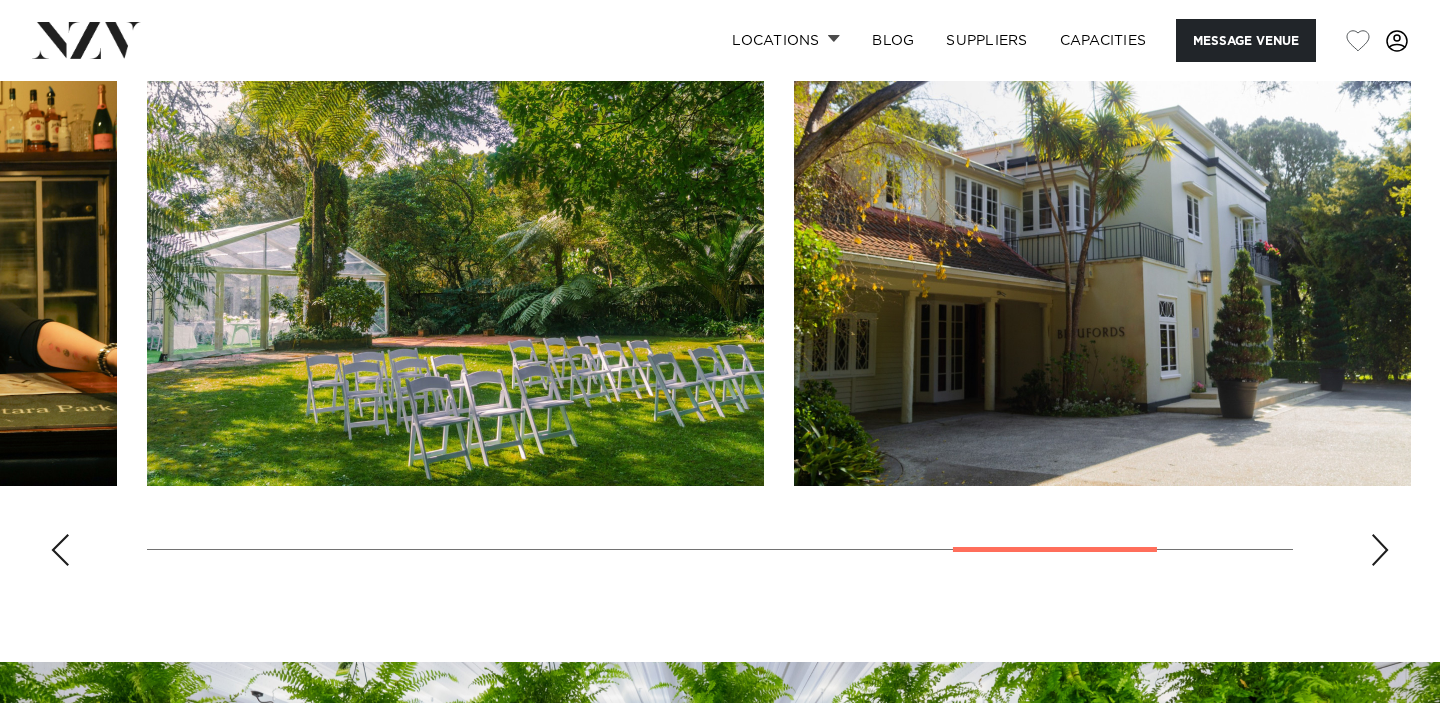 click at bounding box center (1380, 550) 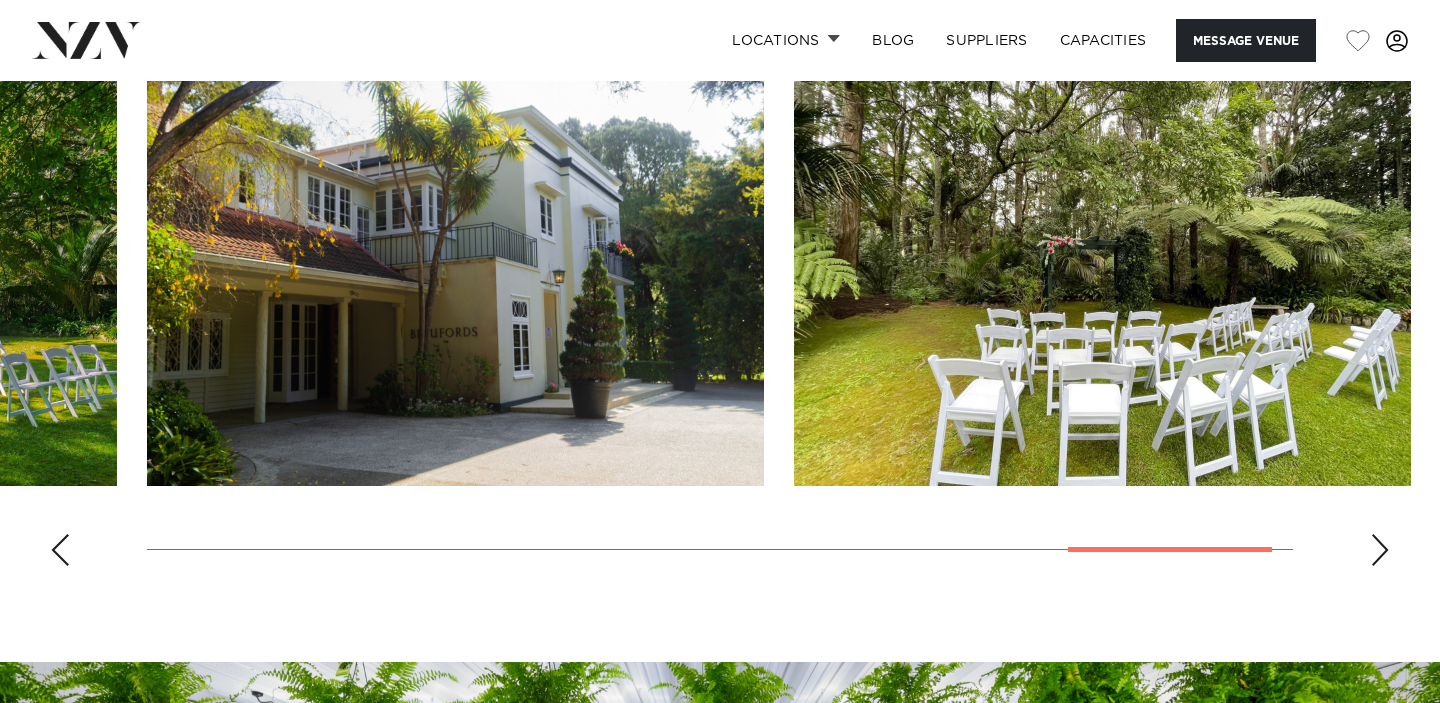 click at bounding box center (1380, 550) 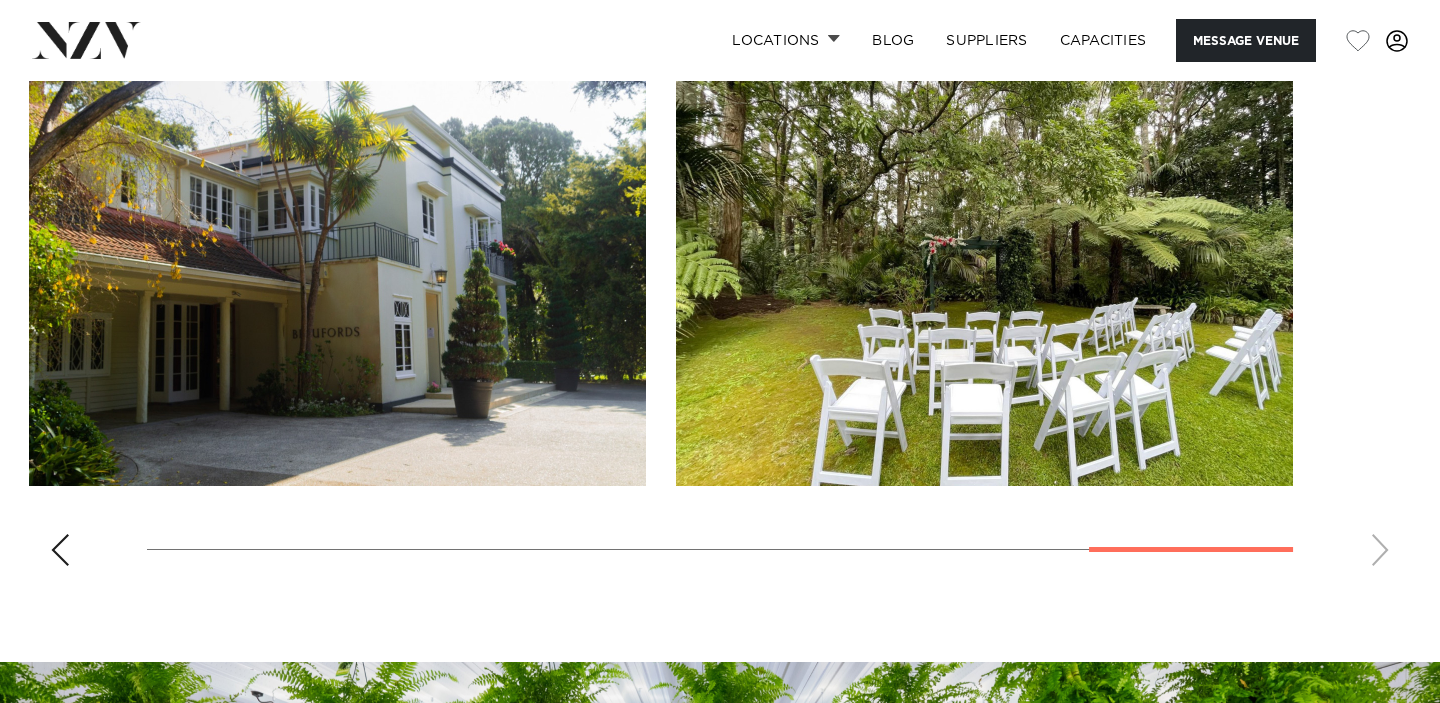 click at bounding box center [720, 307] 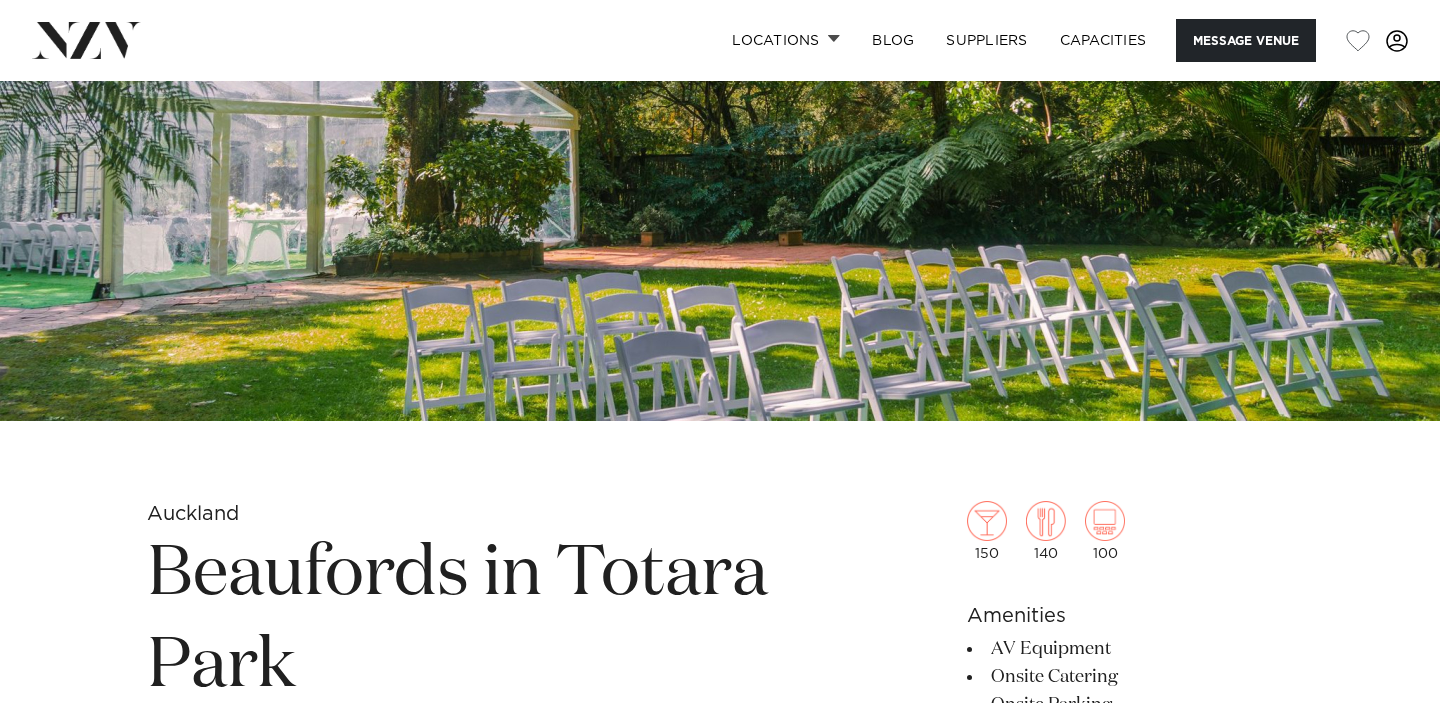 scroll, scrollTop: 0, scrollLeft: 0, axis: both 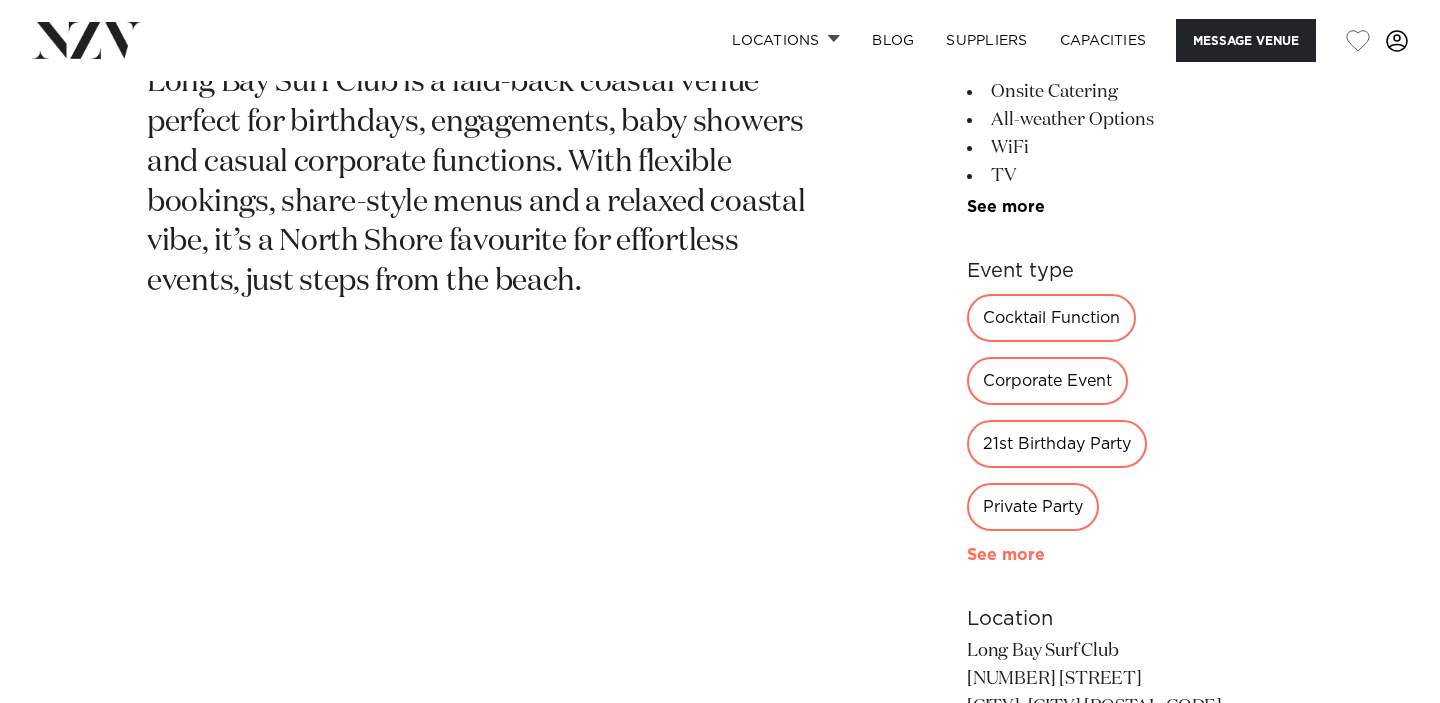 click on "See more" at bounding box center [1045, 555] 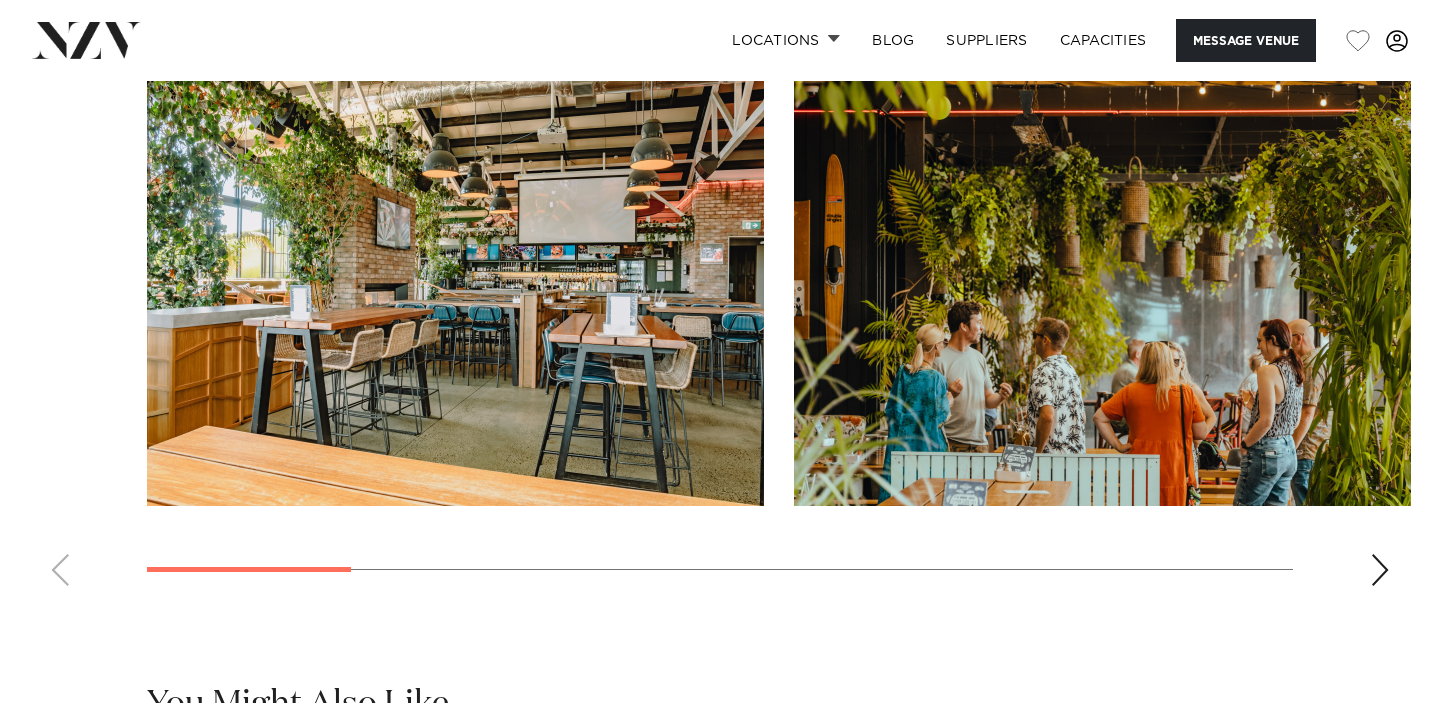 scroll, scrollTop: 2112, scrollLeft: 0, axis: vertical 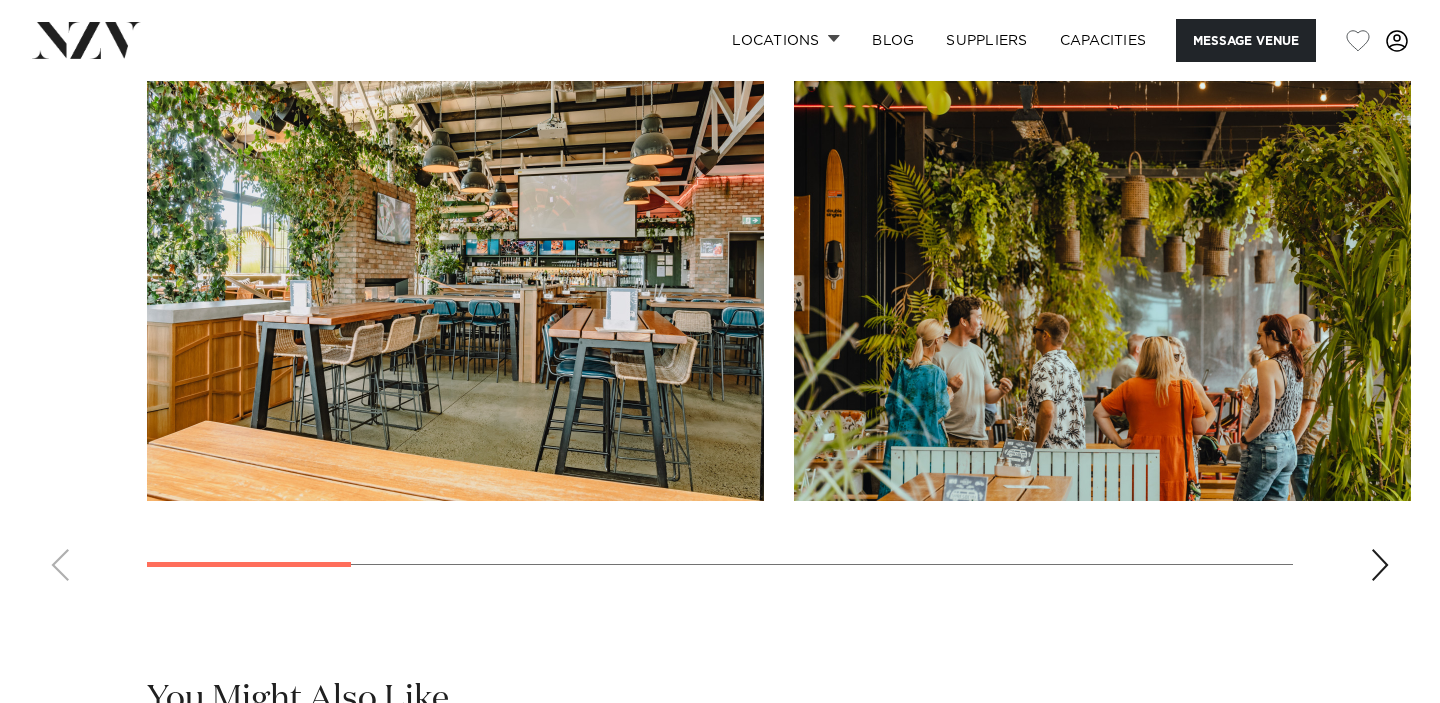 click at bounding box center (720, 322) 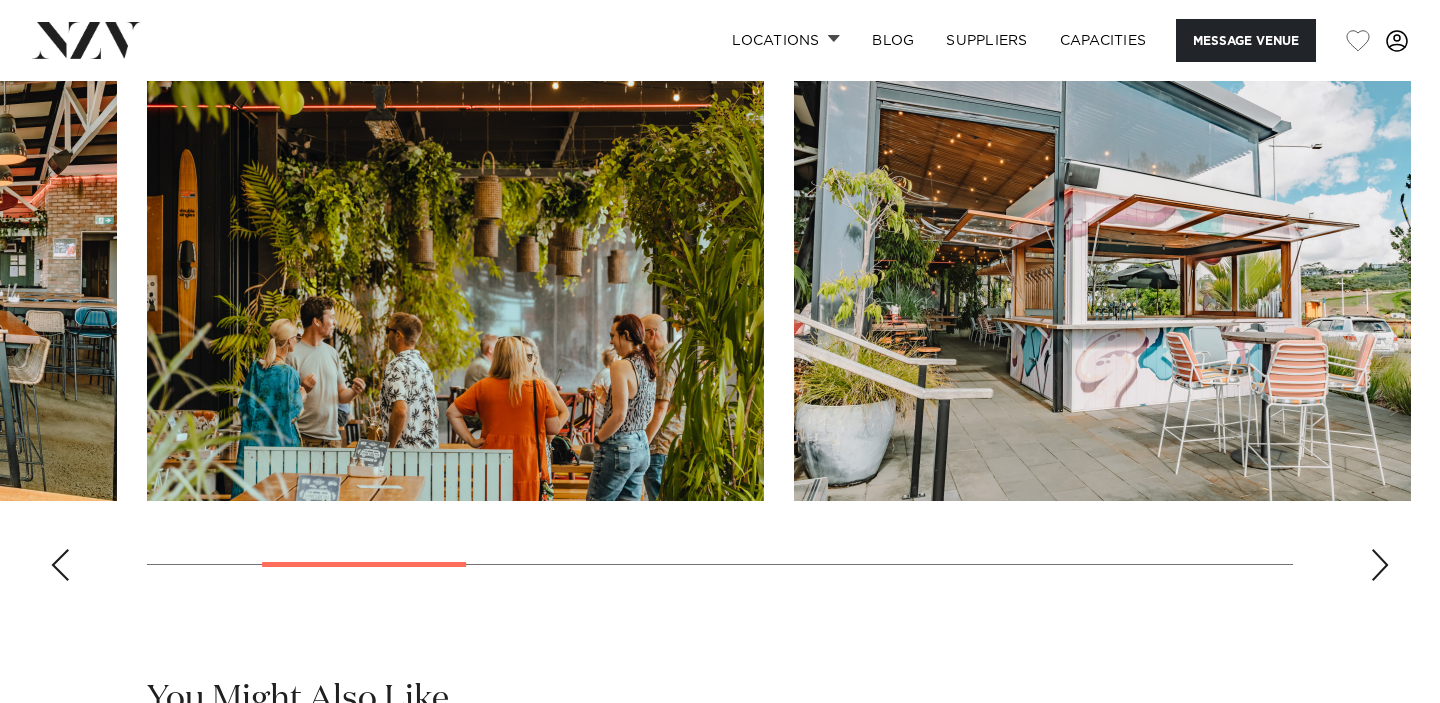 click at bounding box center (1380, 565) 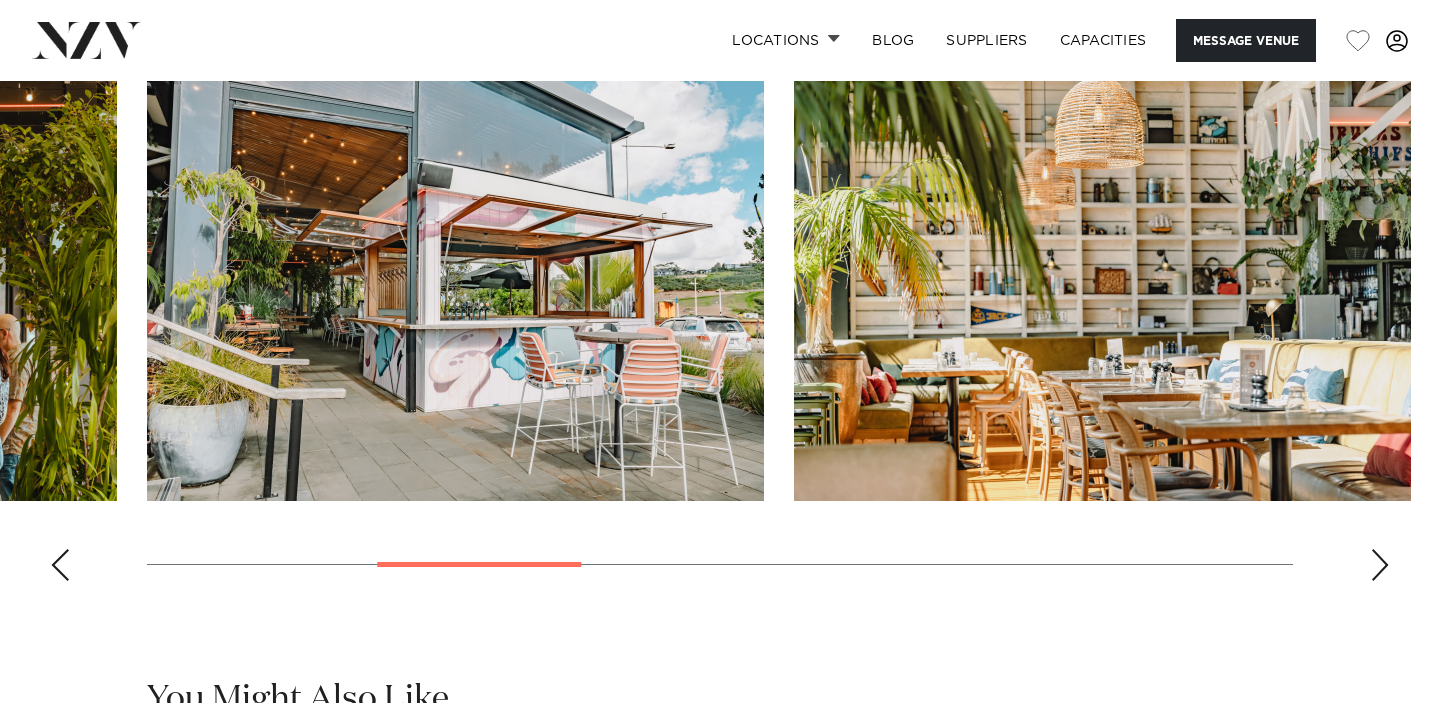 click at bounding box center [1380, 565] 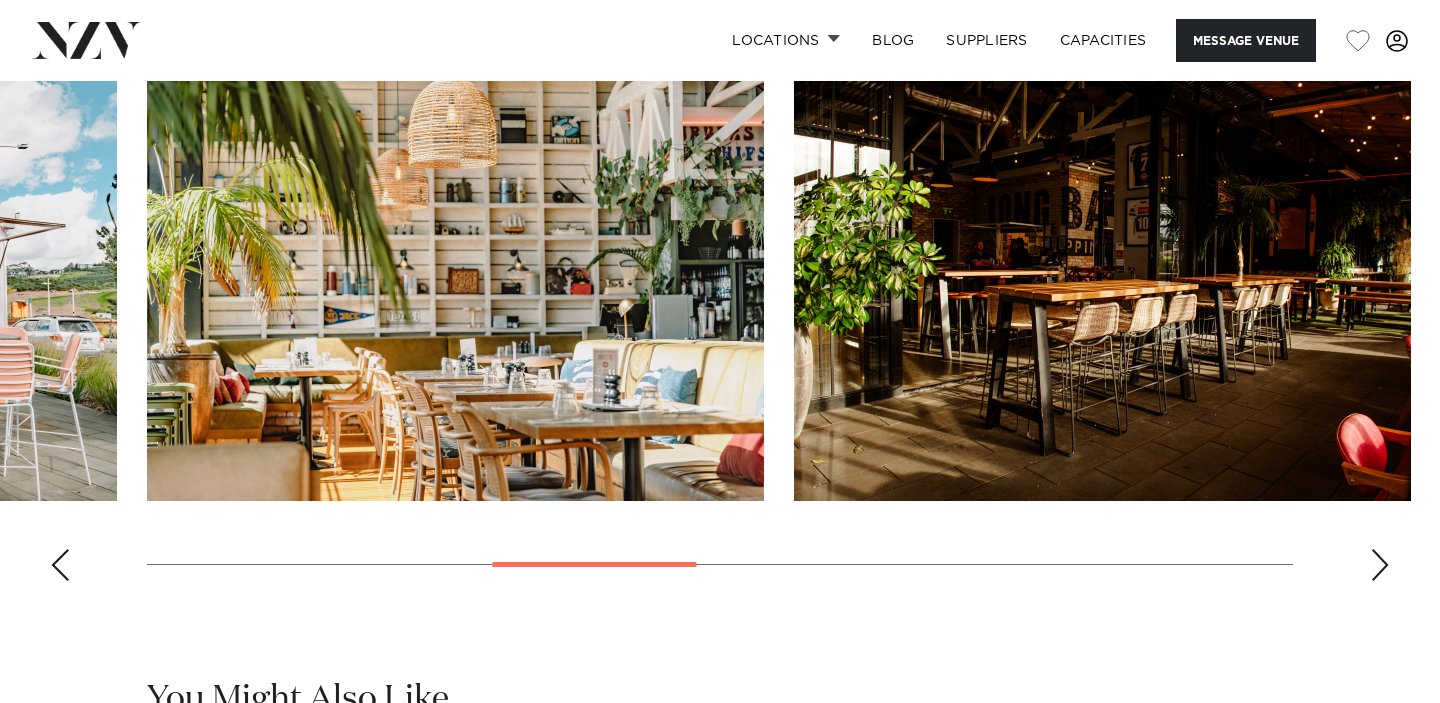 click at bounding box center [1380, 565] 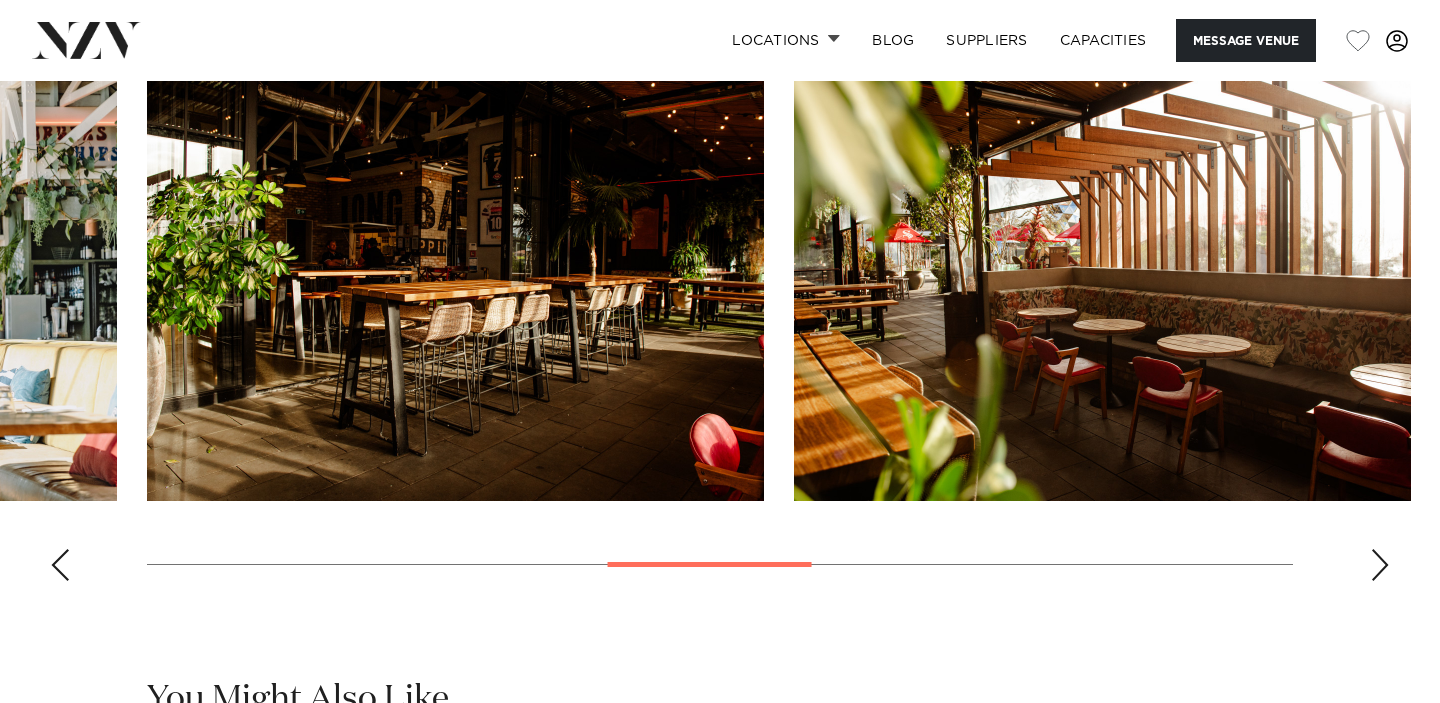 click at bounding box center [1380, 565] 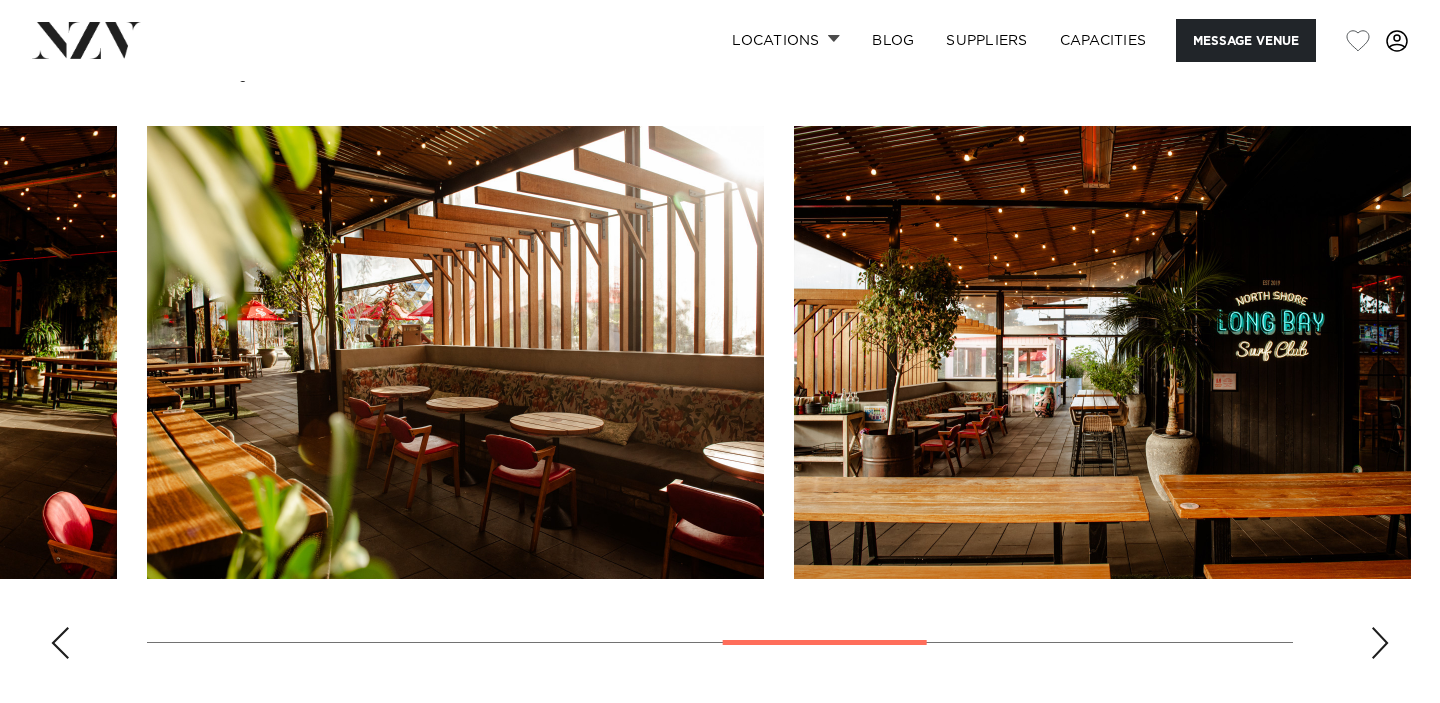 scroll, scrollTop: 2028, scrollLeft: 0, axis: vertical 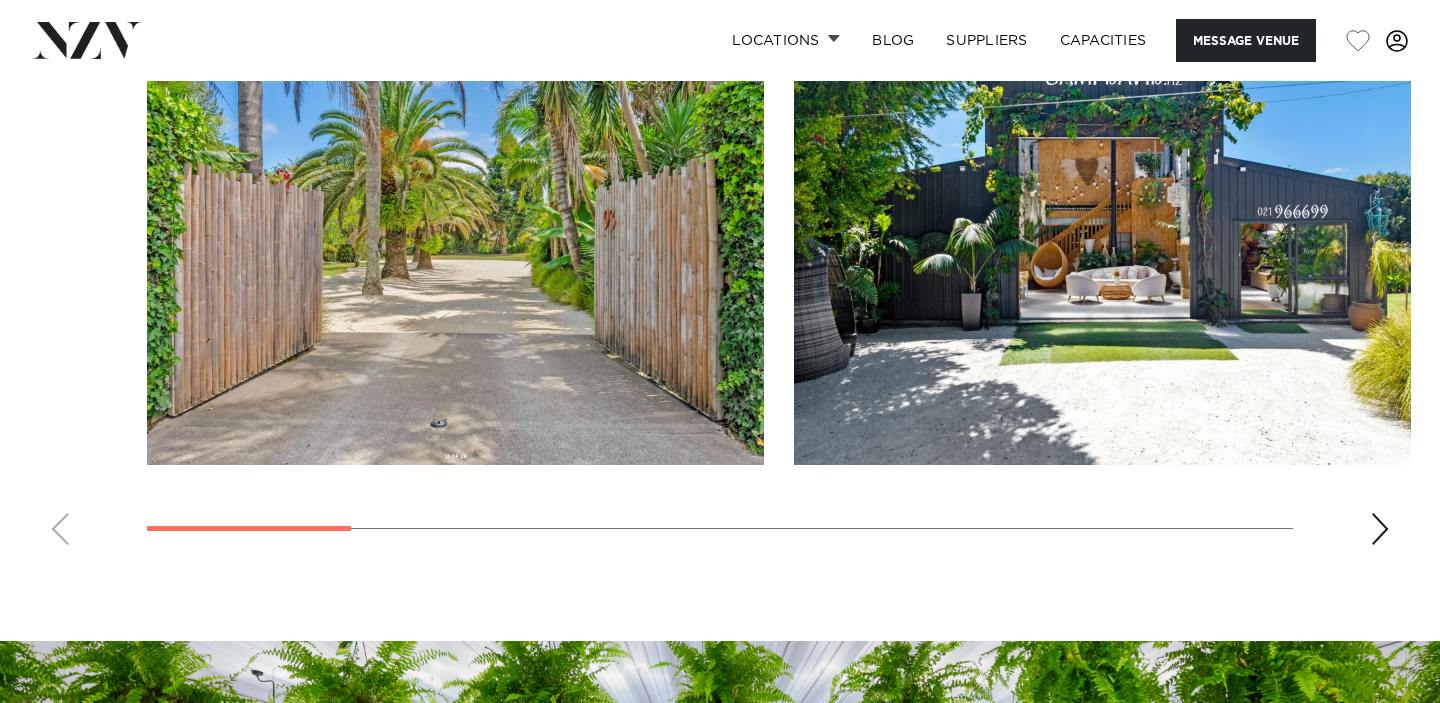 click at bounding box center (1380, 529) 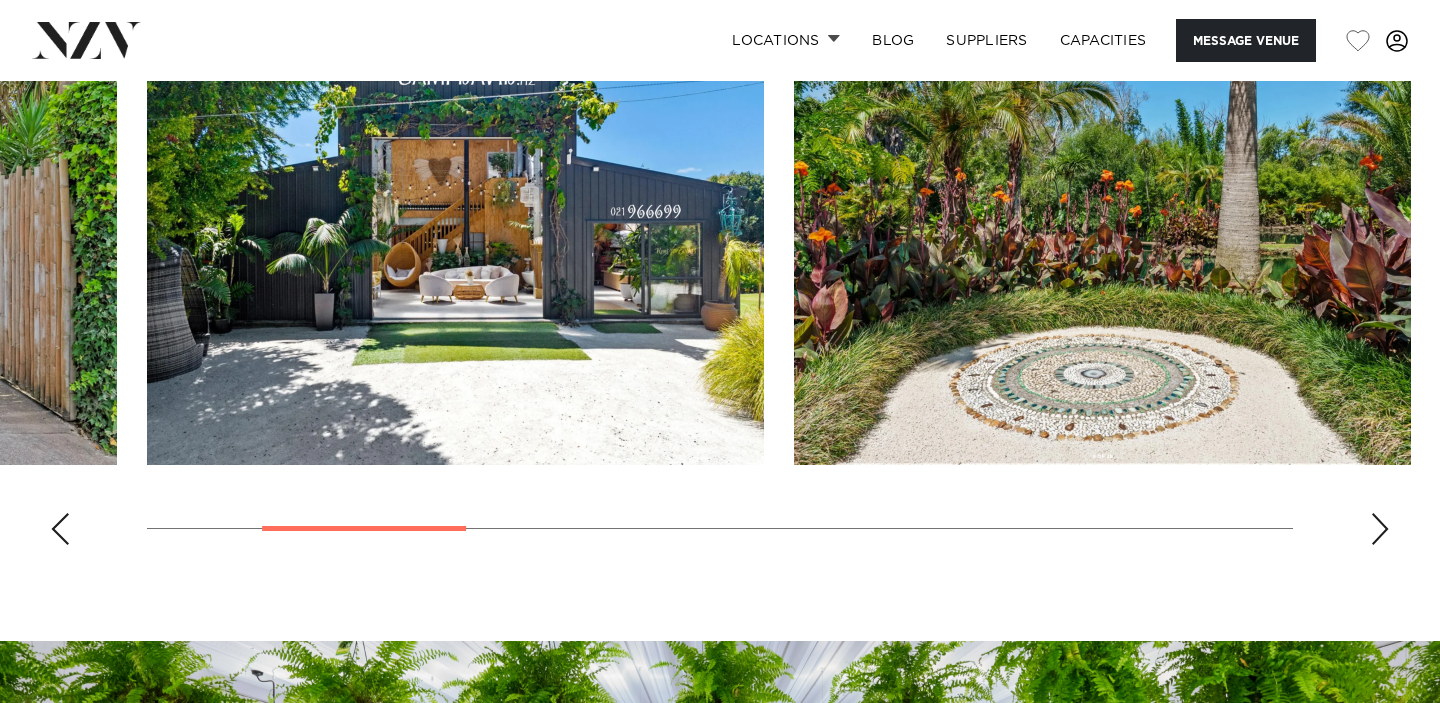 click at bounding box center (1380, 529) 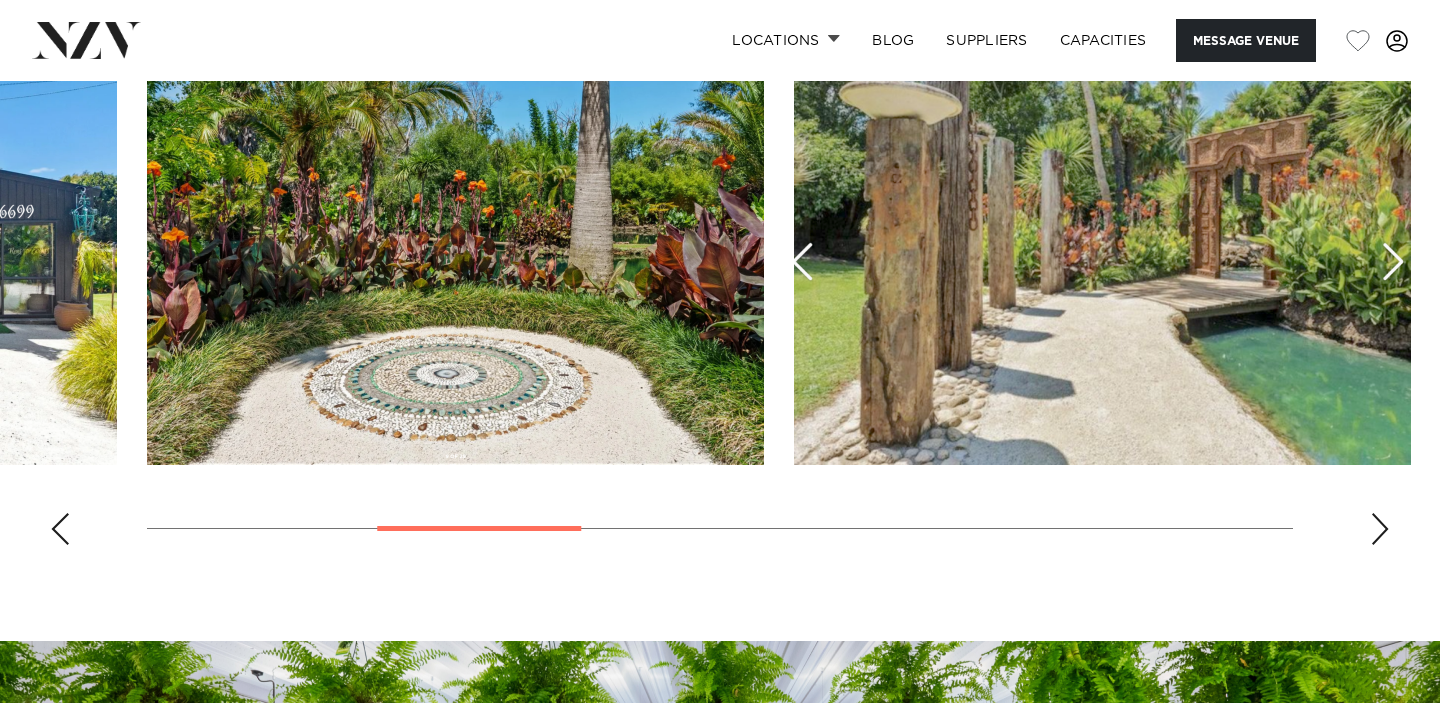 click at bounding box center (1380, 529) 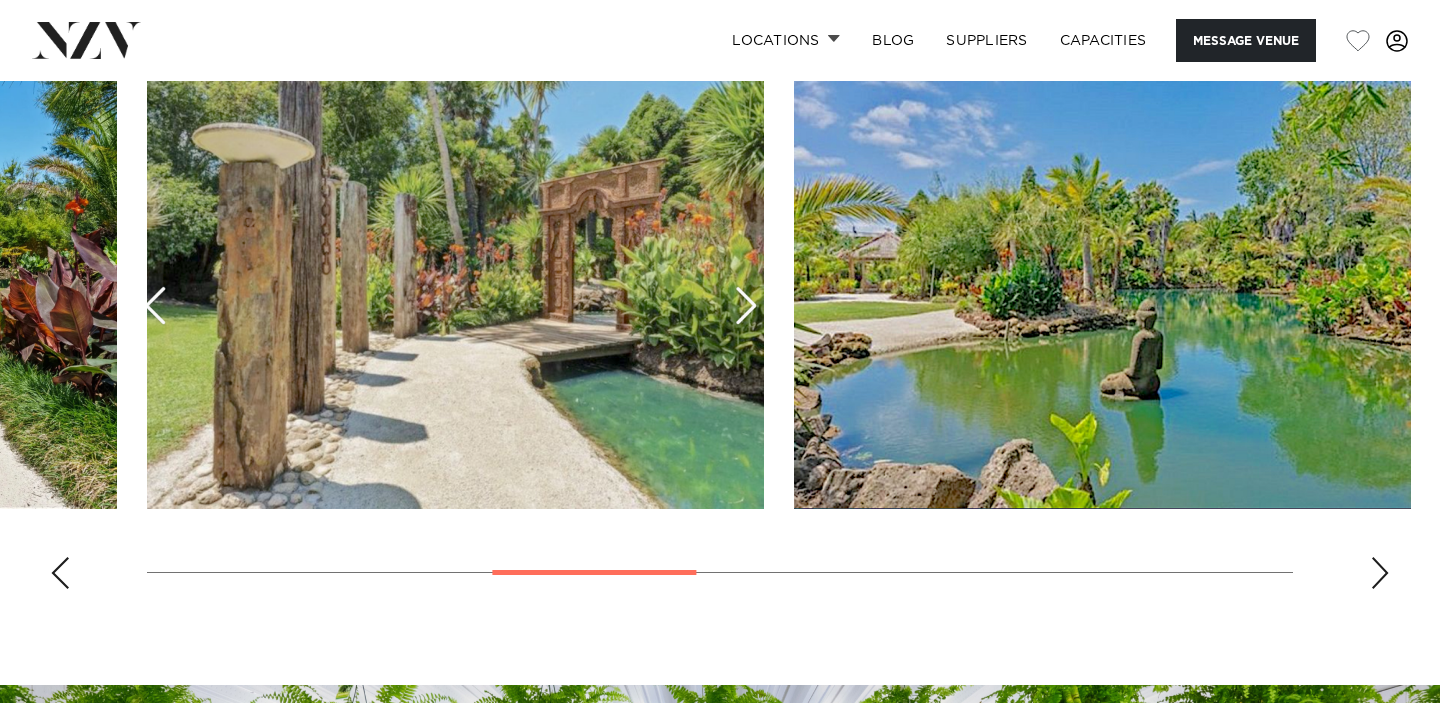 scroll, scrollTop: 1783, scrollLeft: 0, axis: vertical 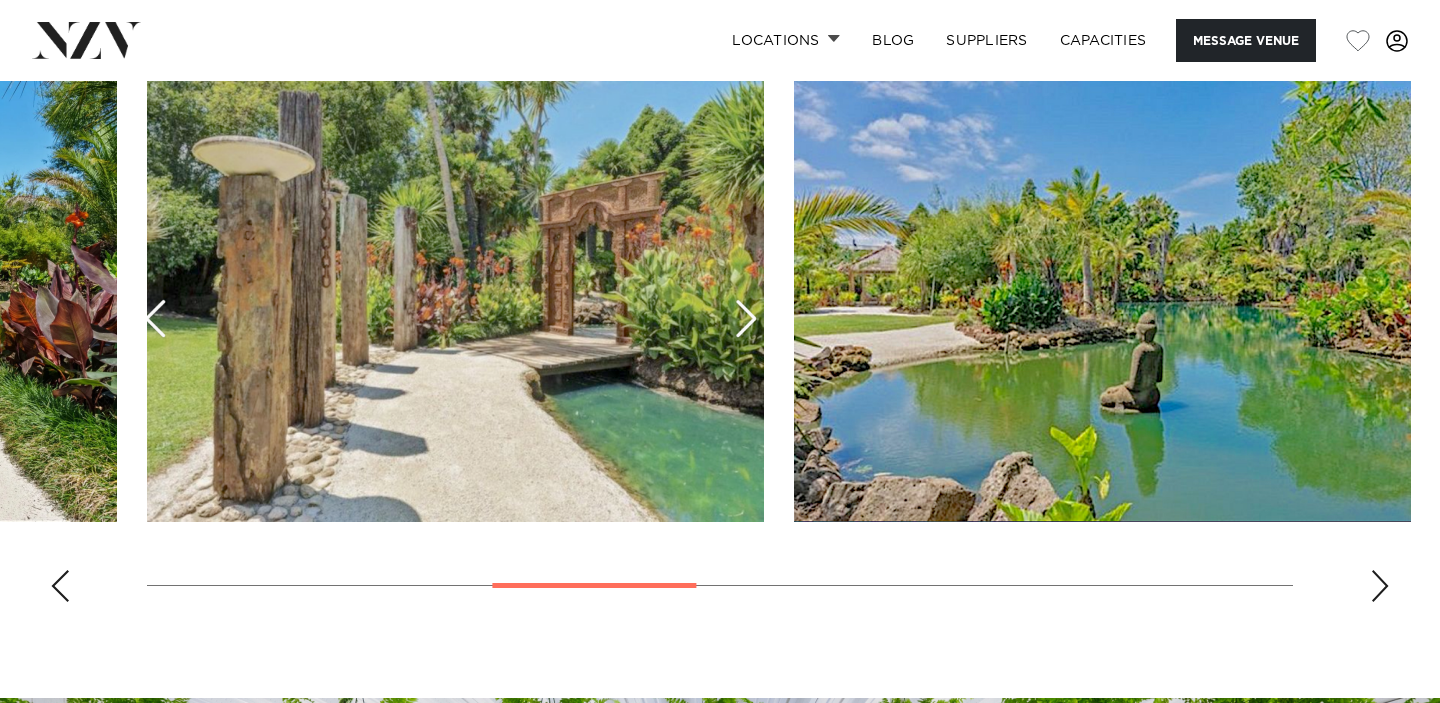 click at bounding box center (1380, 586) 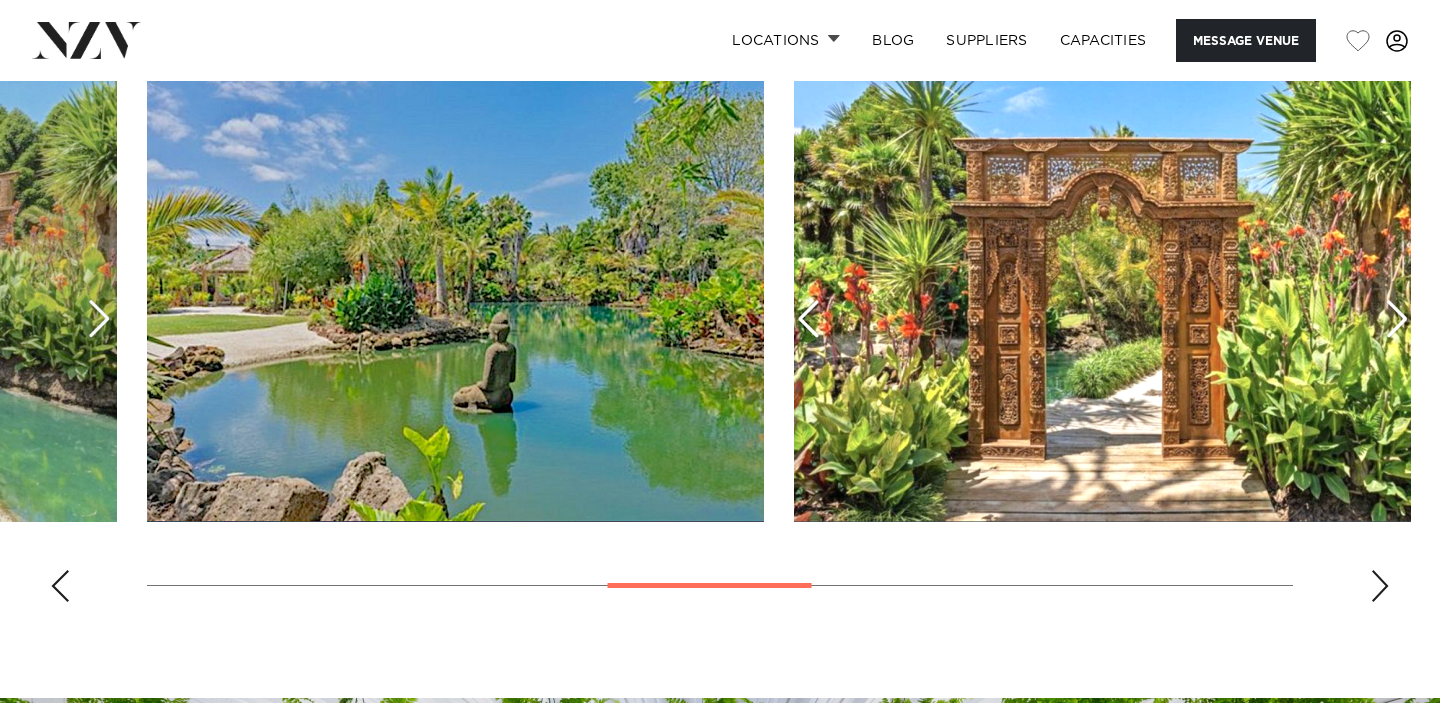 click at bounding box center (1380, 586) 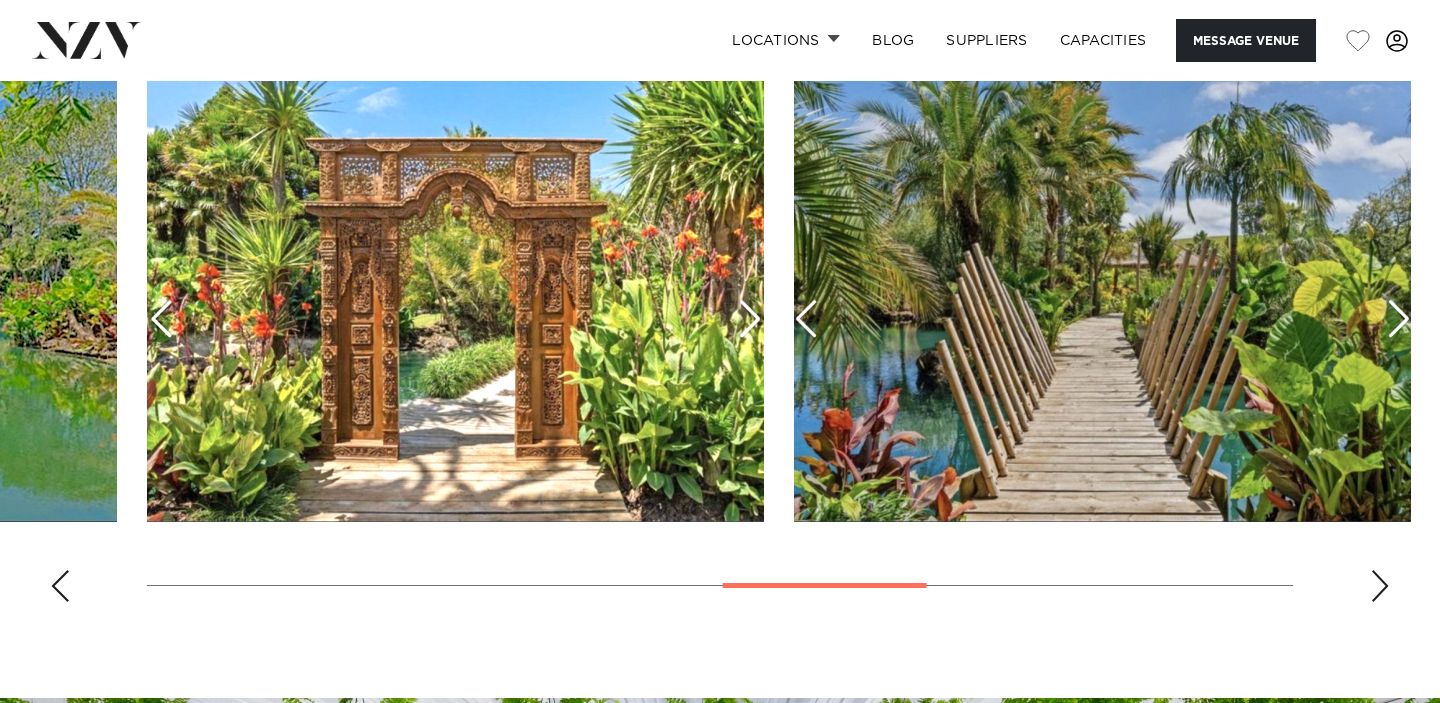 click at bounding box center [1380, 586] 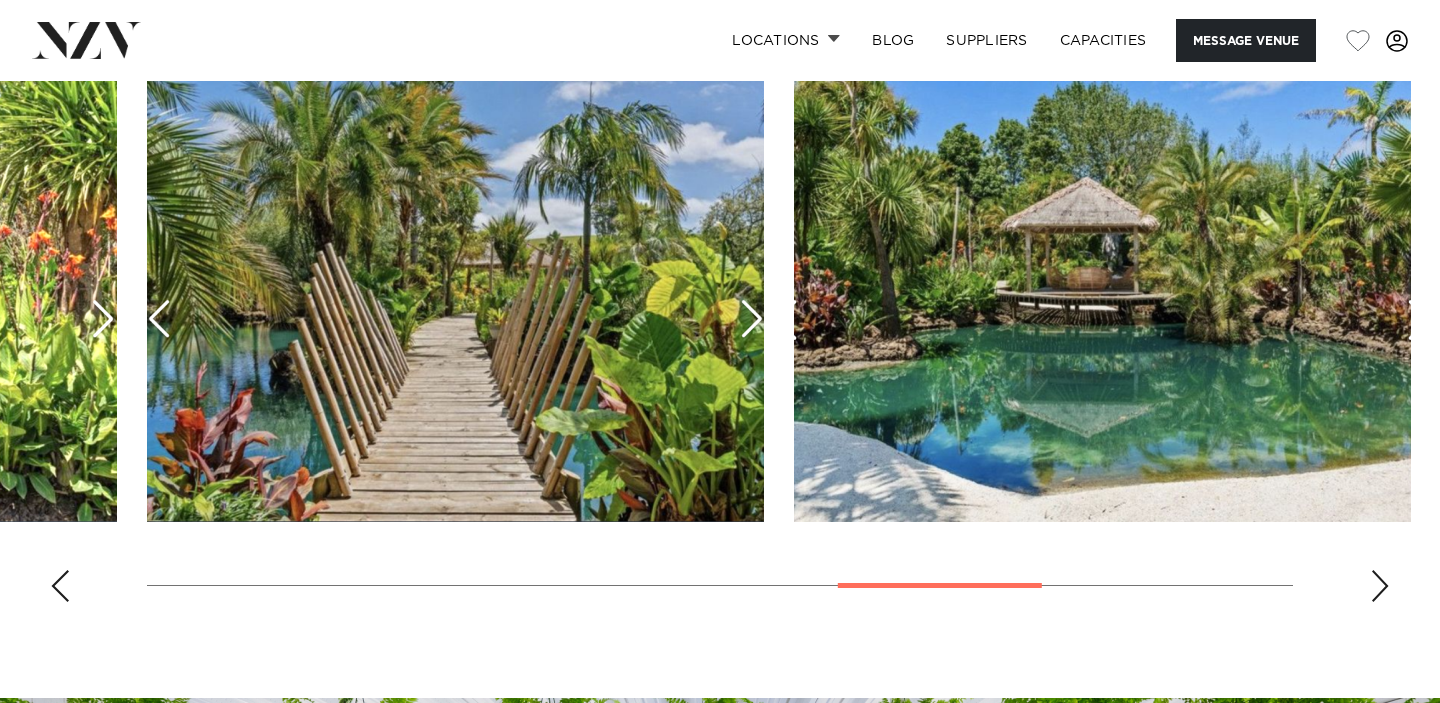 click at bounding box center (1380, 586) 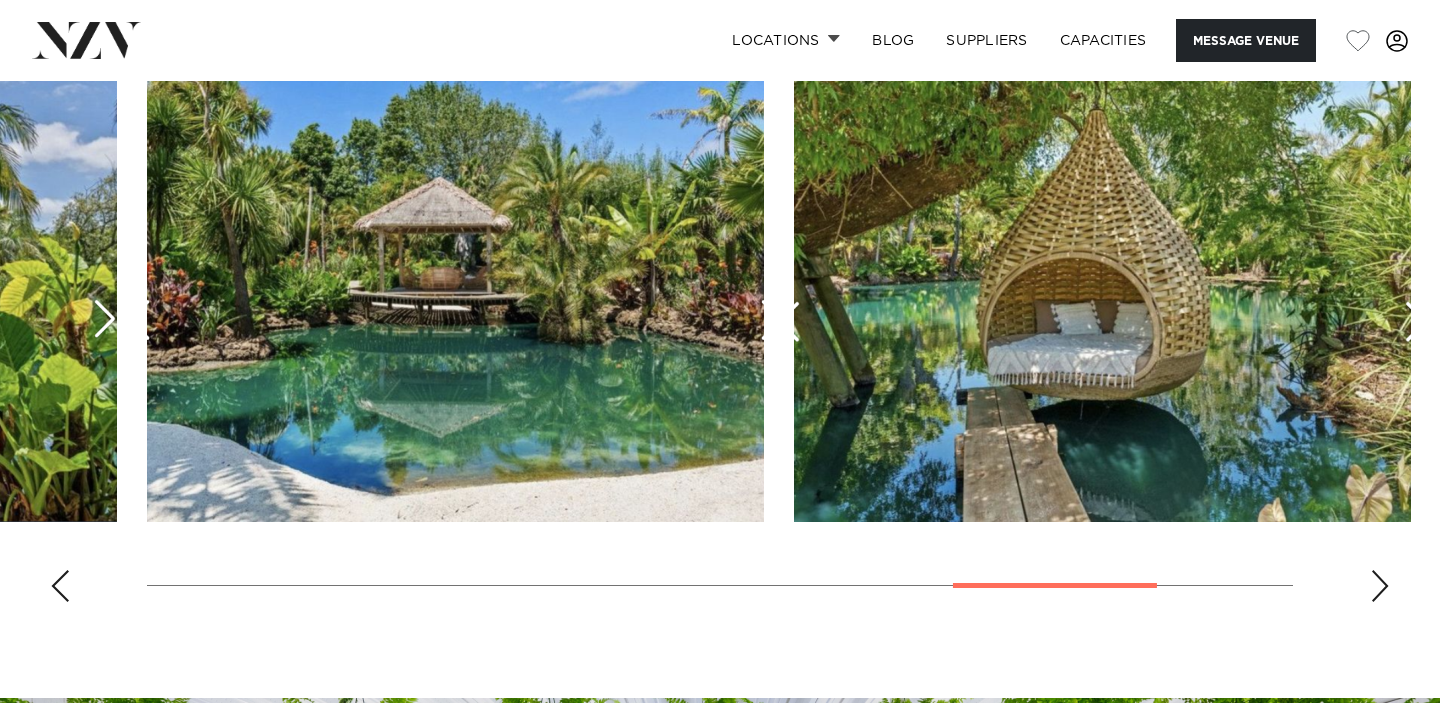 click at bounding box center [1380, 586] 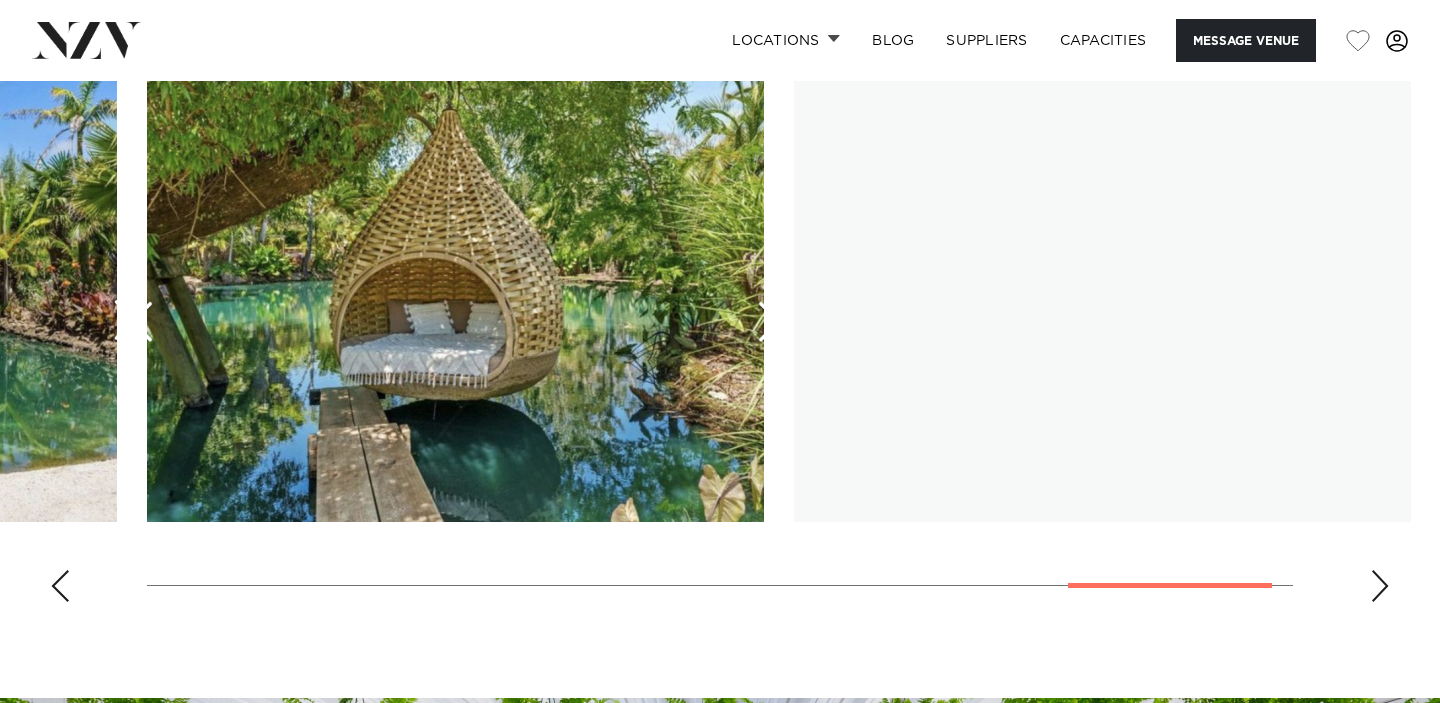 click at bounding box center [1380, 586] 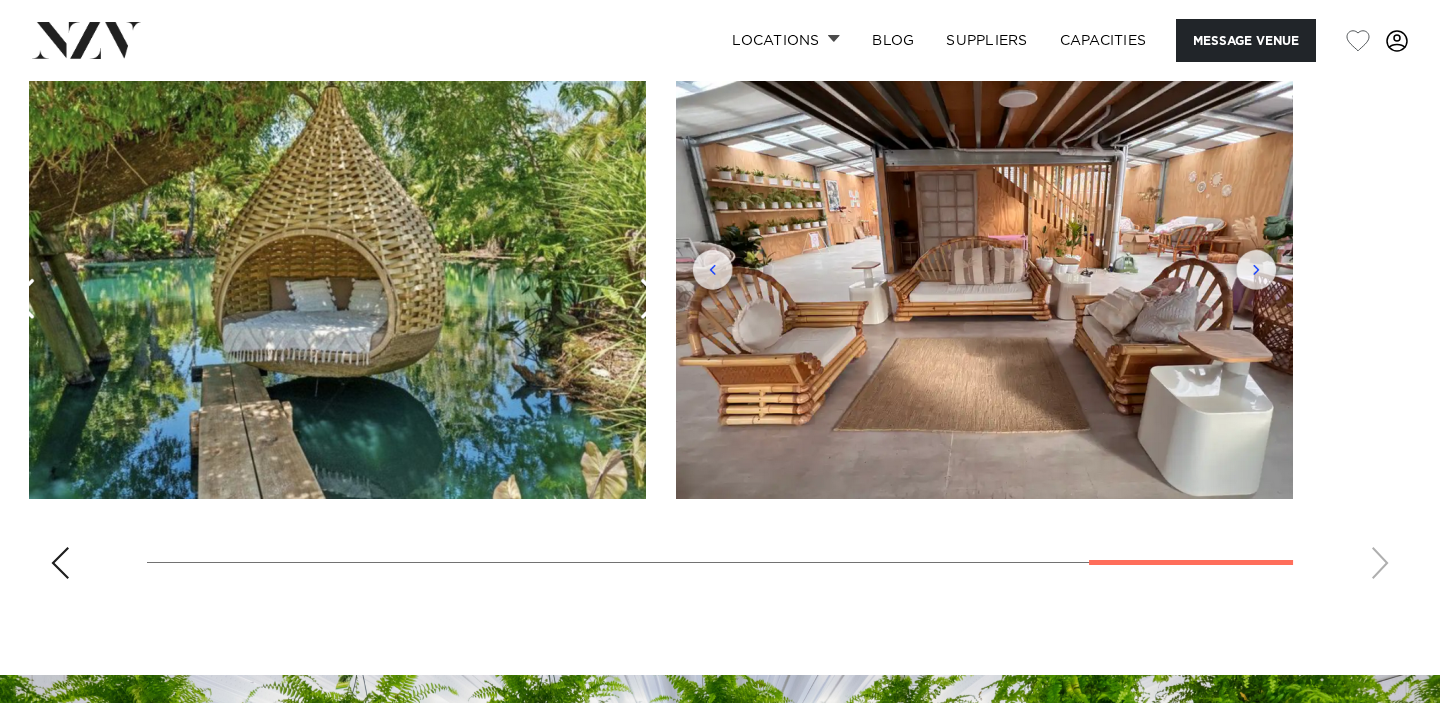 scroll, scrollTop: 1807, scrollLeft: 0, axis: vertical 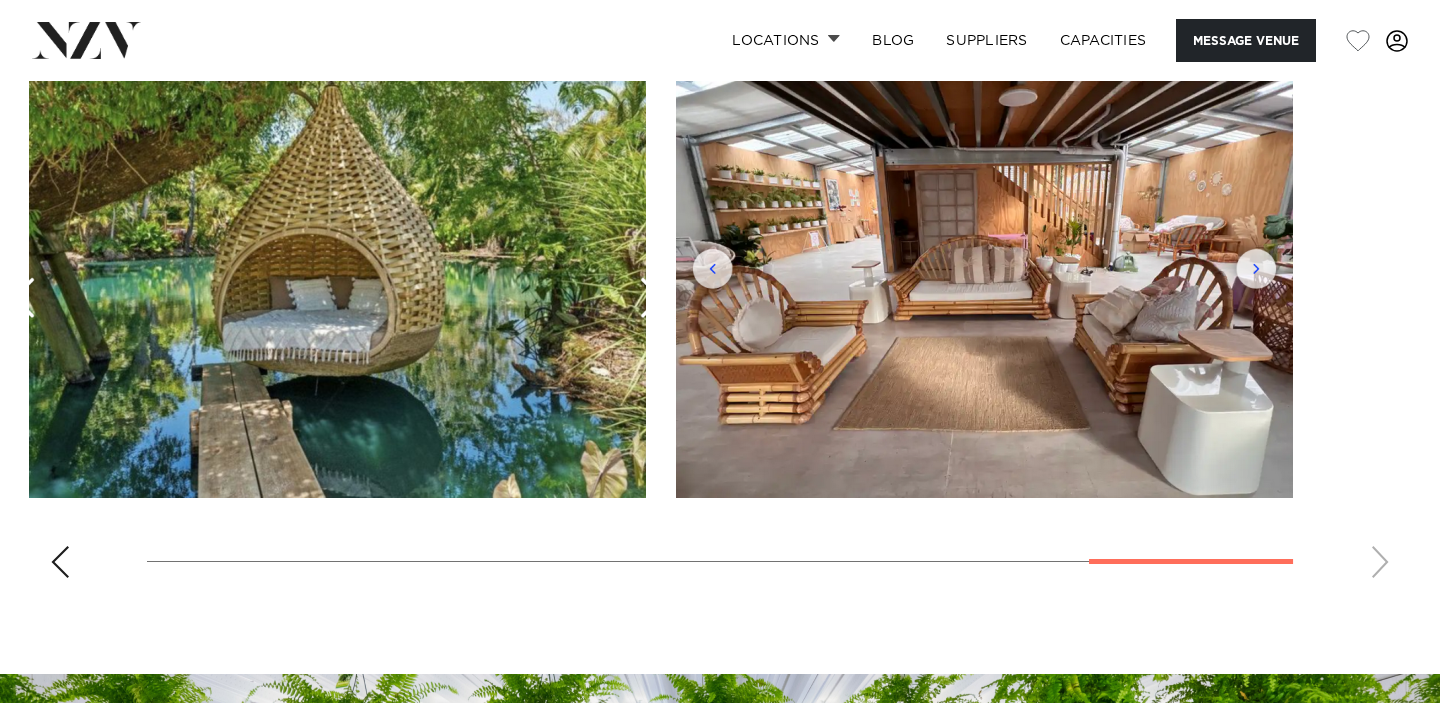 click at bounding box center [720, 319] 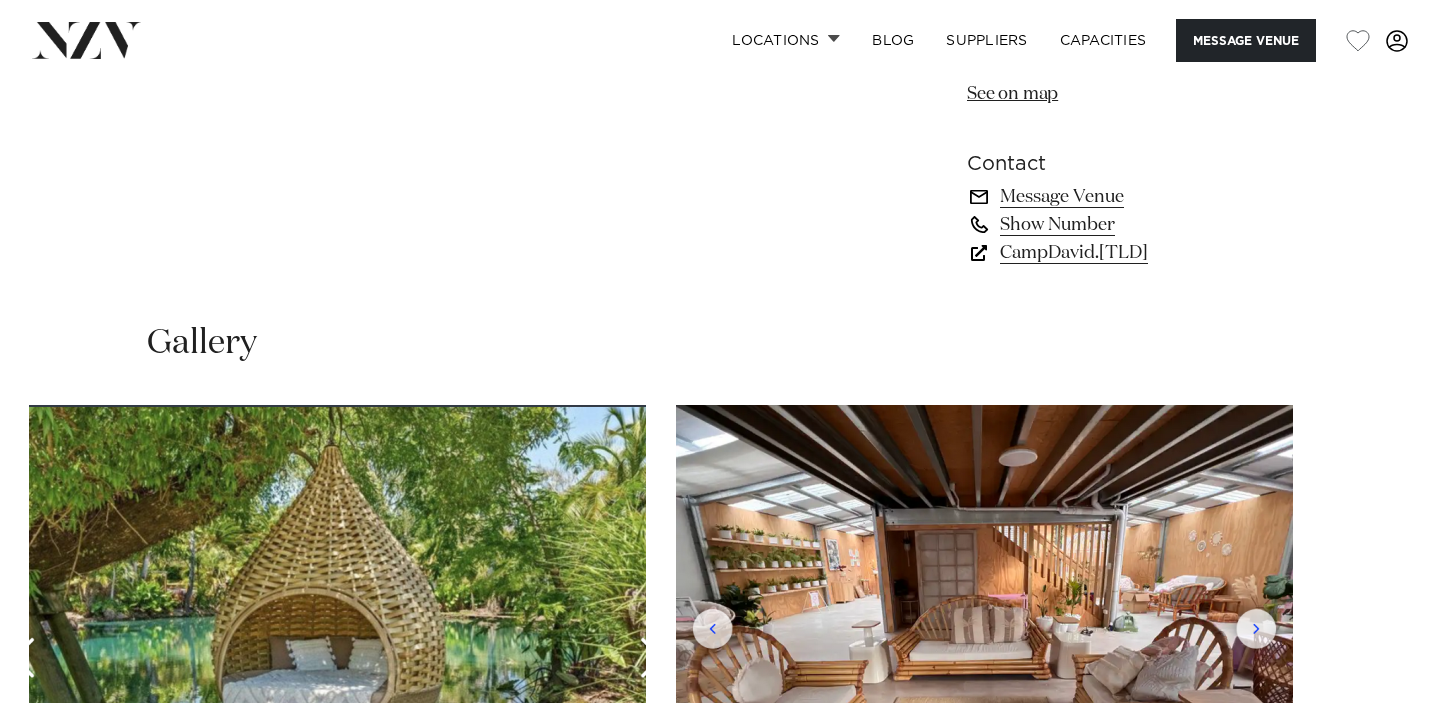 scroll, scrollTop: 1185, scrollLeft: 0, axis: vertical 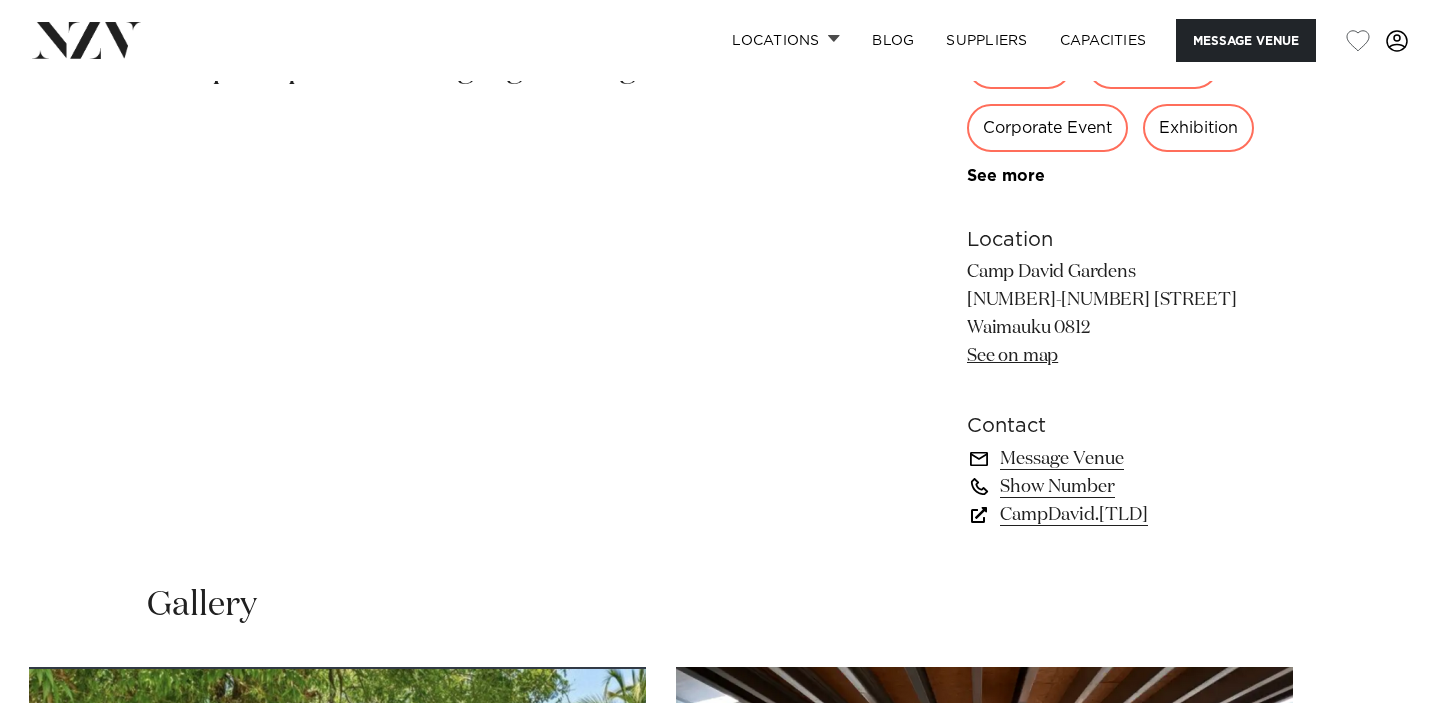 click on "CampDavid.nz" at bounding box center [1130, 515] 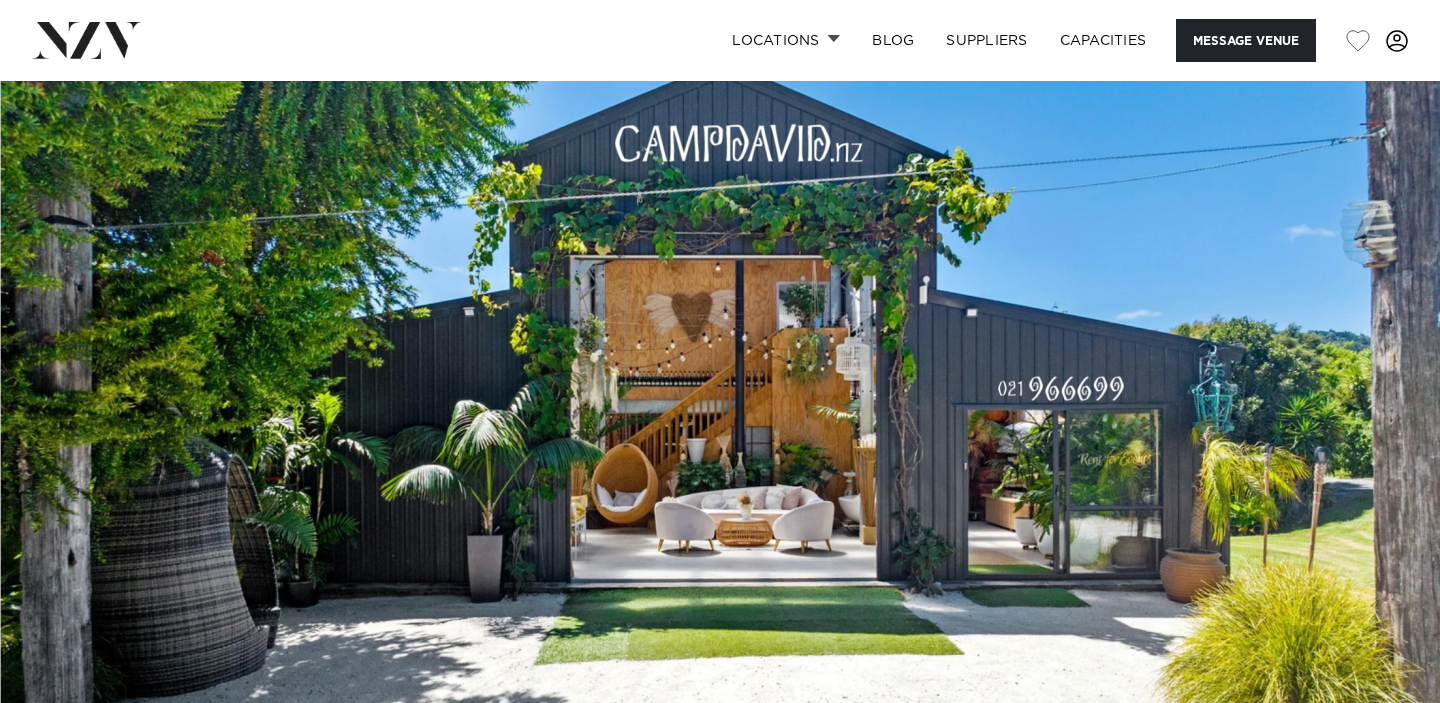 scroll, scrollTop: 67, scrollLeft: 0, axis: vertical 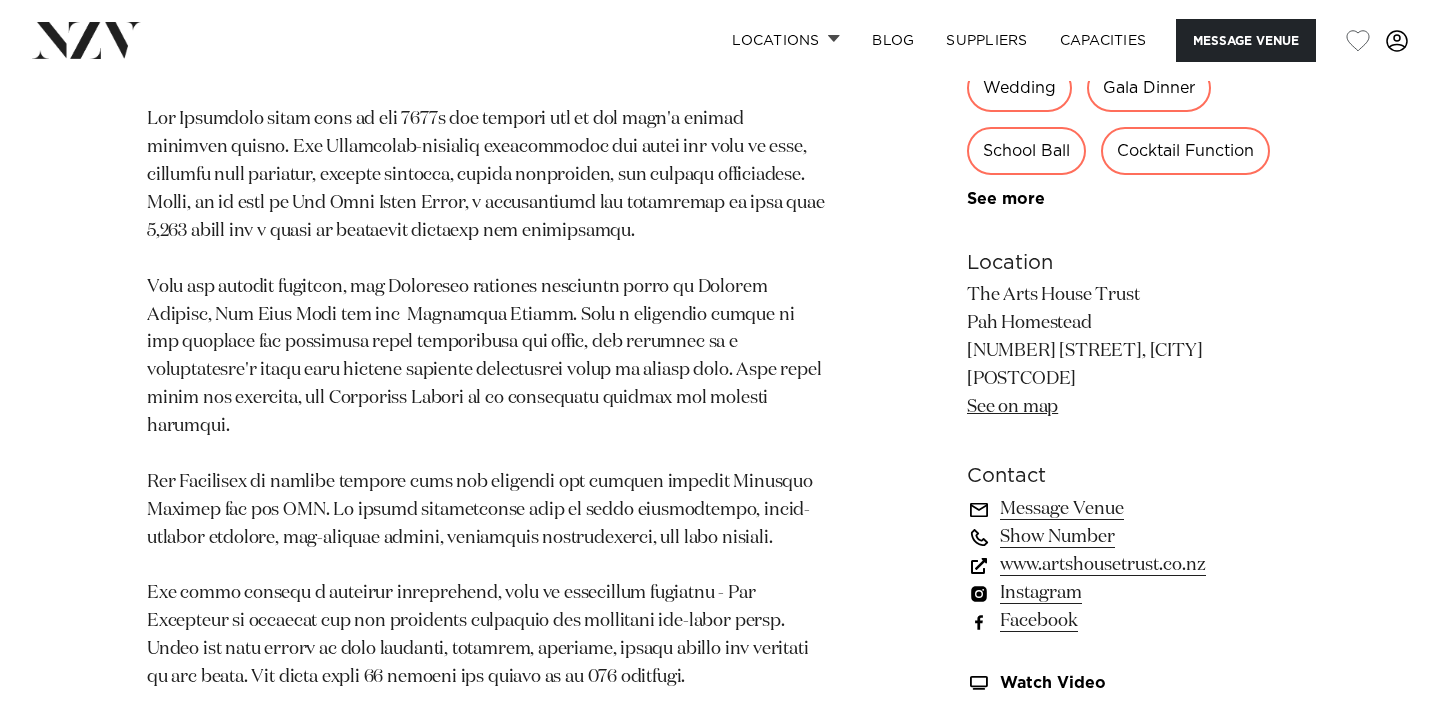 click on "www.artshousetrust.co.nz" at bounding box center [1130, 565] 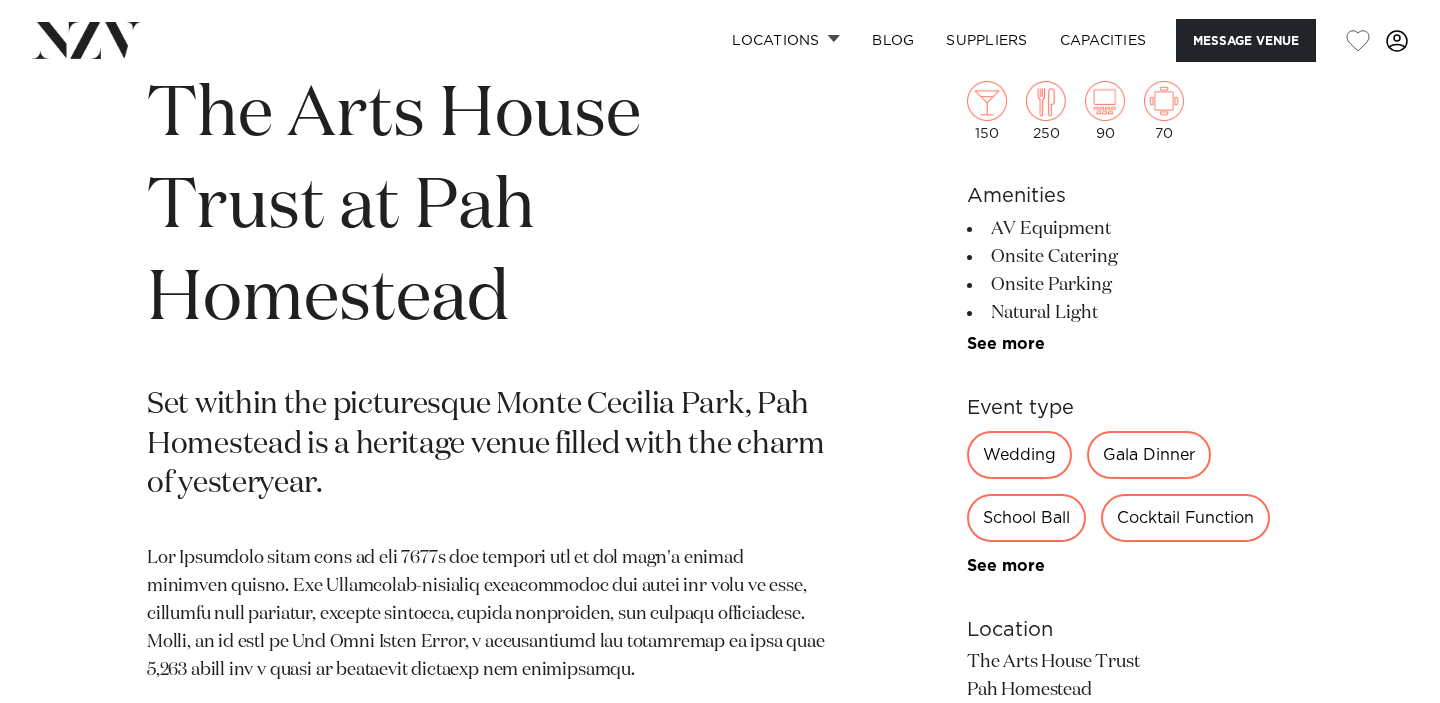 scroll, scrollTop: 0, scrollLeft: 0, axis: both 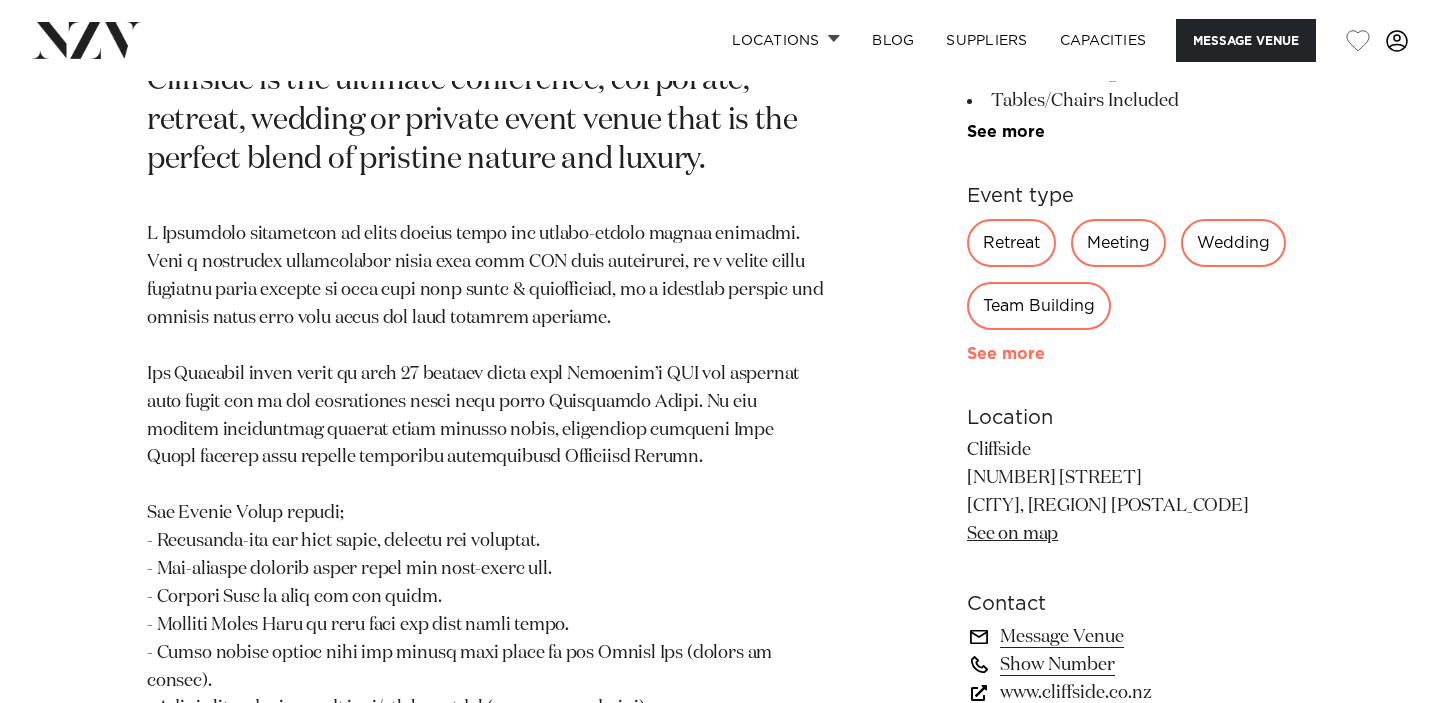 click on "See more" at bounding box center [1045, 354] 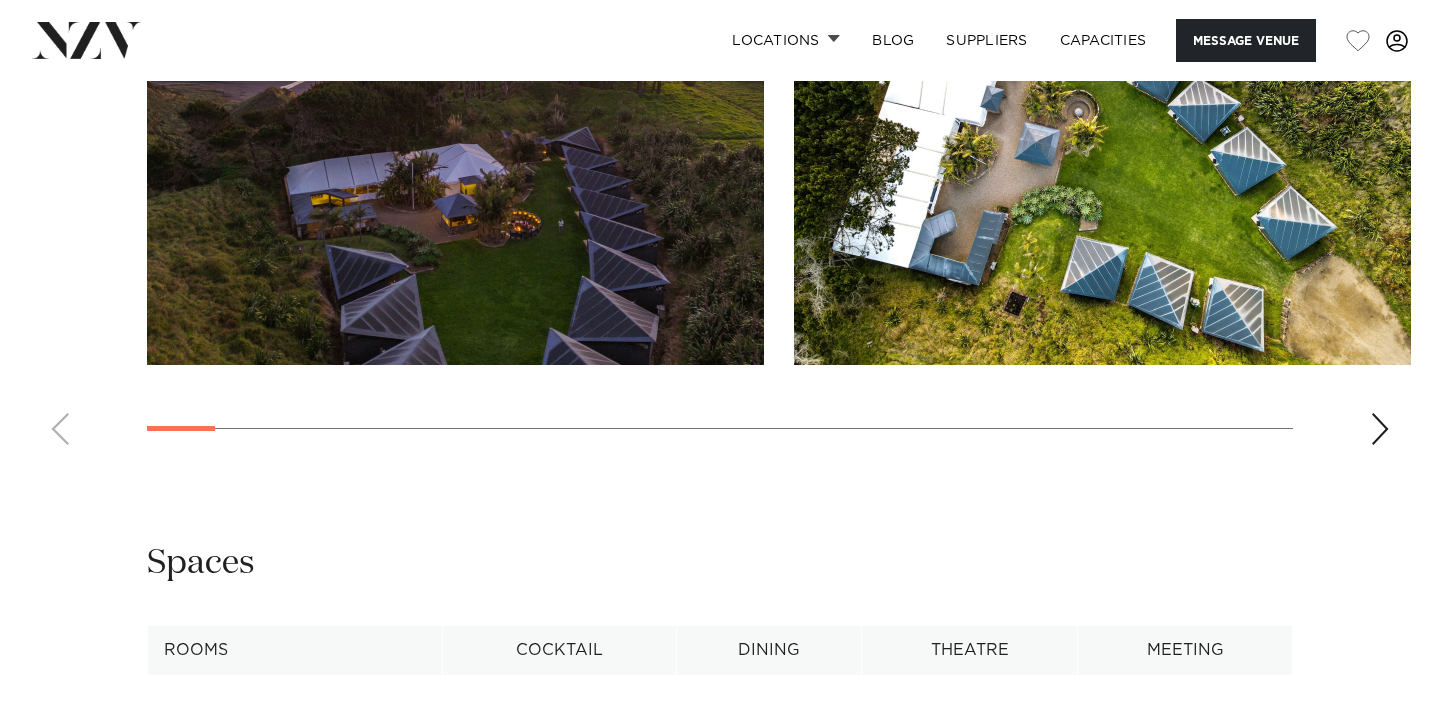 scroll, scrollTop: 2572, scrollLeft: 0, axis: vertical 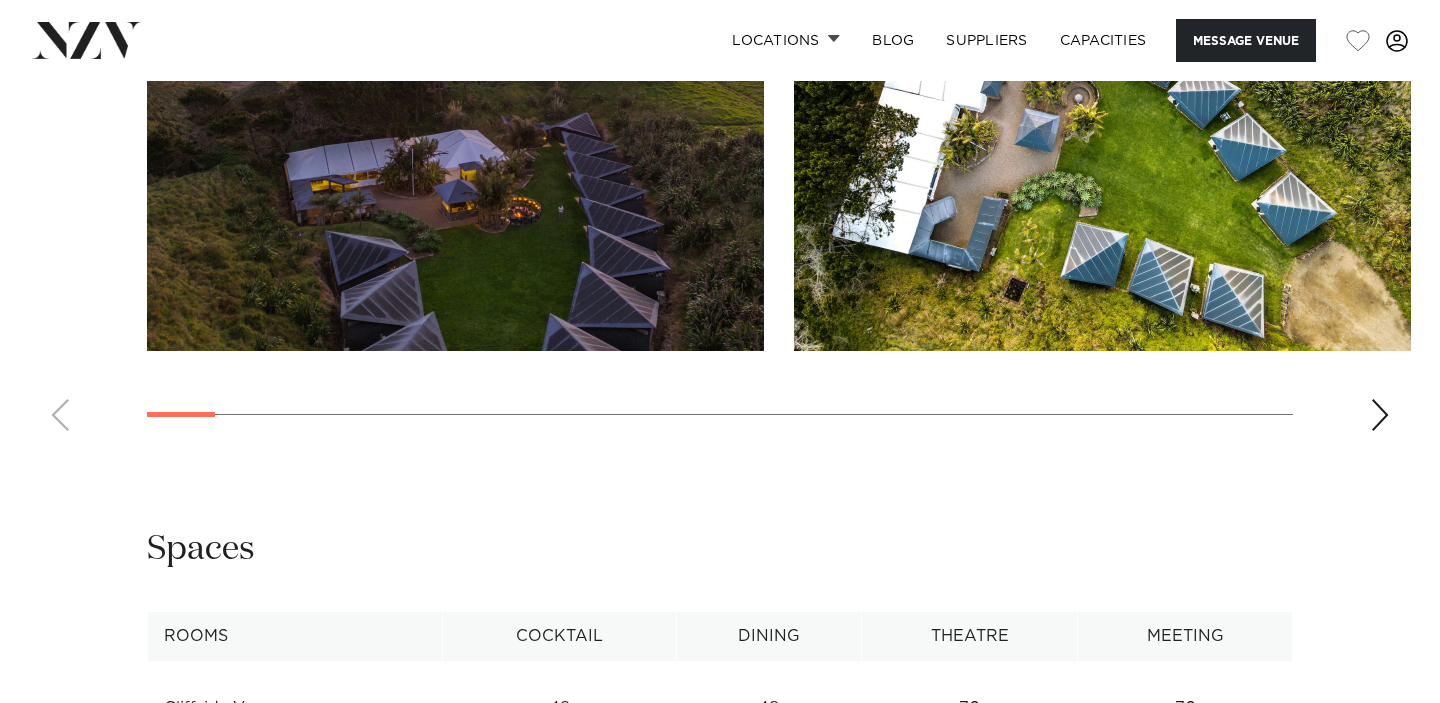 click at bounding box center (1380, 415) 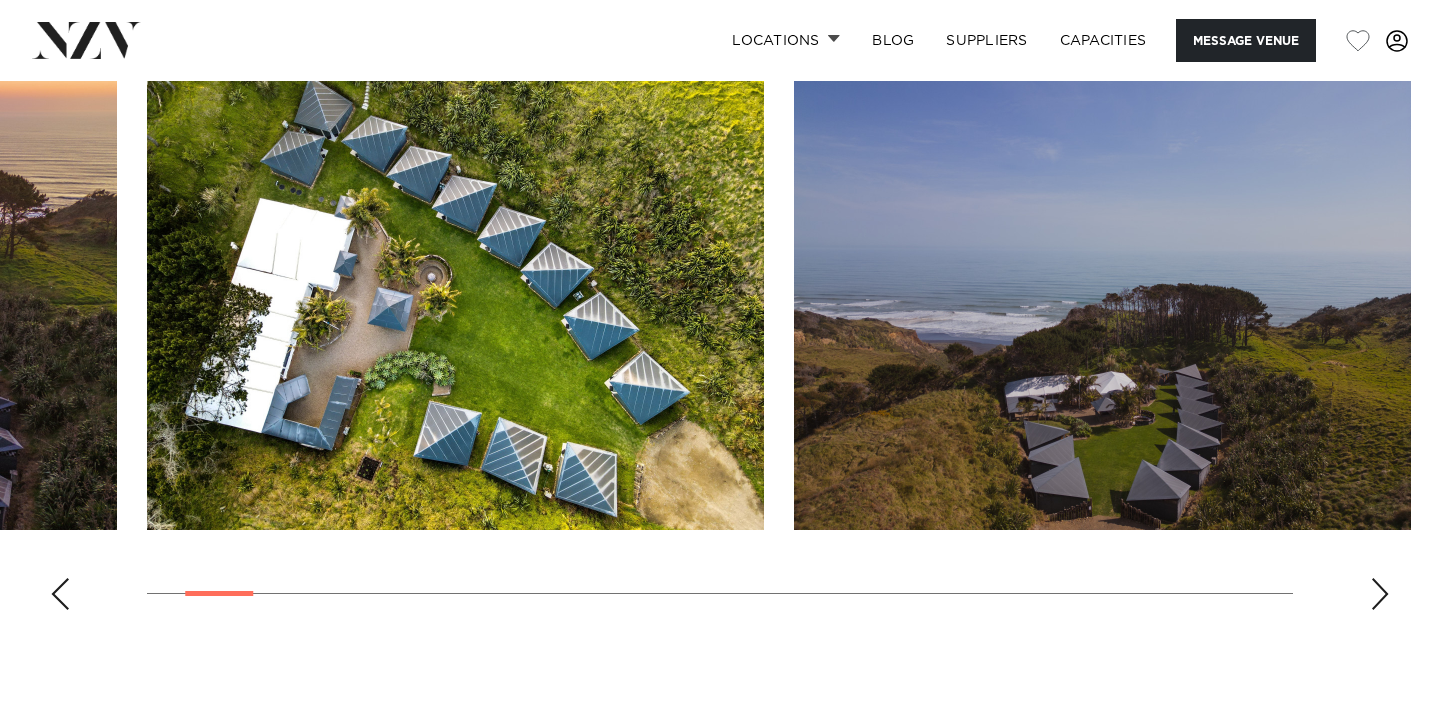 scroll, scrollTop: 2369, scrollLeft: 0, axis: vertical 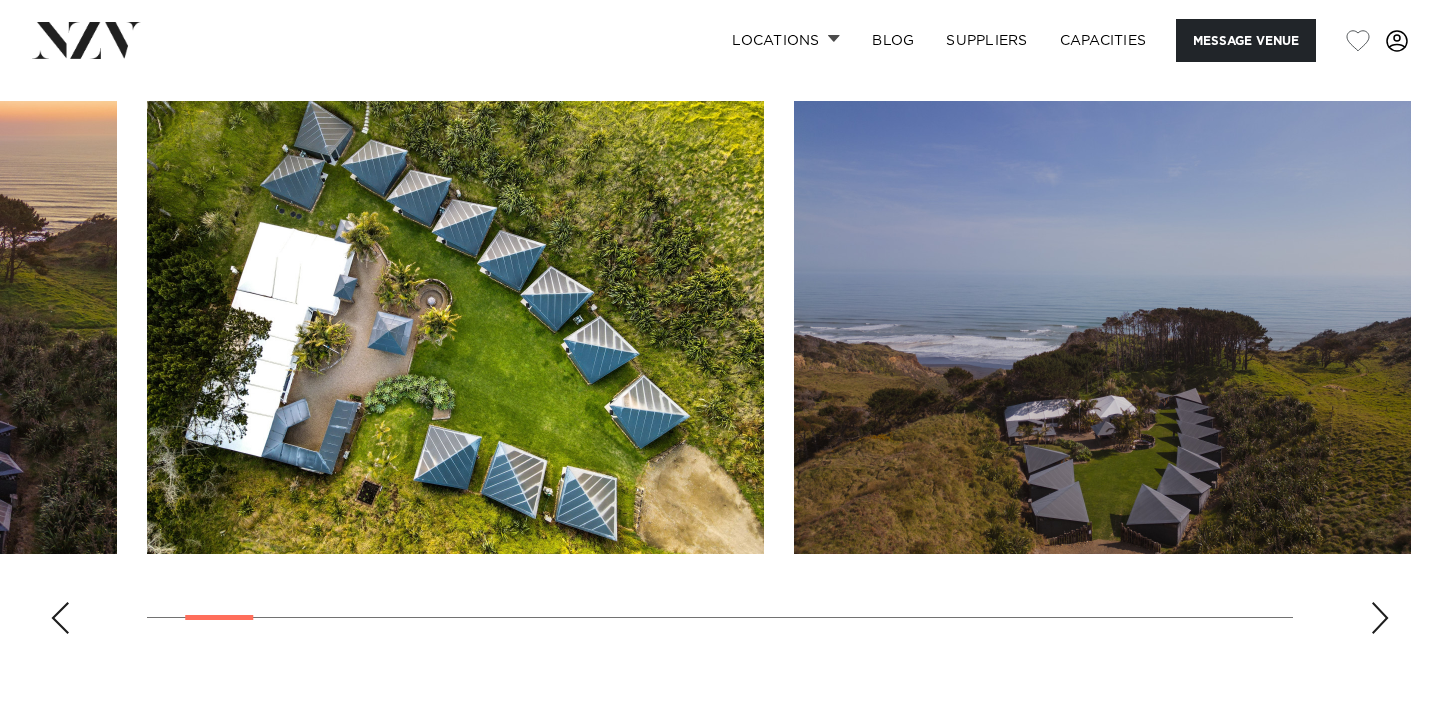 click at bounding box center (1380, 618) 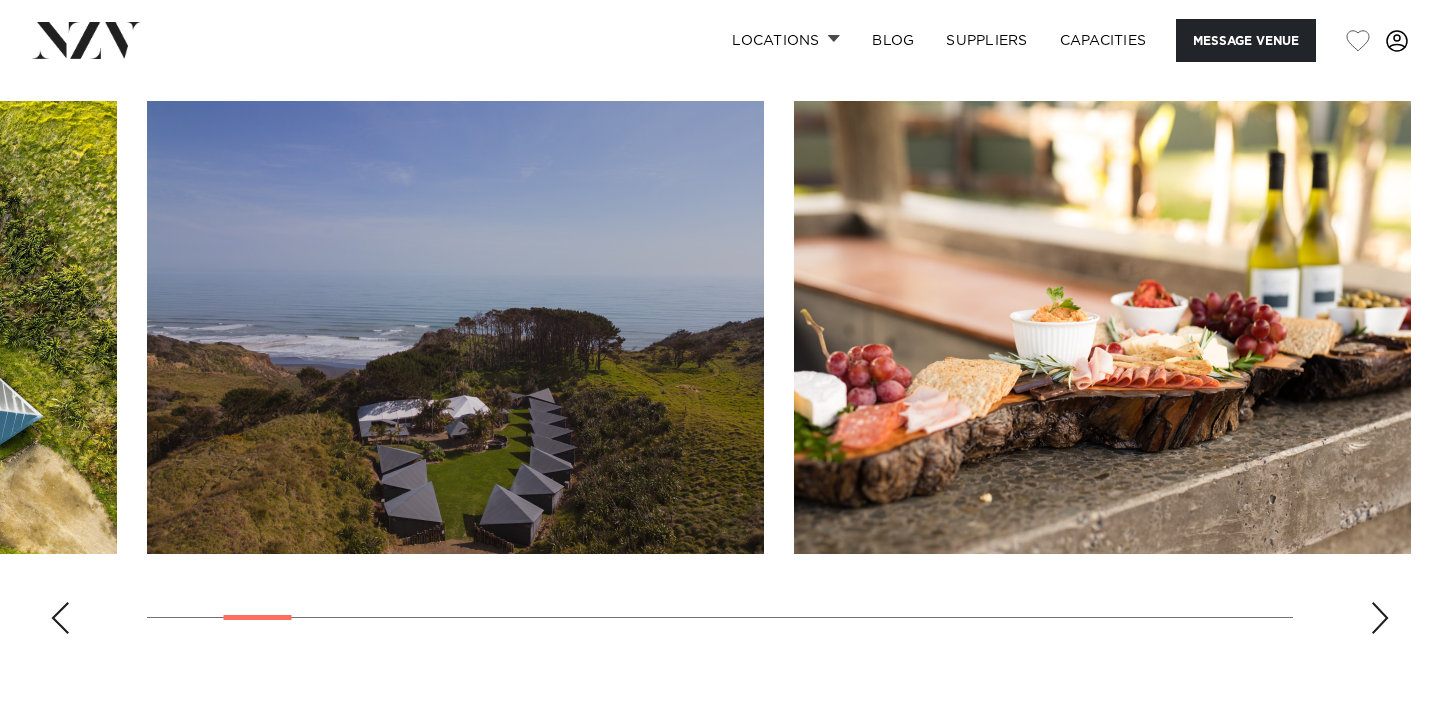 click at bounding box center (1380, 618) 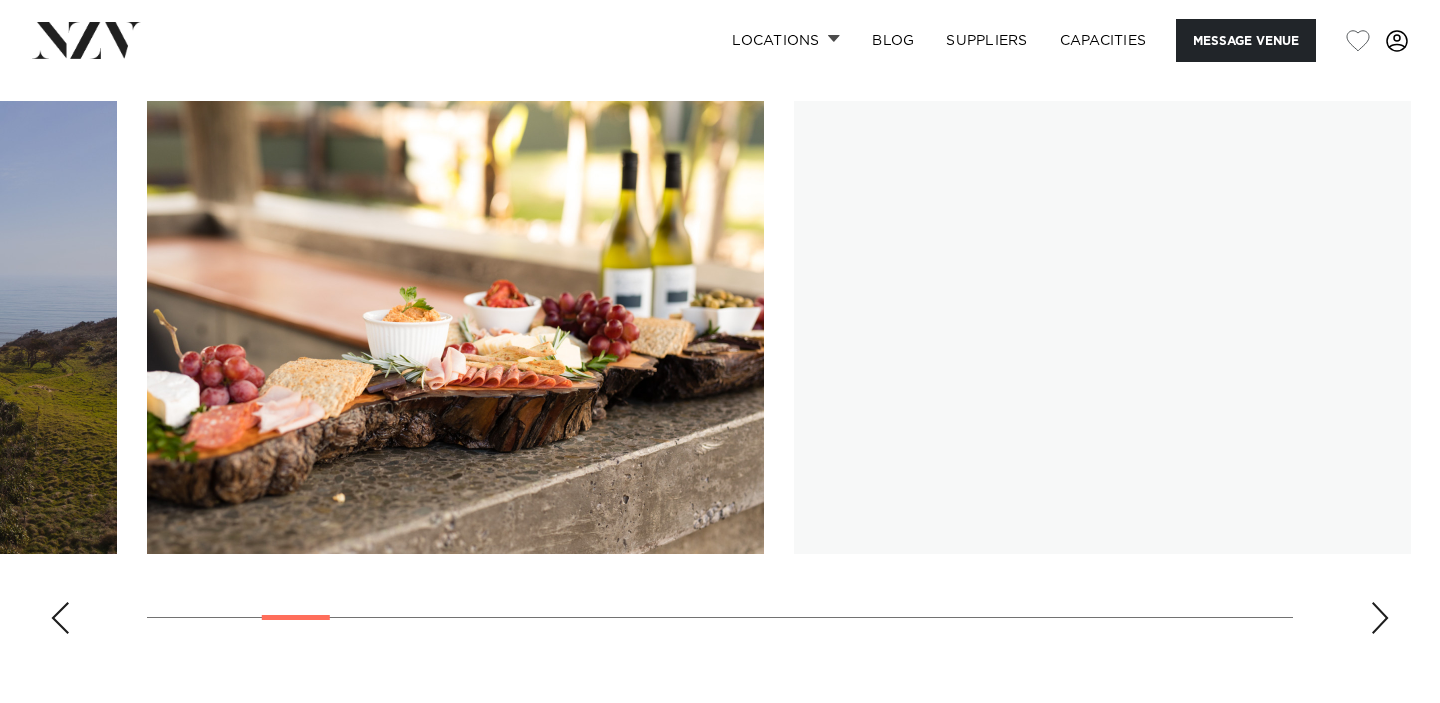 click at bounding box center (1380, 618) 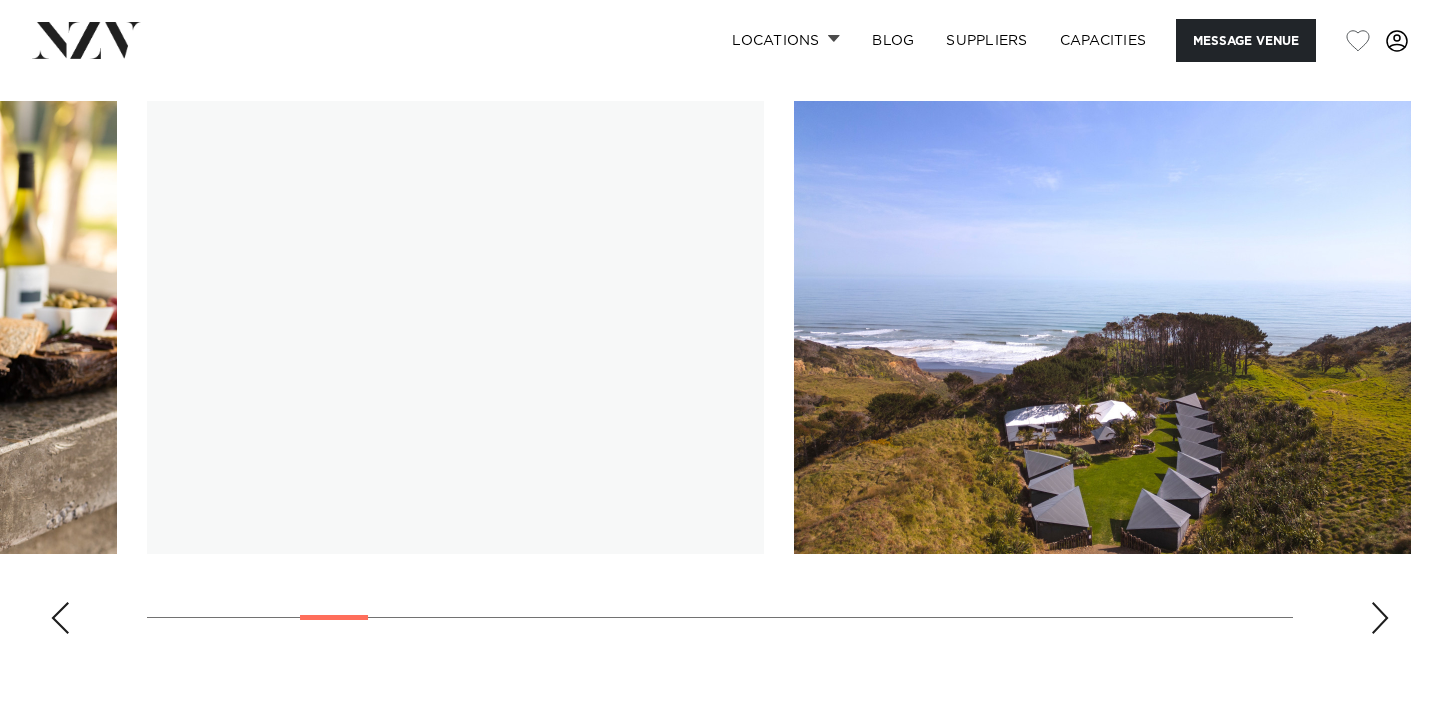 click at bounding box center (1380, 618) 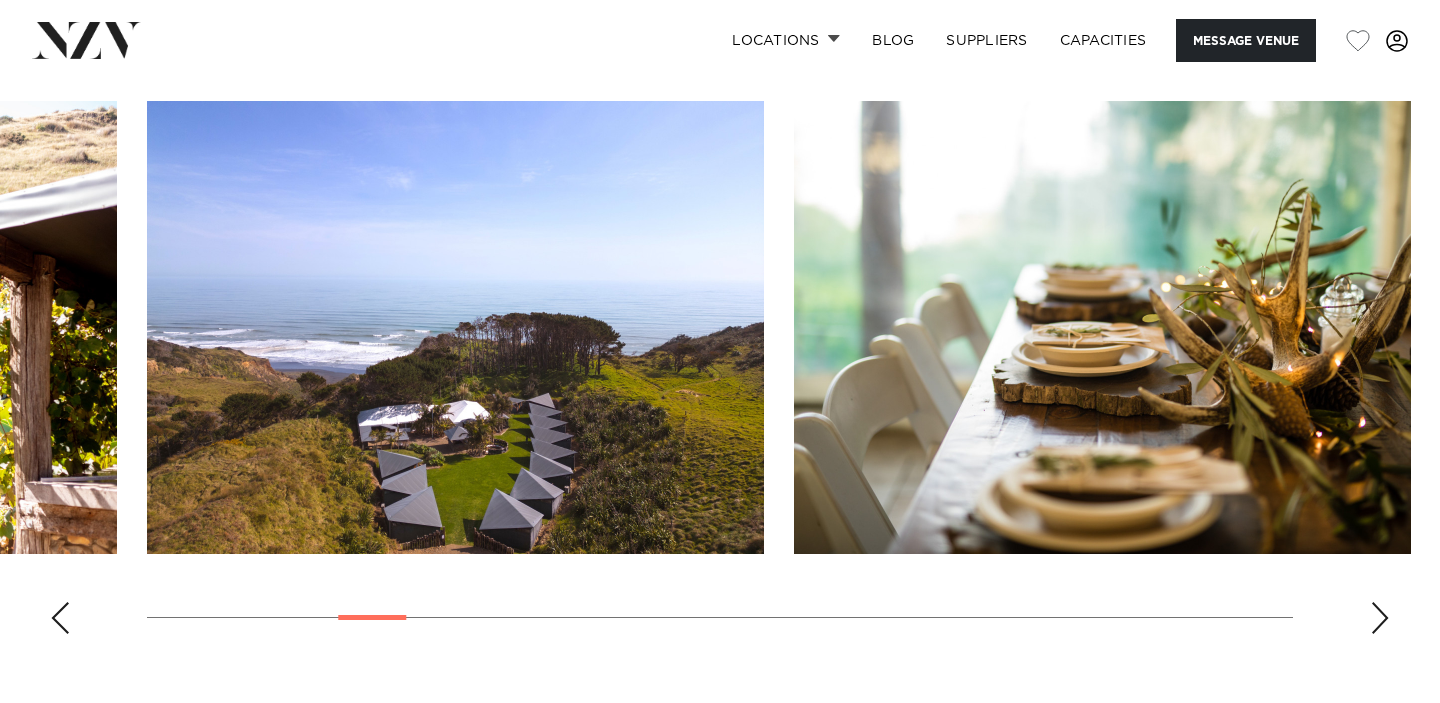 click at bounding box center (1380, 618) 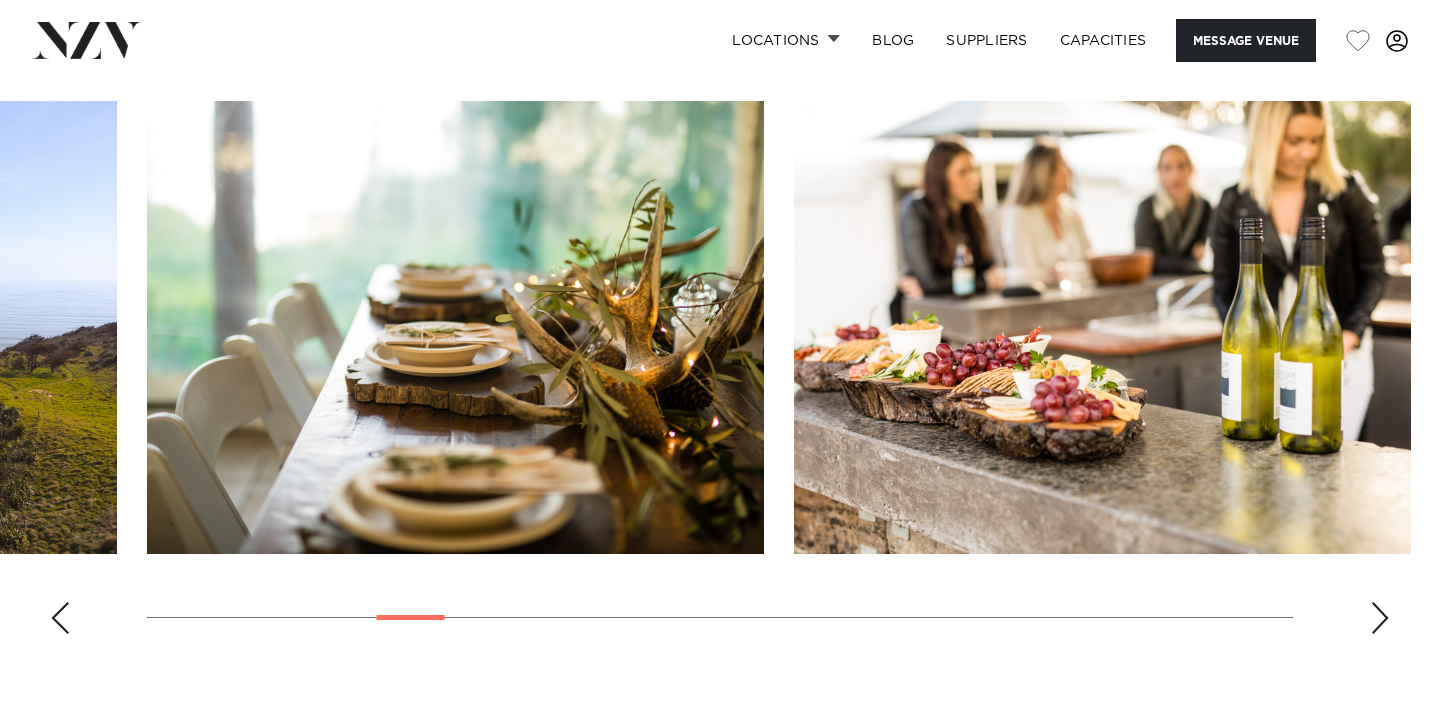 click at bounding box center [1380, 618] 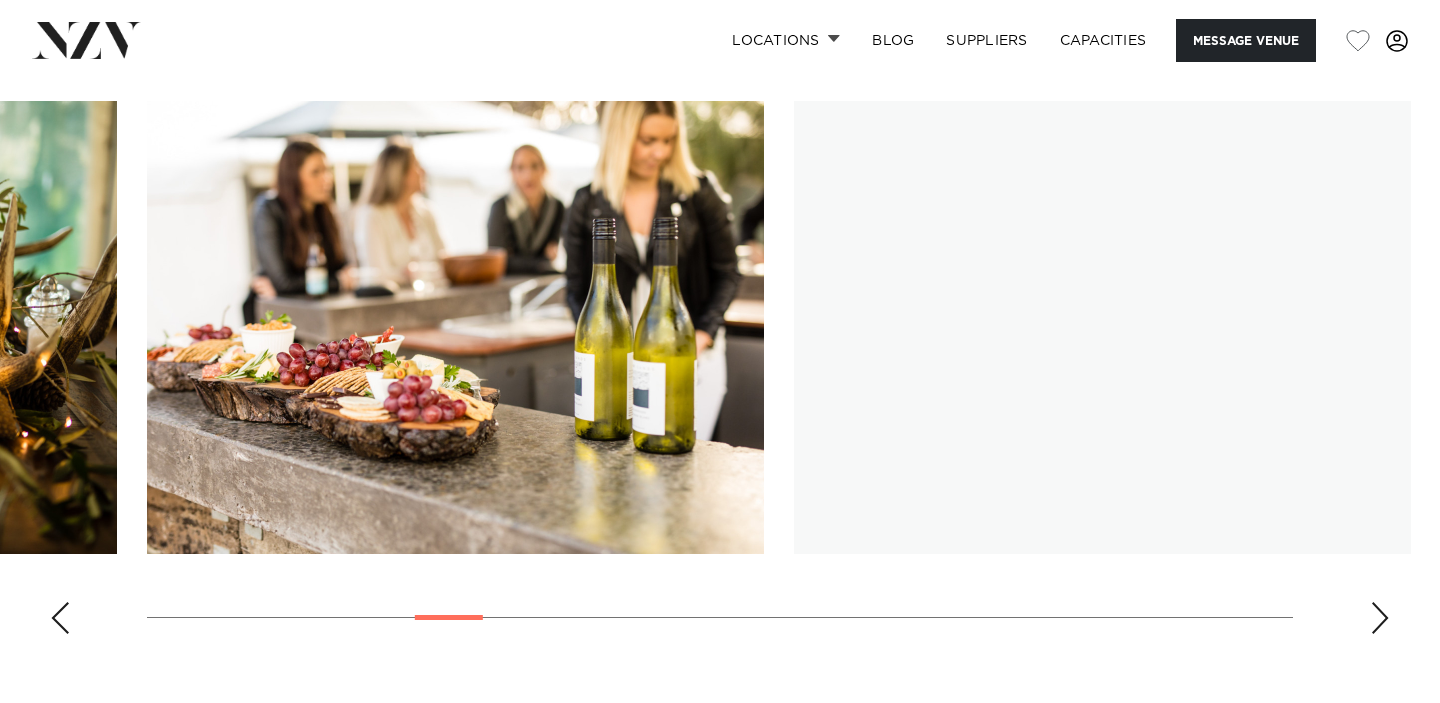 click at bounding box center (1380, 618) 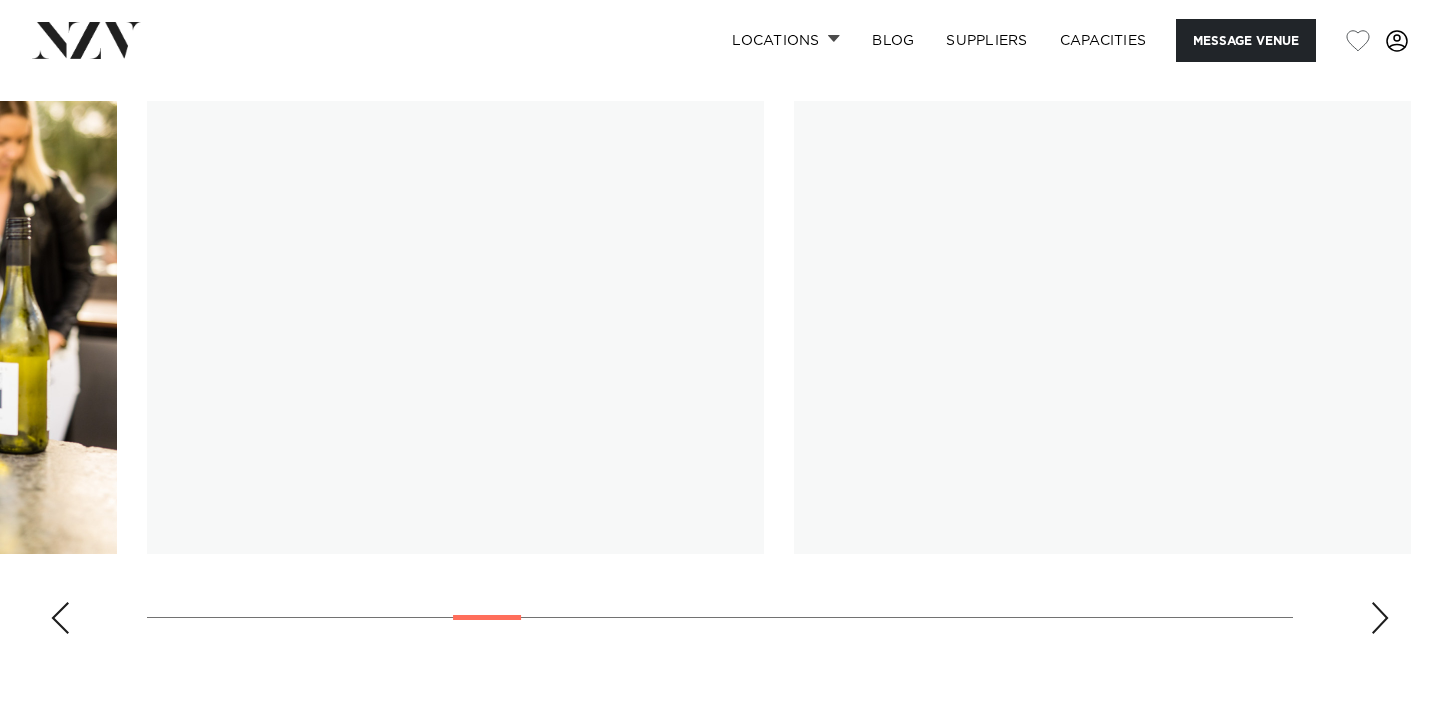 click at bounding box center (1380, 618) 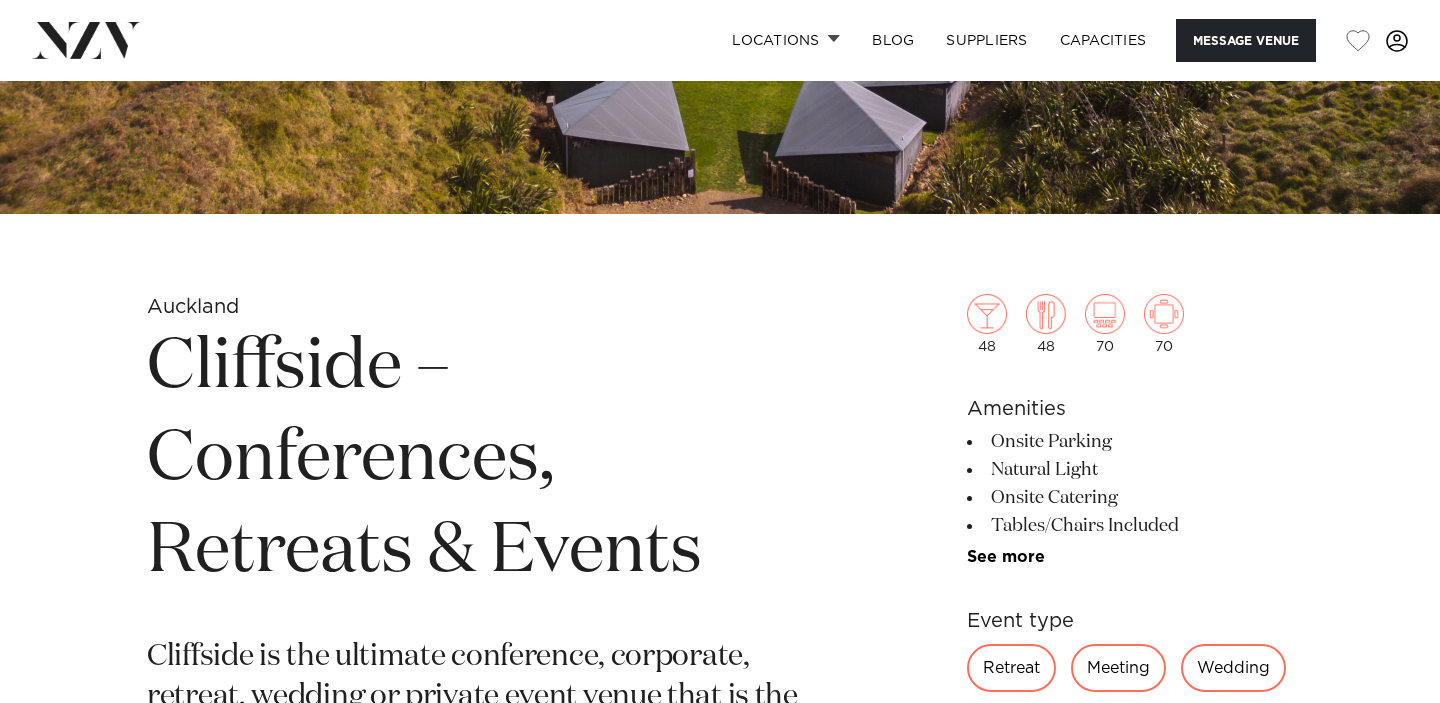 scroll, scrollTop: 544, scrollLeft: 0, axis: vertical 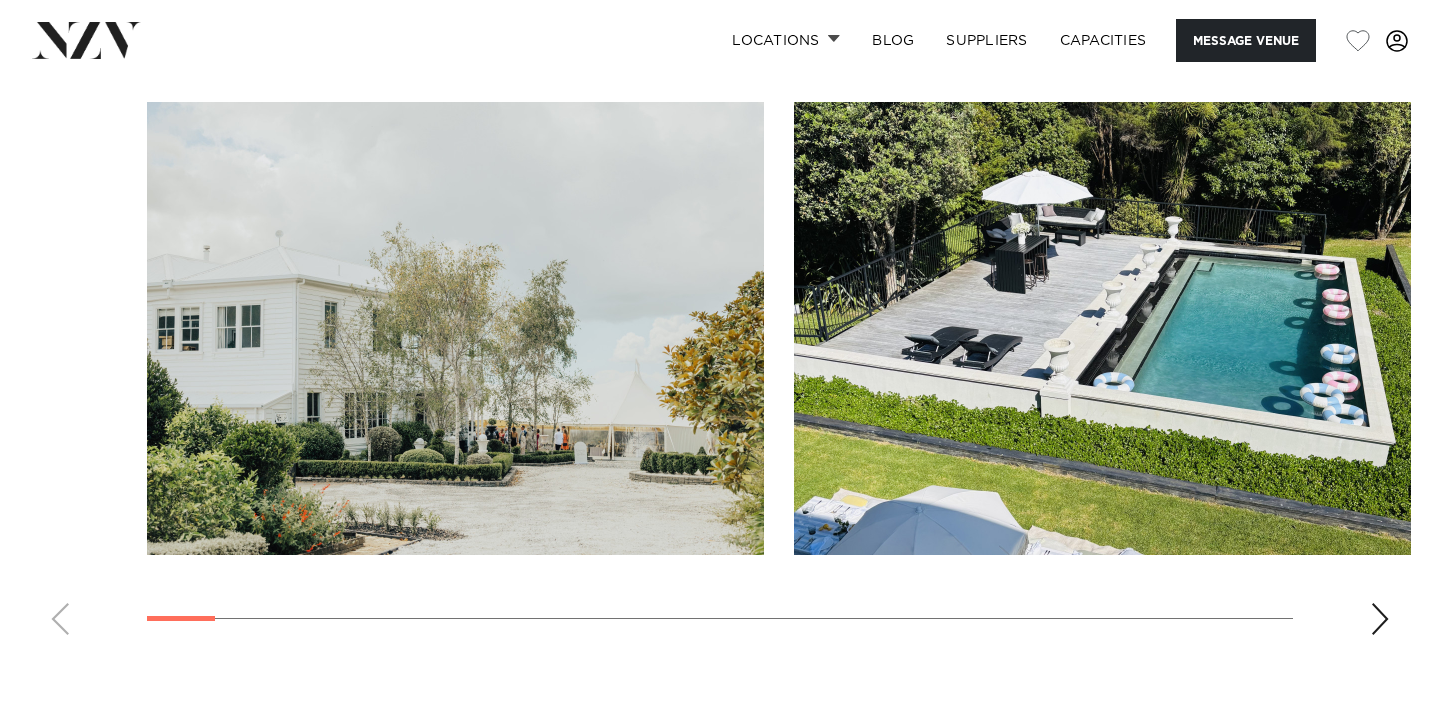 click at bounding box center [1380, 619] 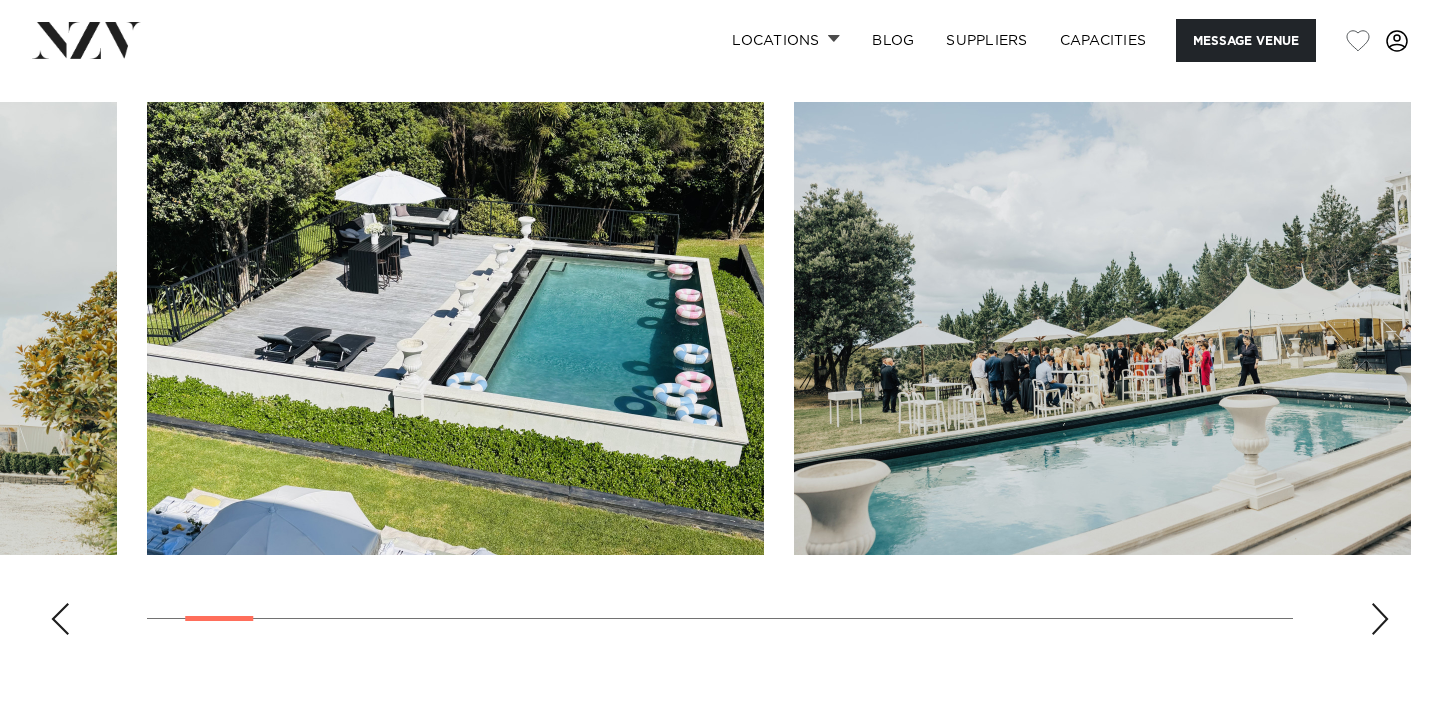 click at bounding box center [1380, 619] 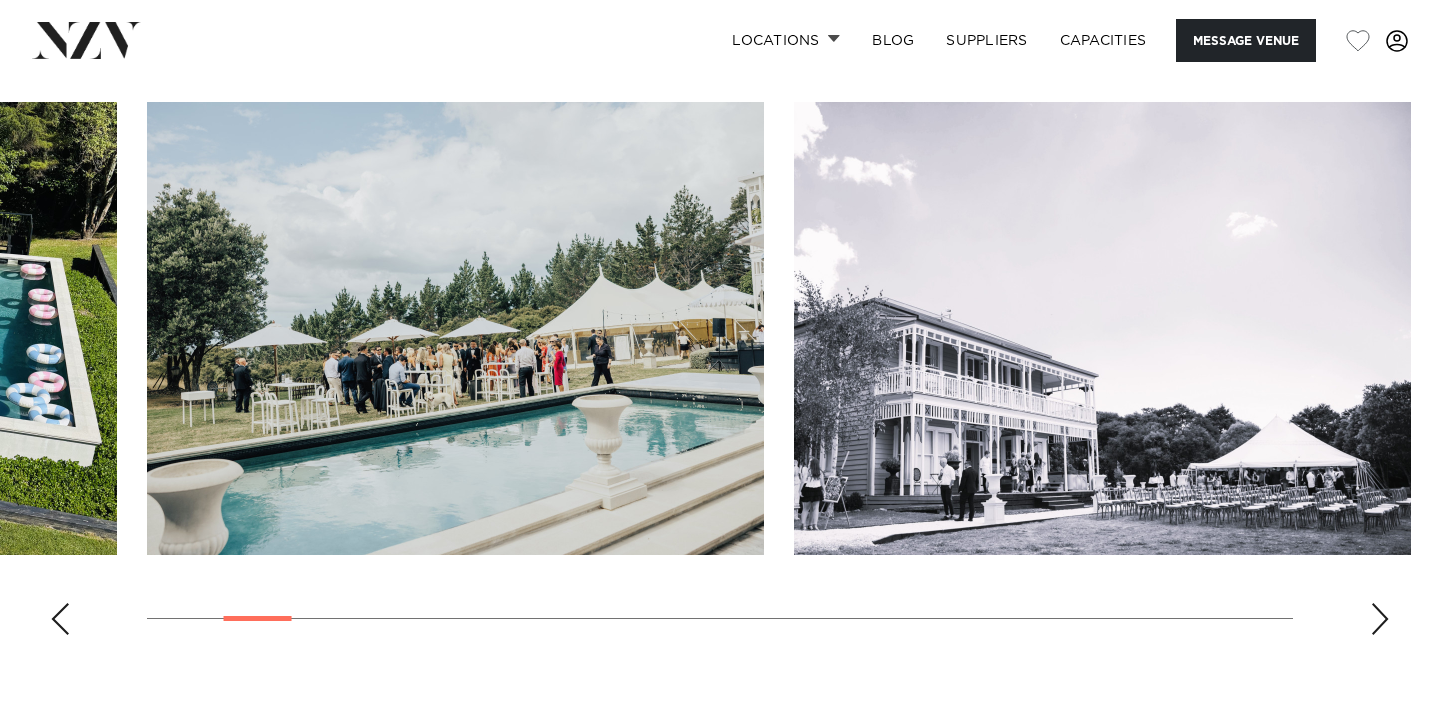 click at bounding box center (1380, 619) 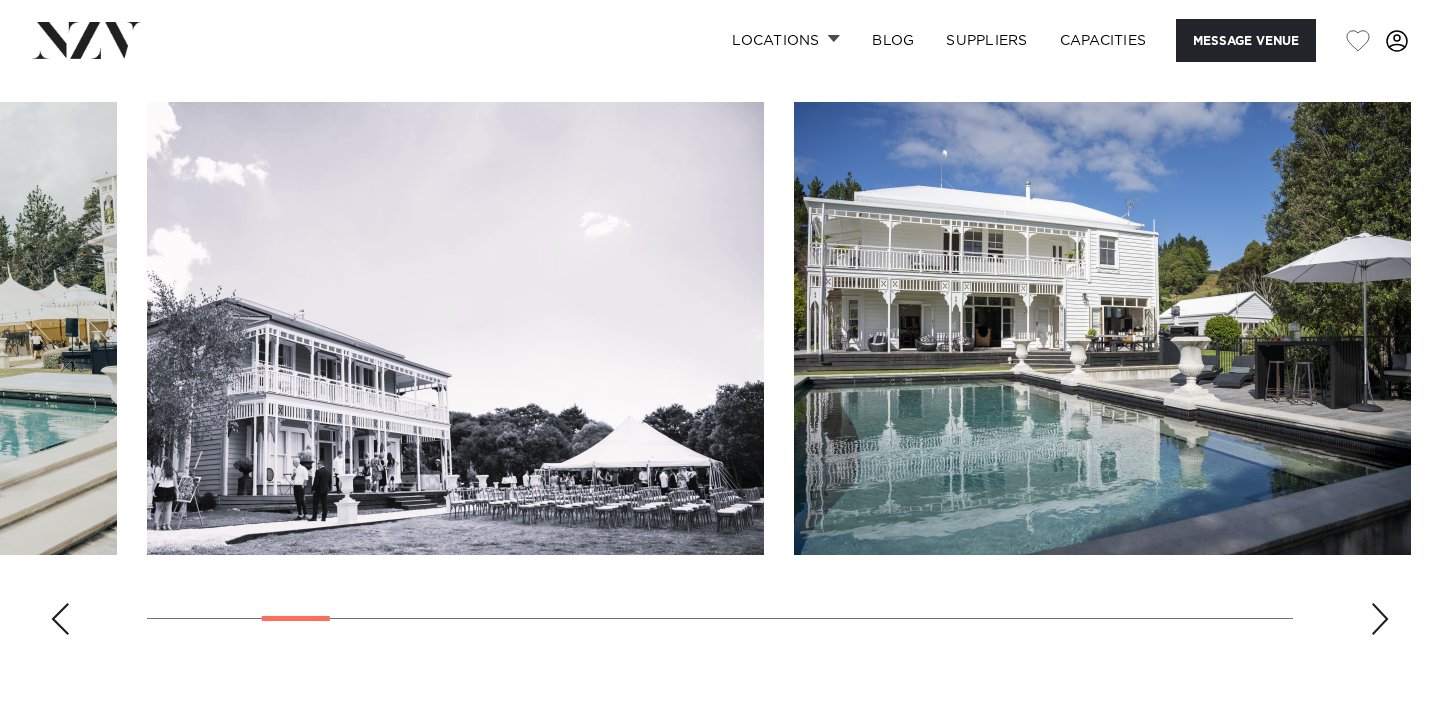 click at bounding box center (1380, 619) 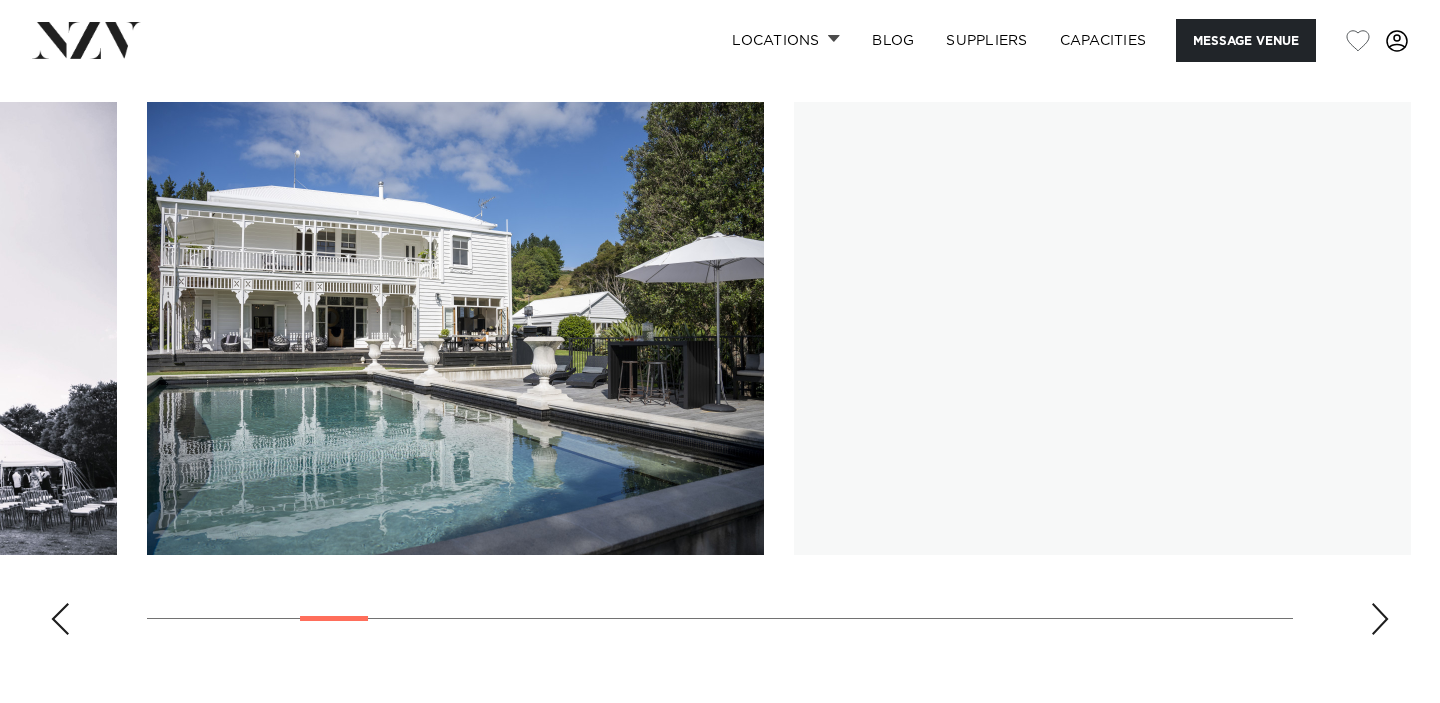 click at bounding box center (1380, 619) 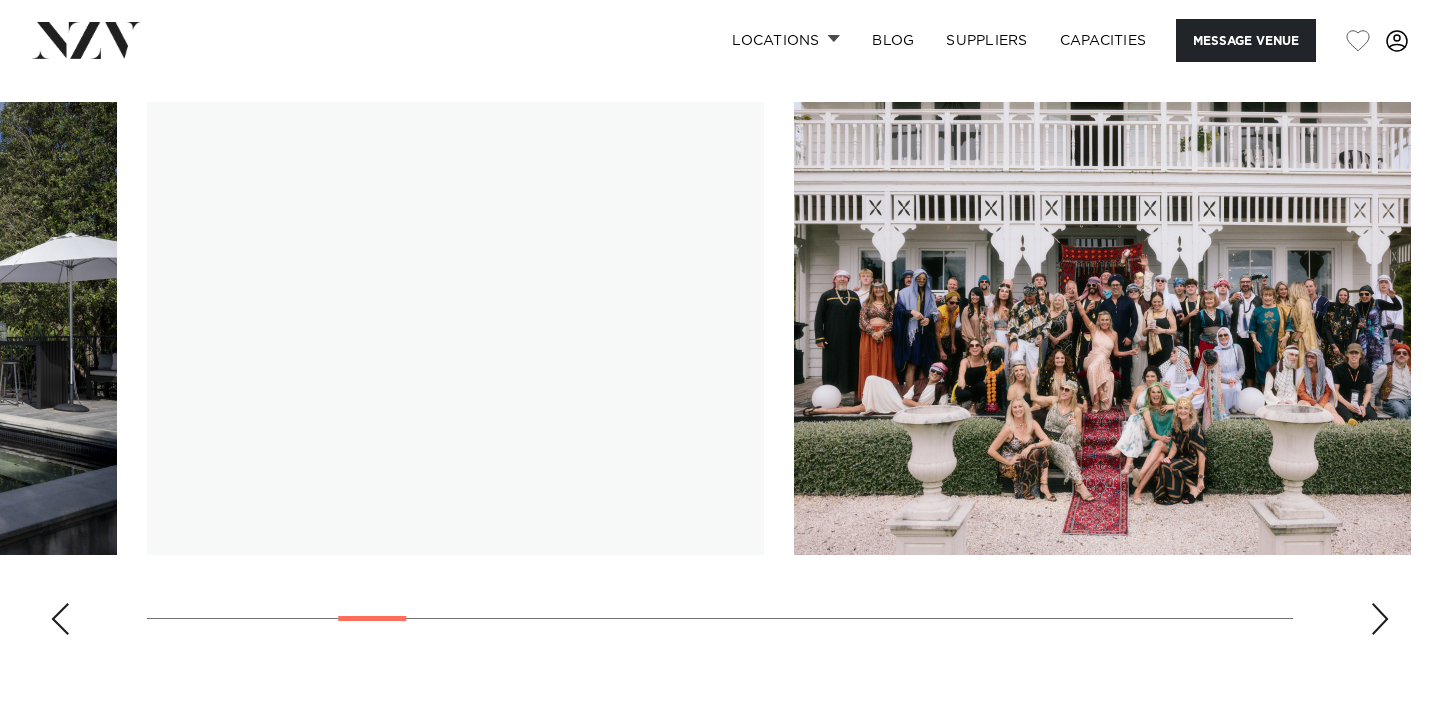 click at bounding box center (1380, 619) 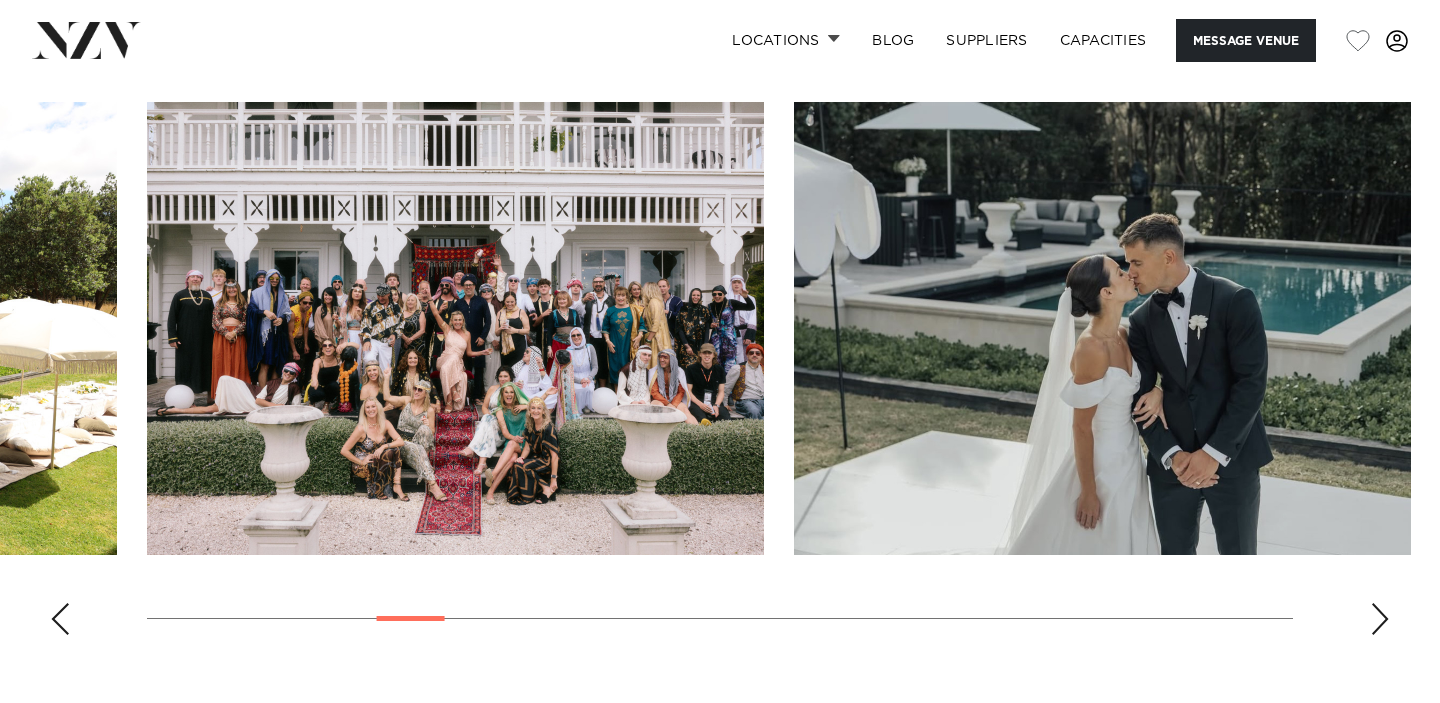 click at bounding box center (1380, 619) 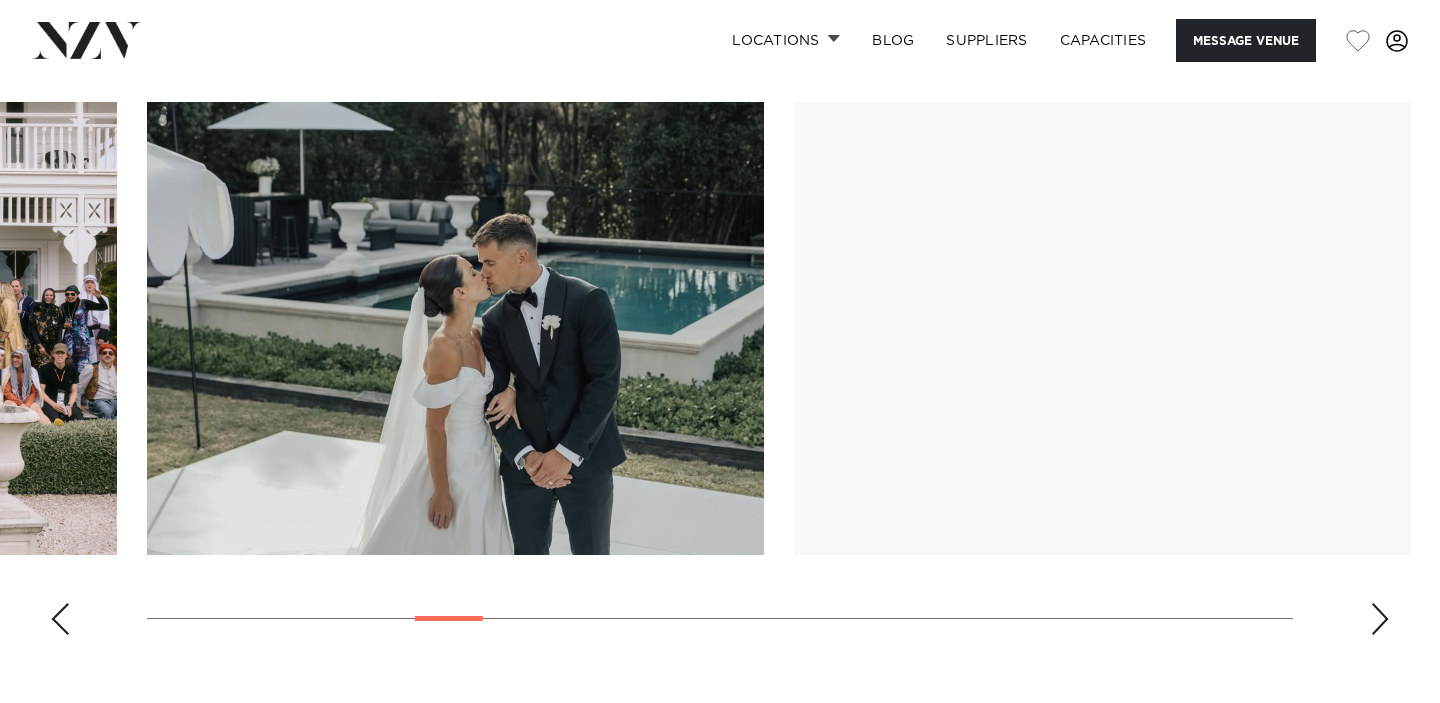 click at bounding box center [1380, 619] 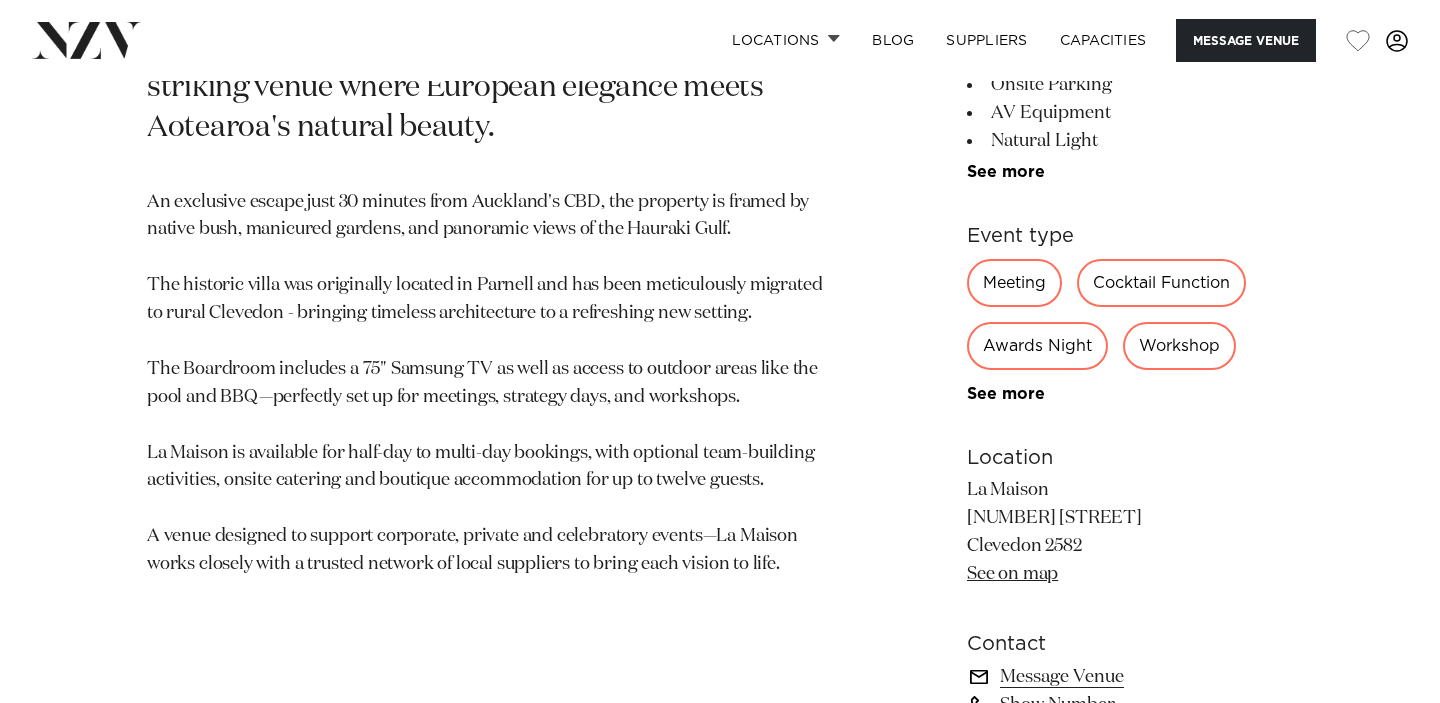 scroll, scrollTop: 973, scrollLeft: 0, axis: vertical 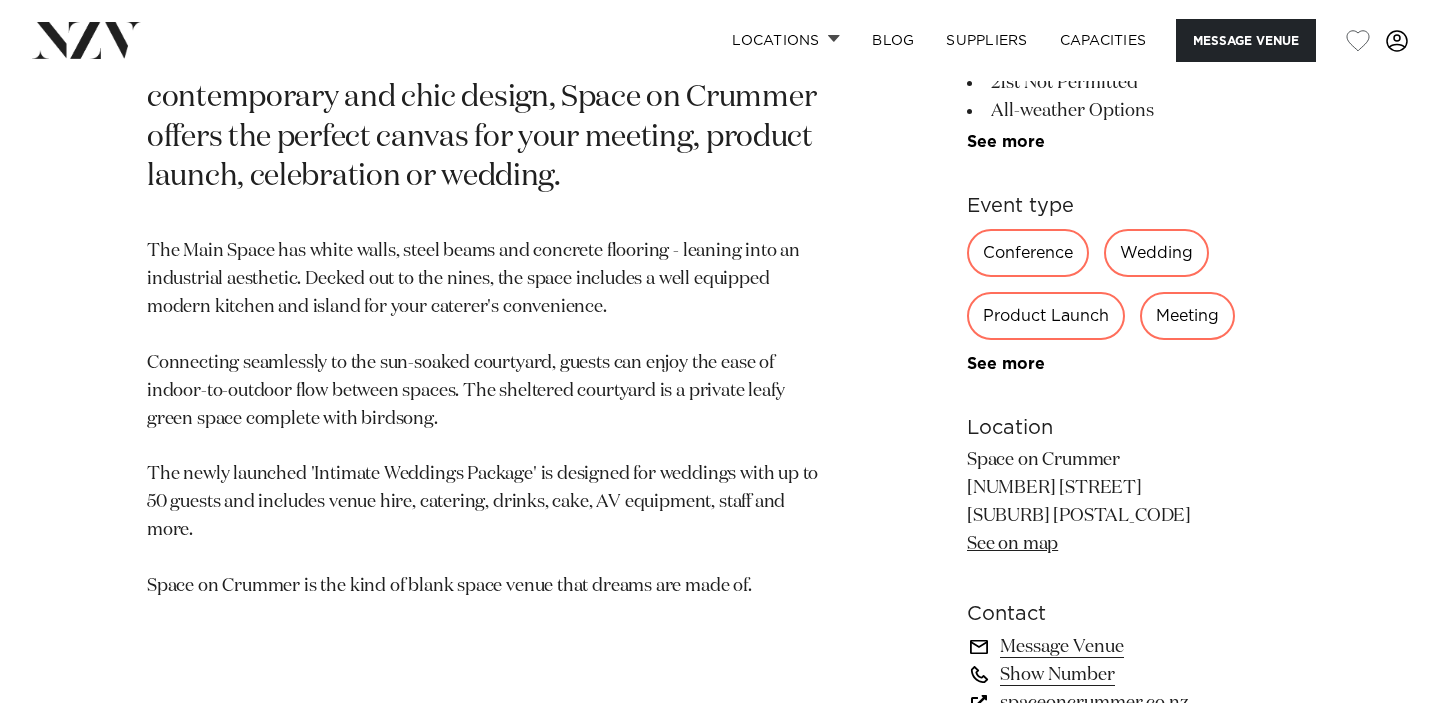 click on "See more" at bounding box center [1130, 364] 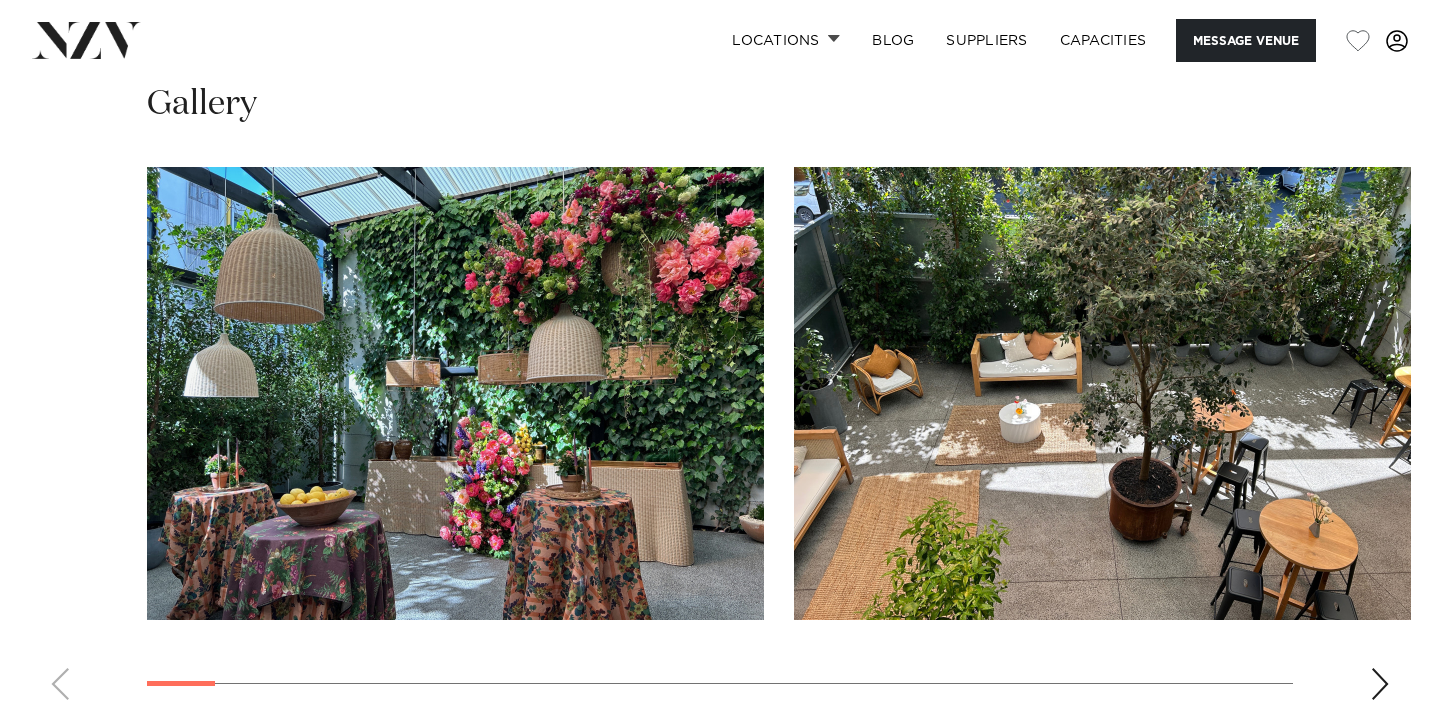 scroll, scrollTop: 1801, scrollLeft: 0, axis: vertical 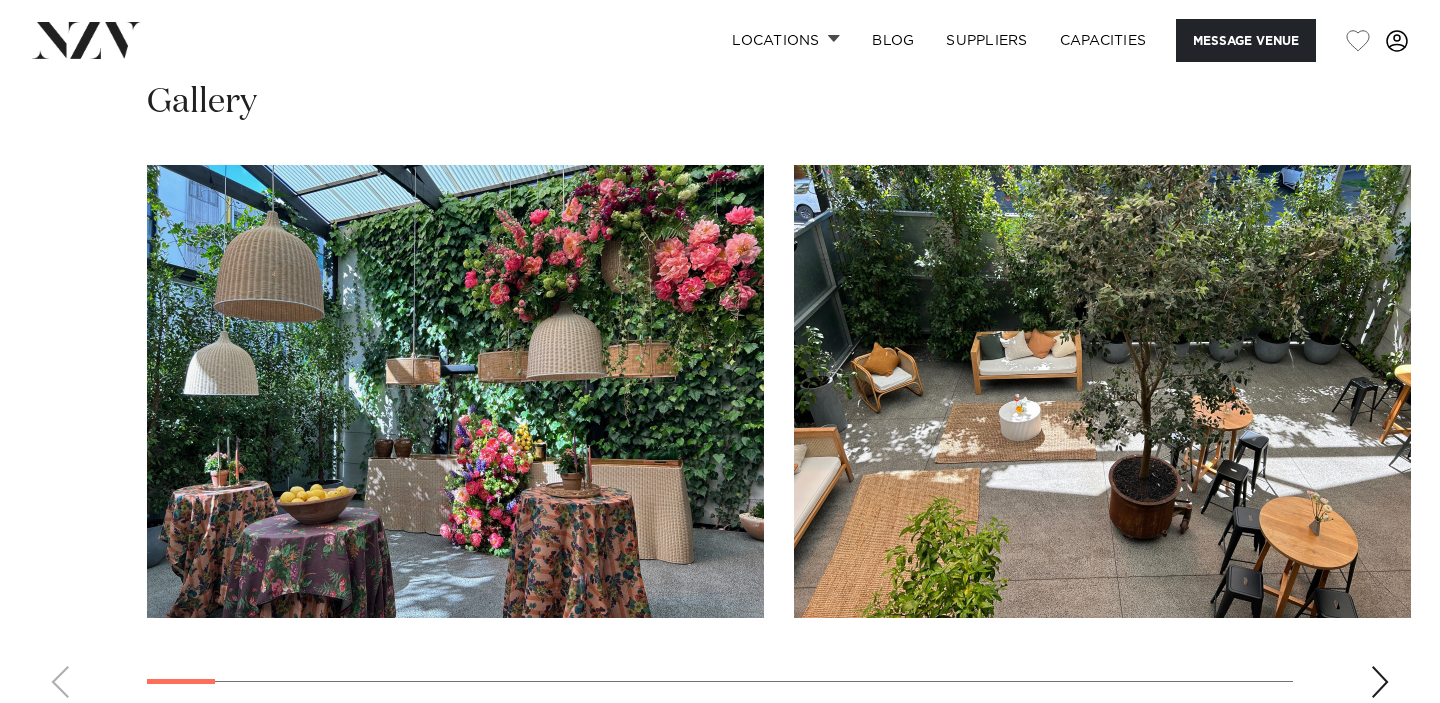 click at bounding box center (1380, 682) 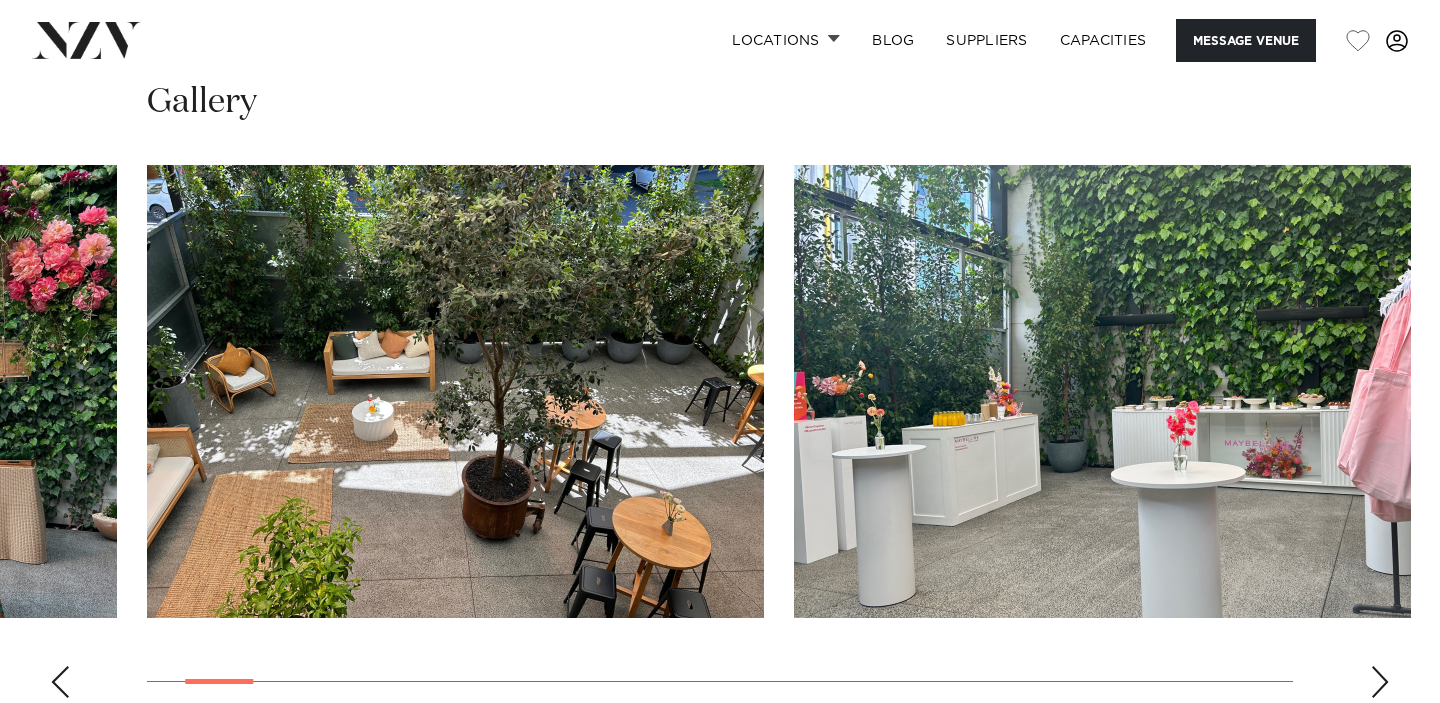 click at bounding box center [1380, 682] 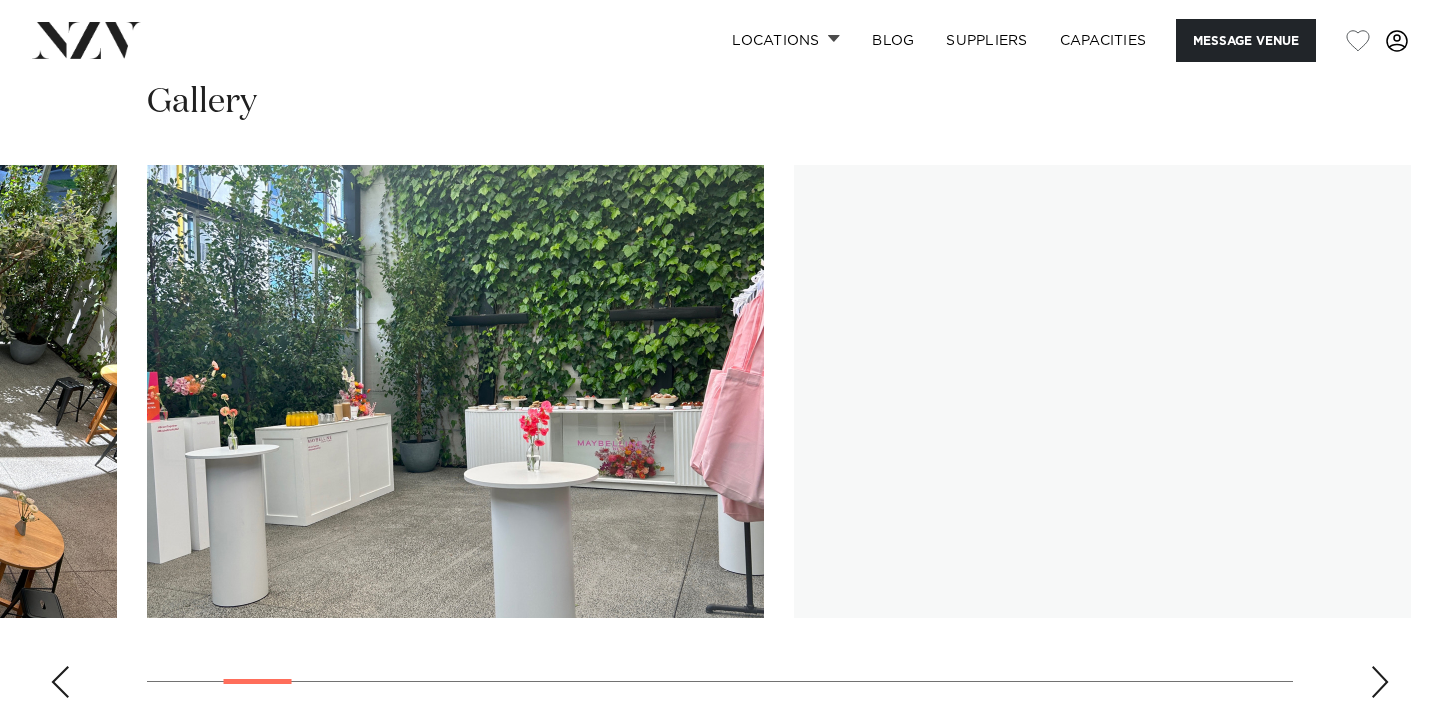 click at bounding box center (1380, 682) 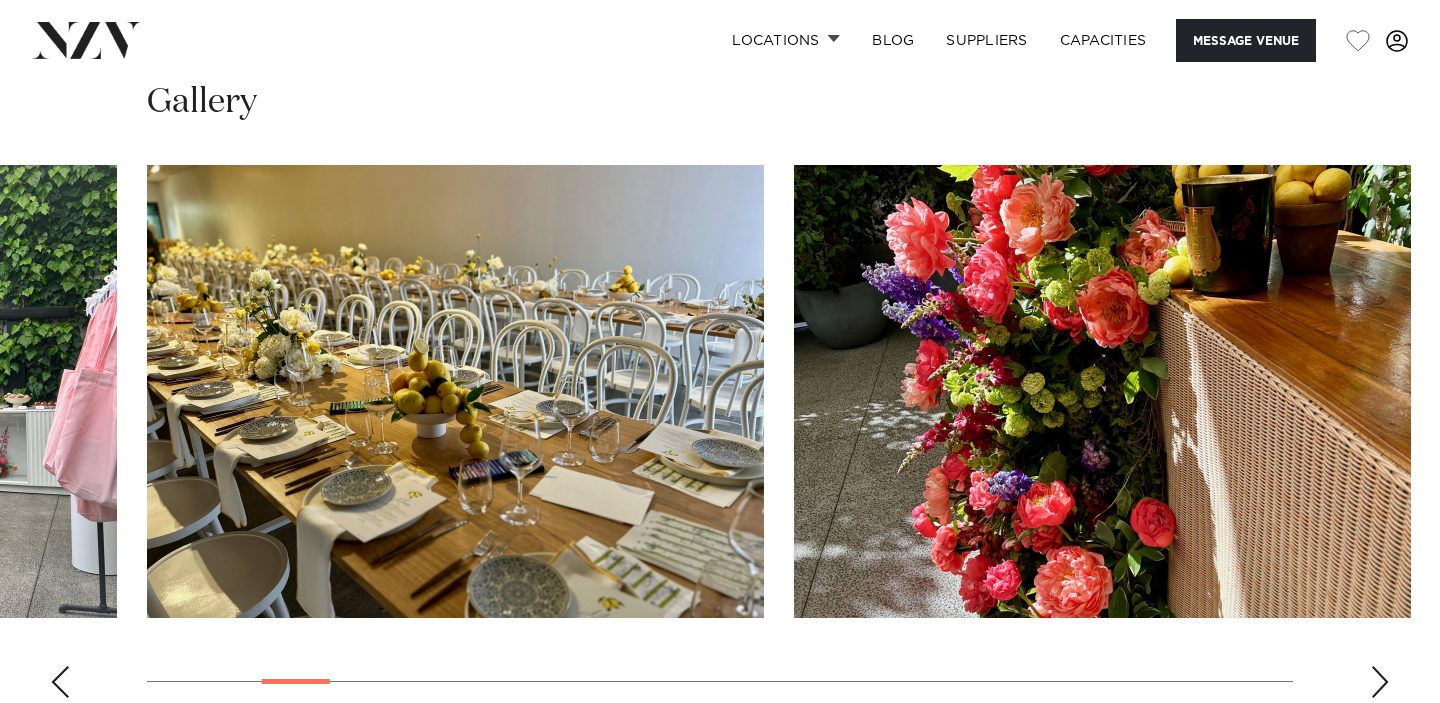 click at bounding box center [1380, 682] 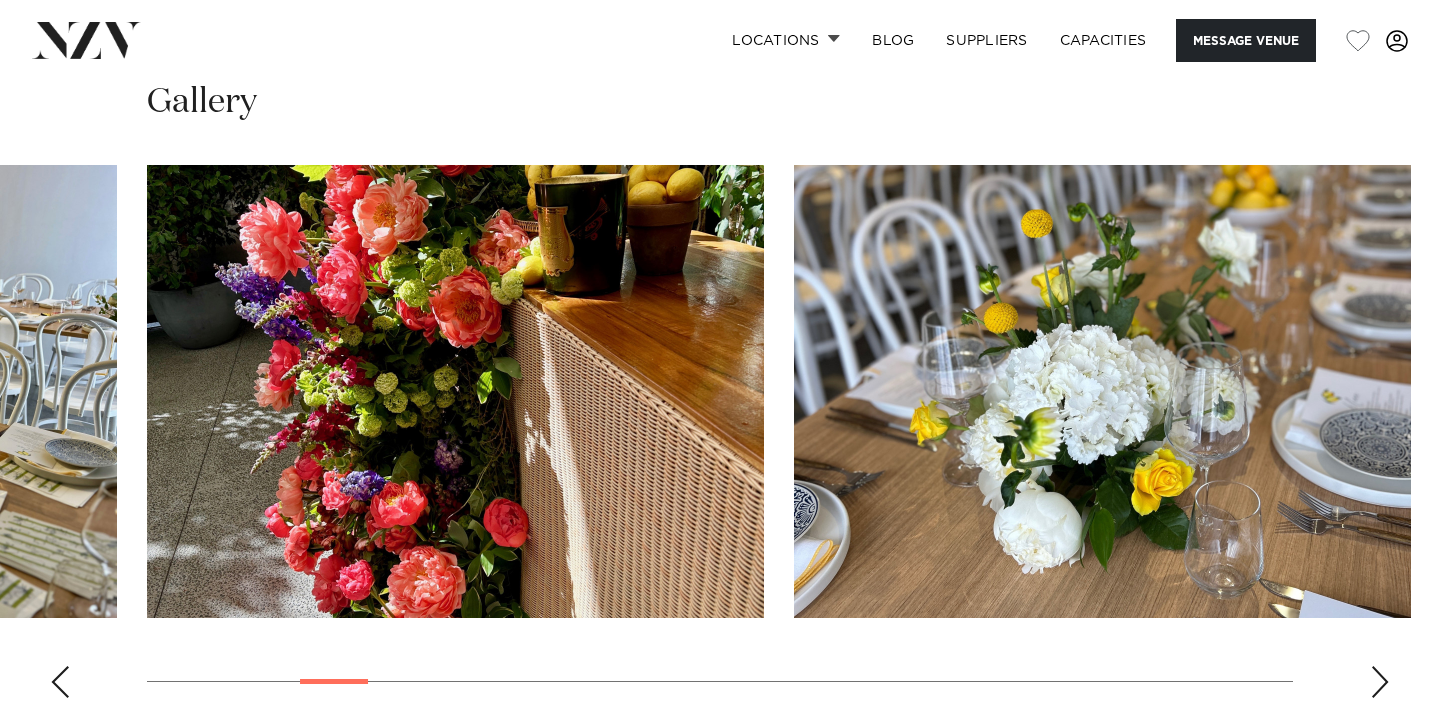 click at bounding box center [1380, 682] 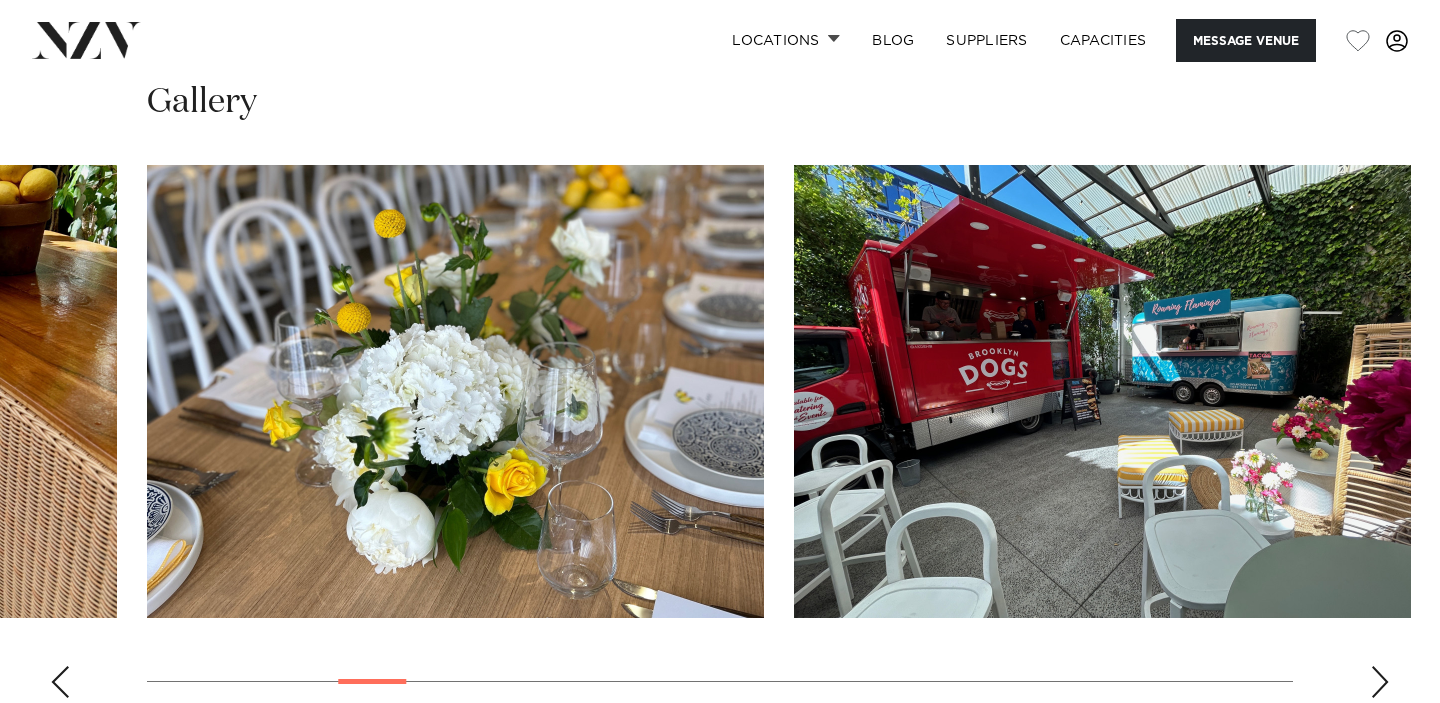 click at bounding box center (1380, 682) 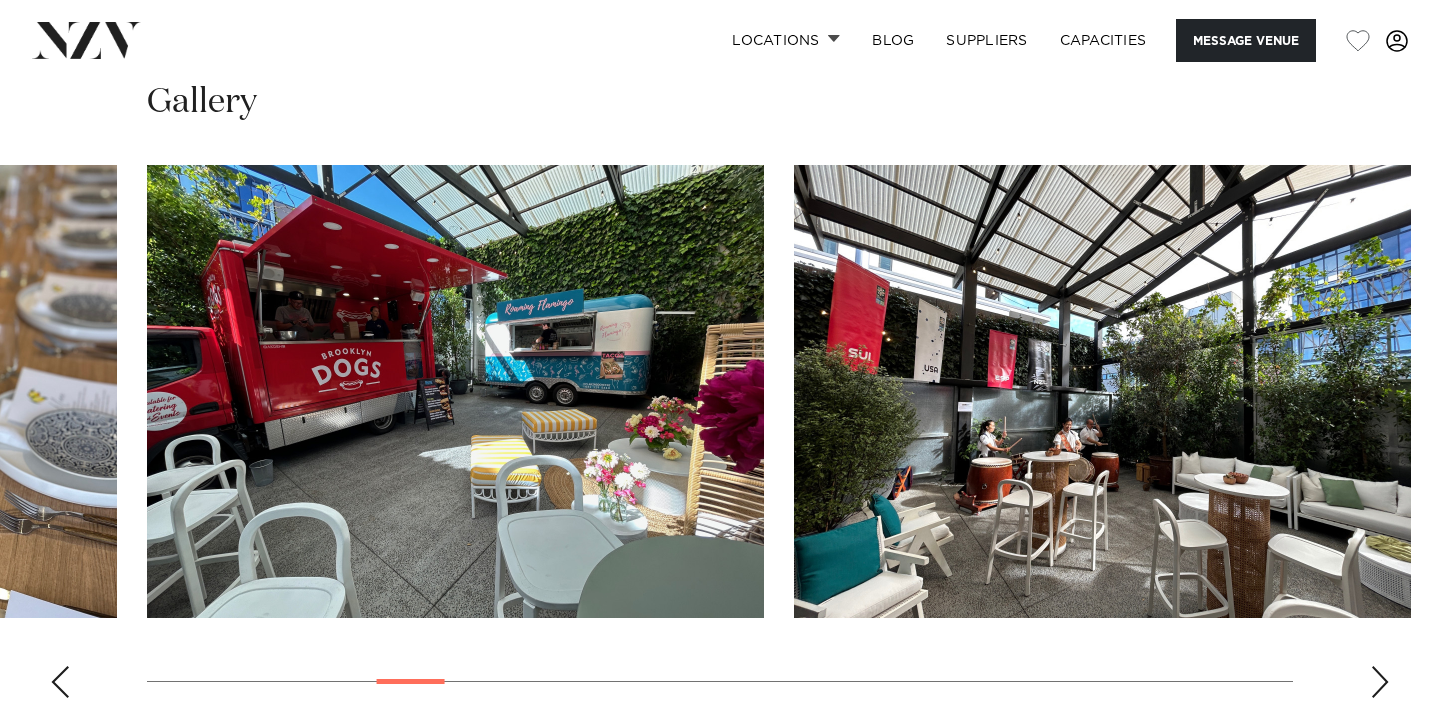click at bounding box center [1380, 682] 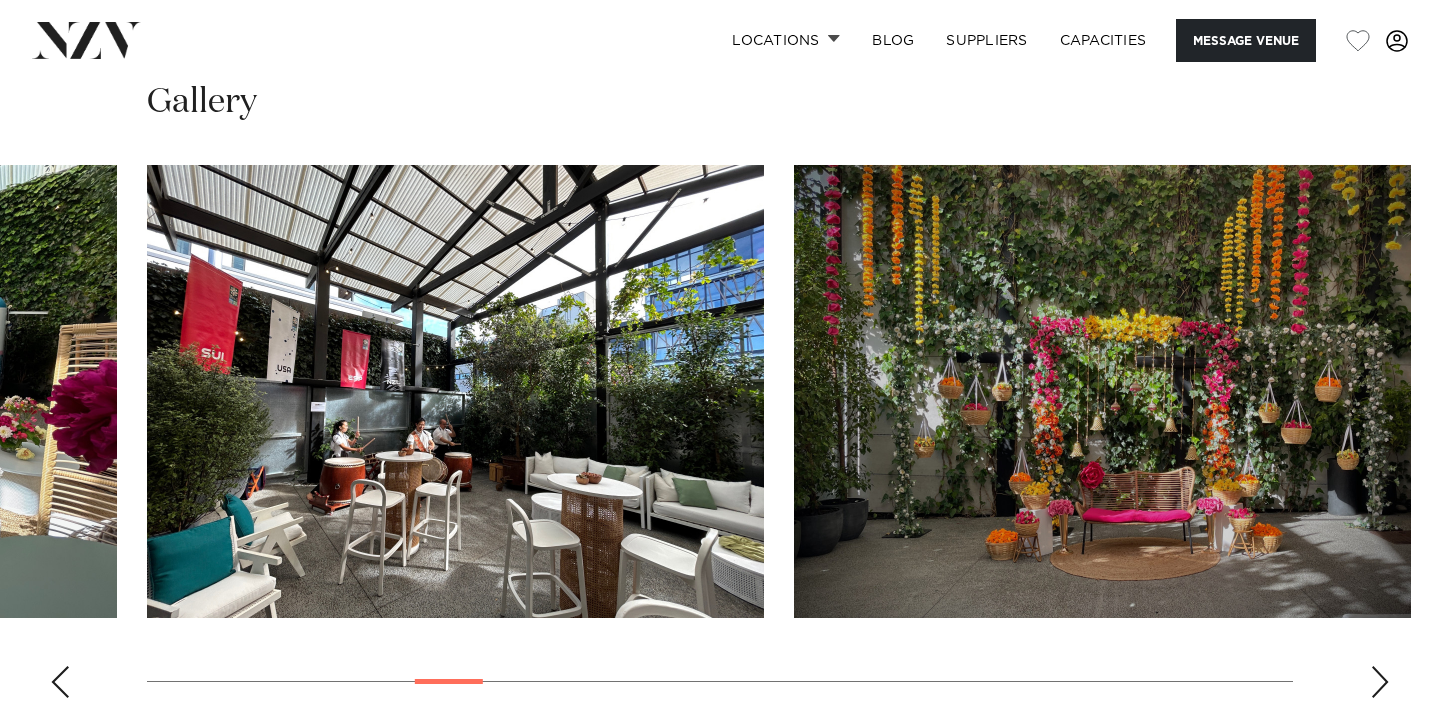 click at bounding box center [1380, 682] 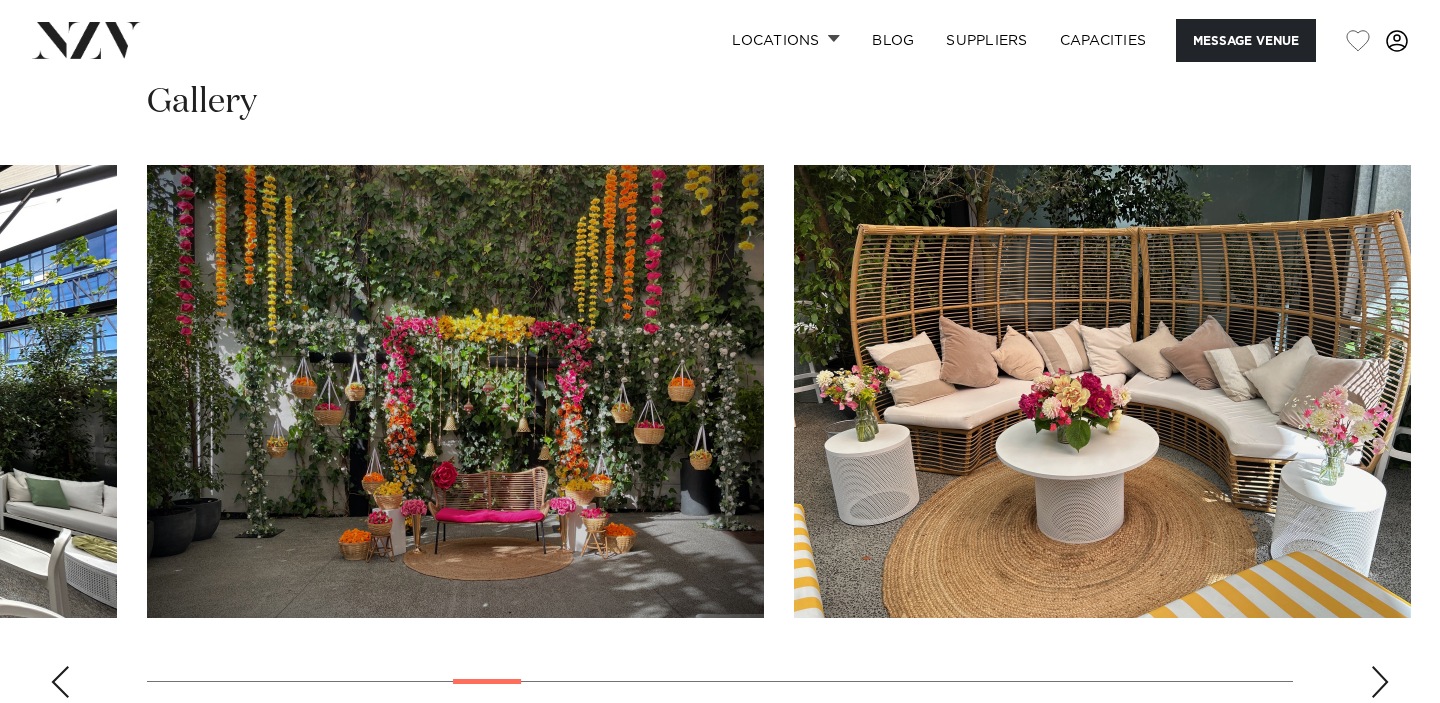 click at bounding box center (1380, 682) 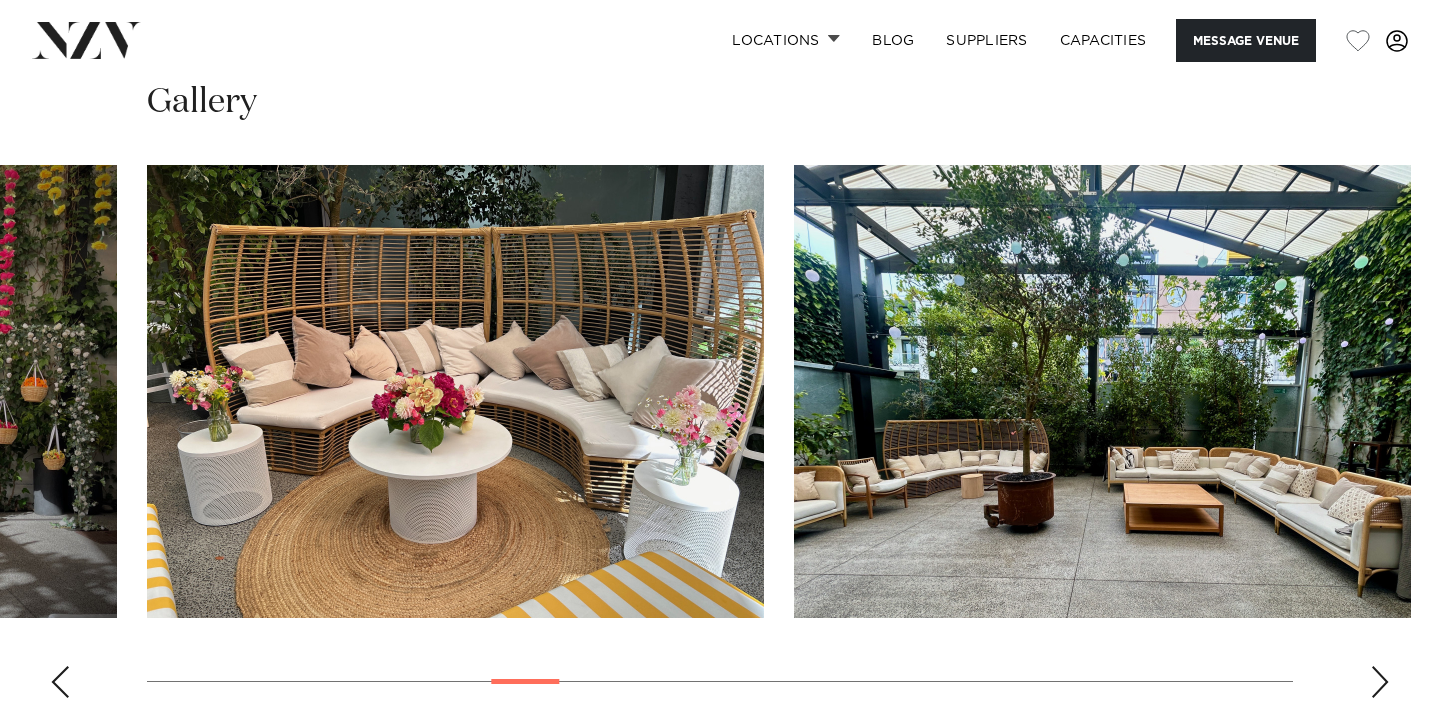 click at bounding box center (1380, 682) 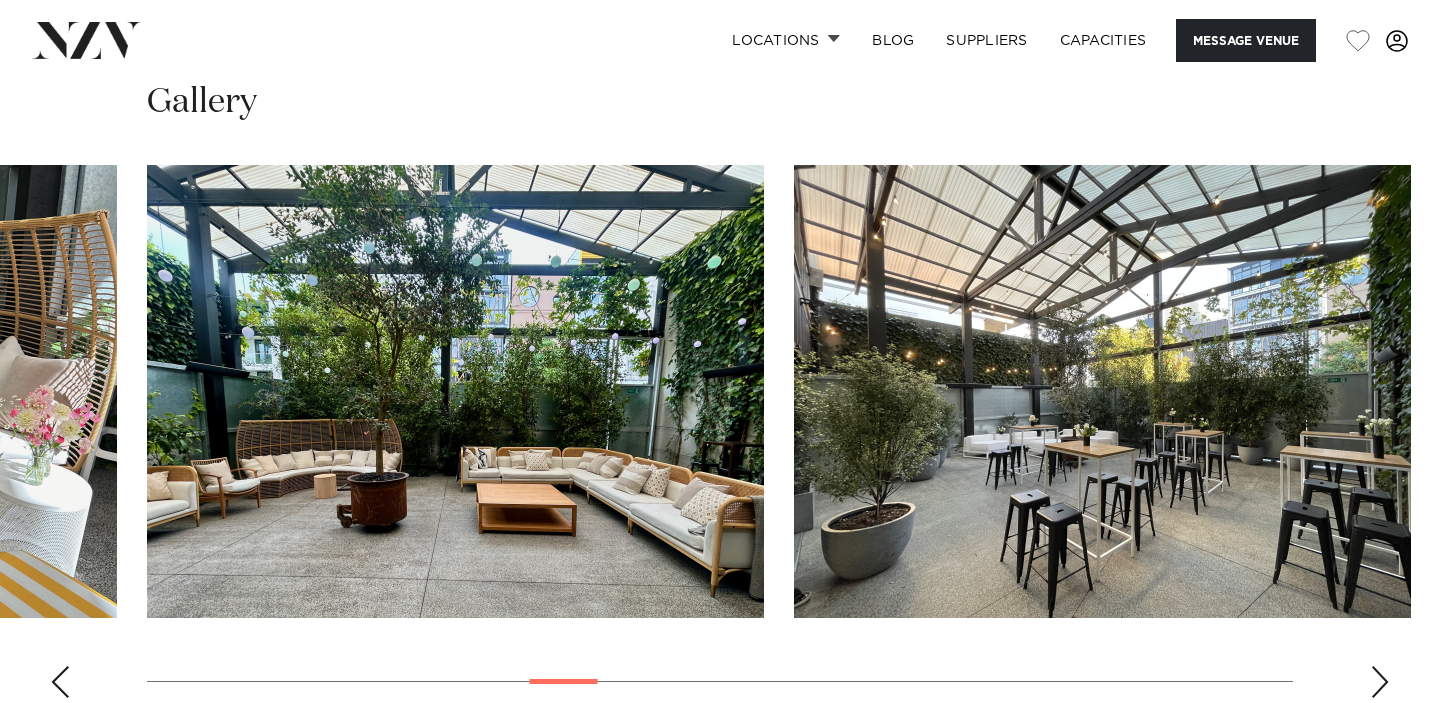click at bounding box center [1380, 682] 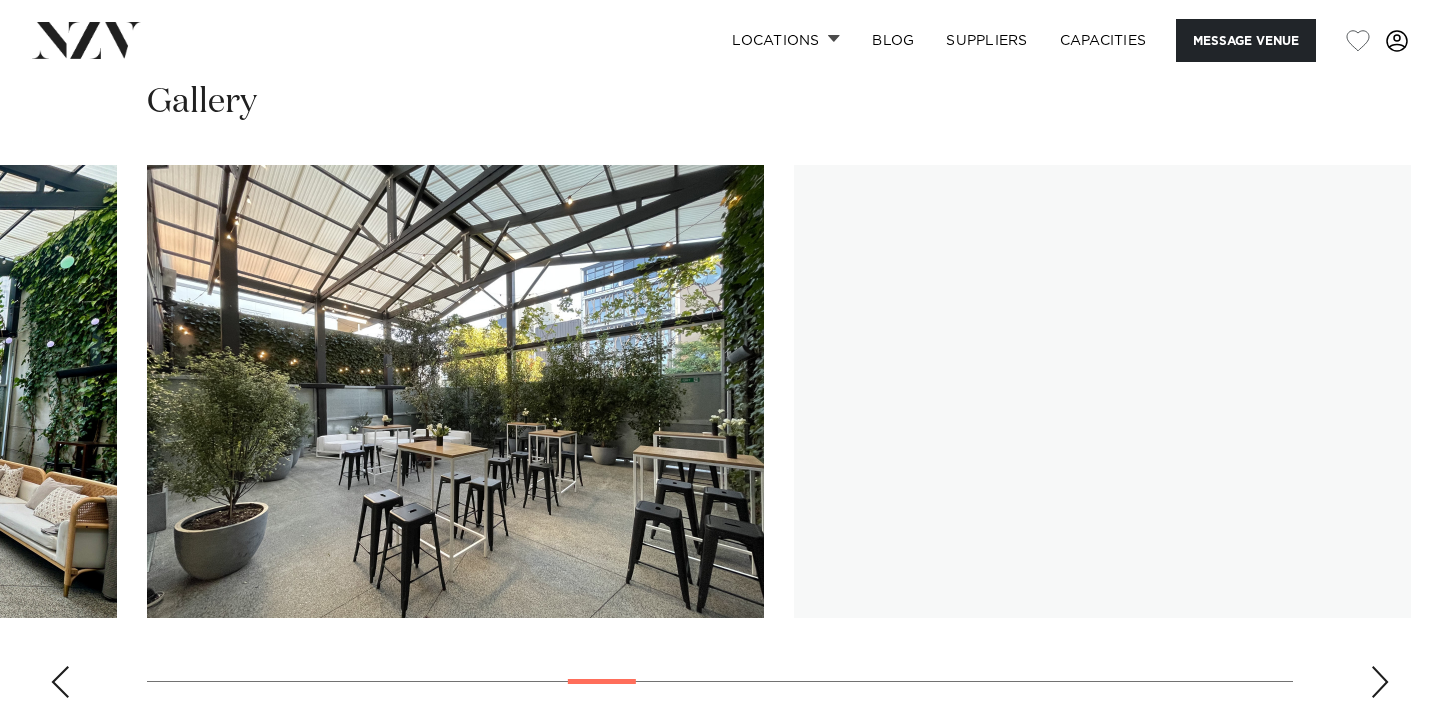 click at bounding box center (1380, 682) 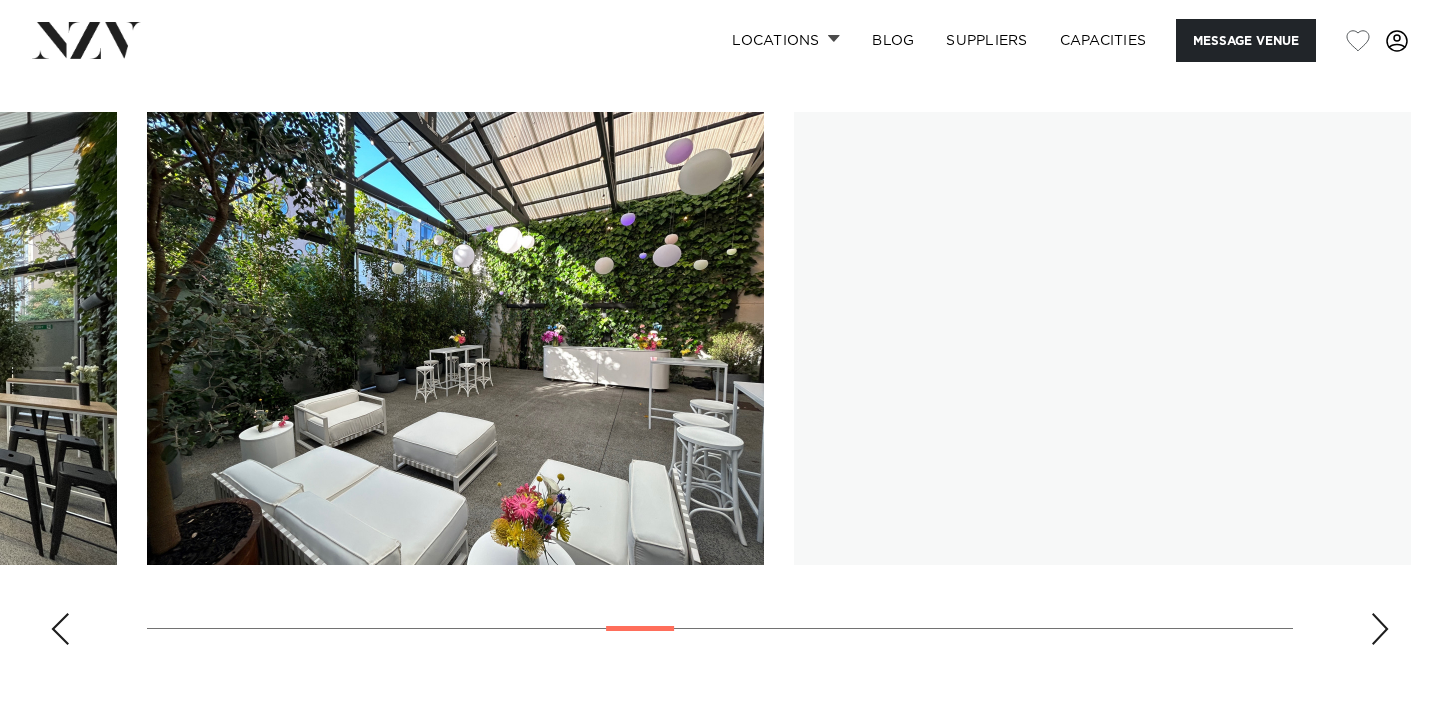 scroll, scrollTop: 1863, scrollLeft: 0, axis: vertical 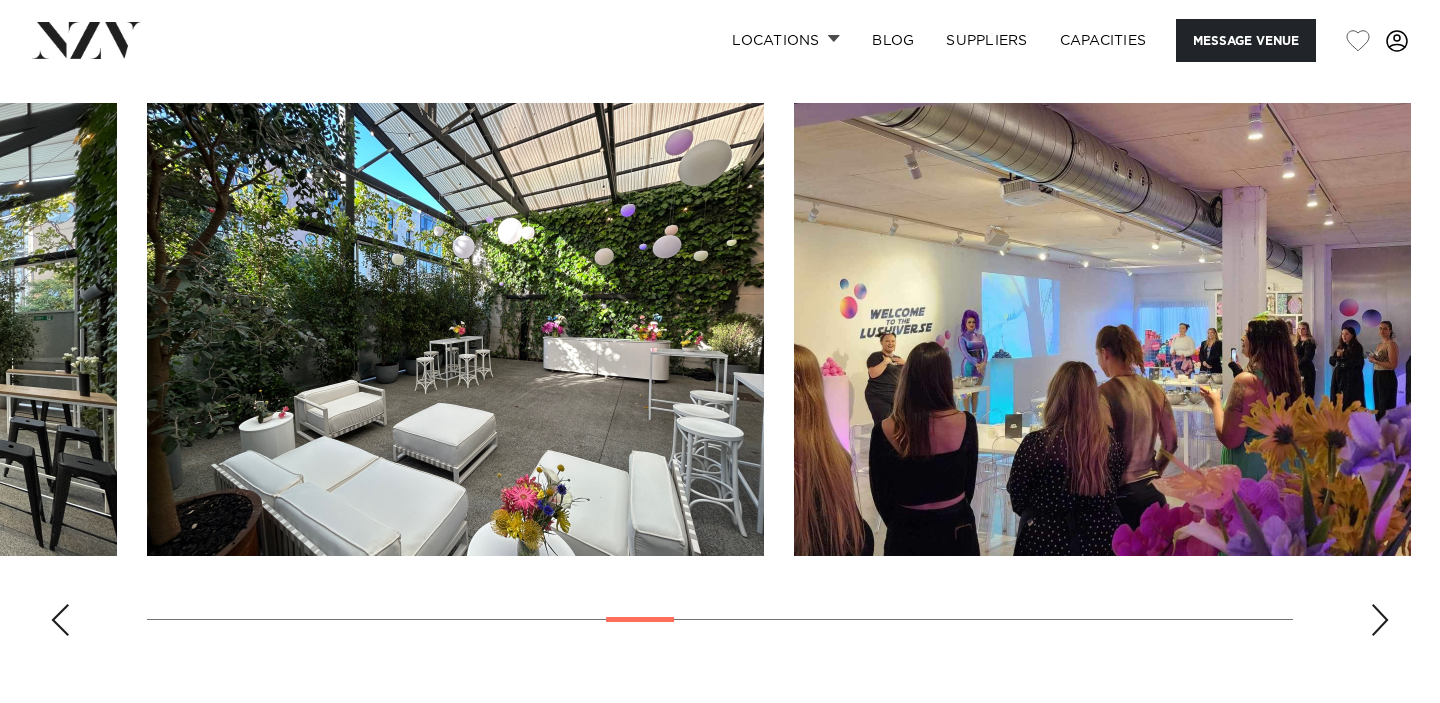 click at bounding box center (1380, 620) 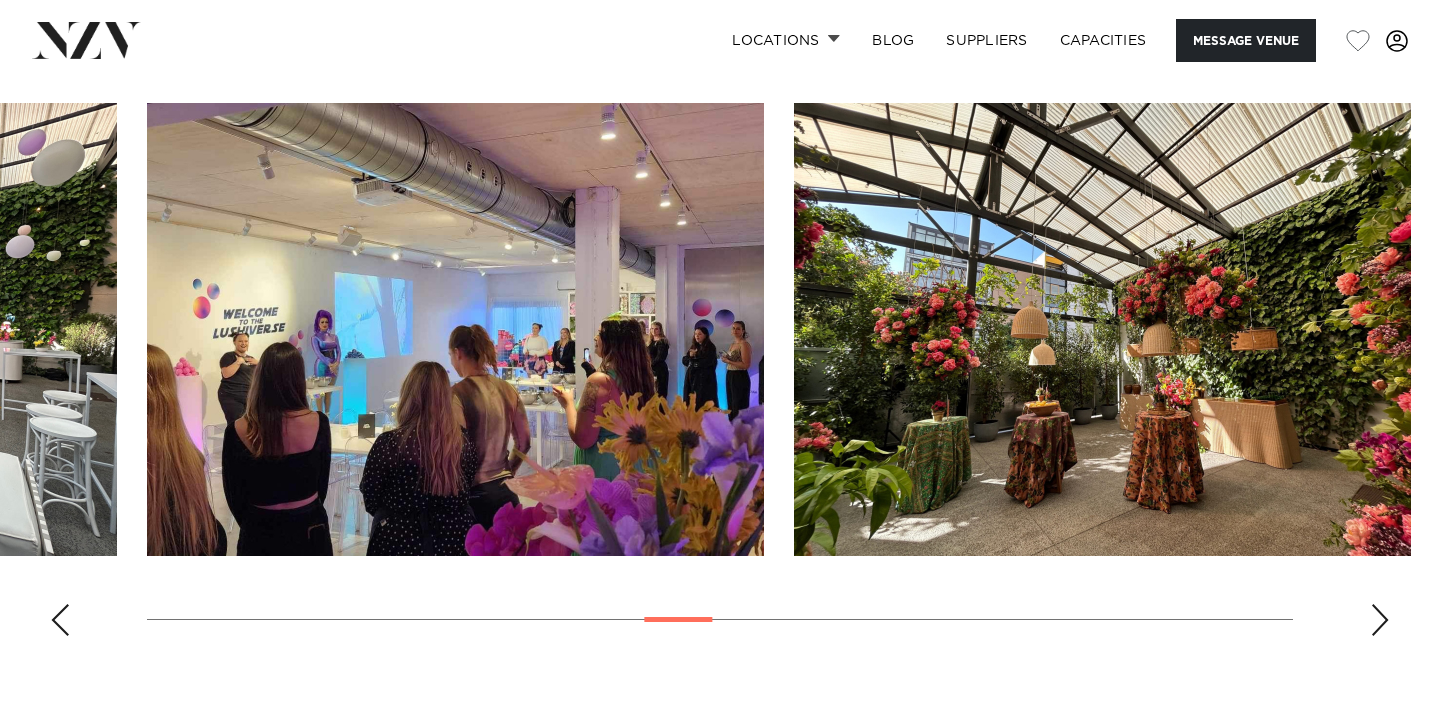 click at bounding box center (1380, 620) 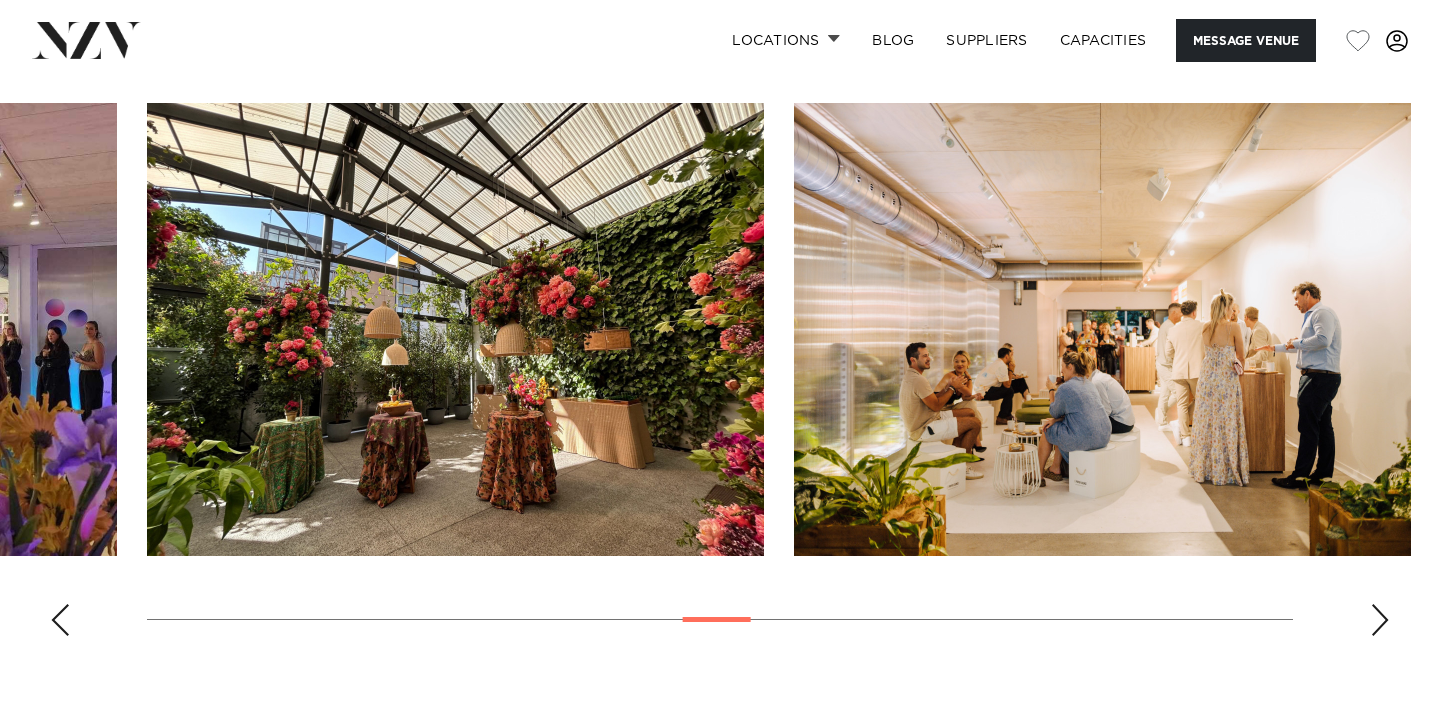 click at bounding box center [1380, 620] 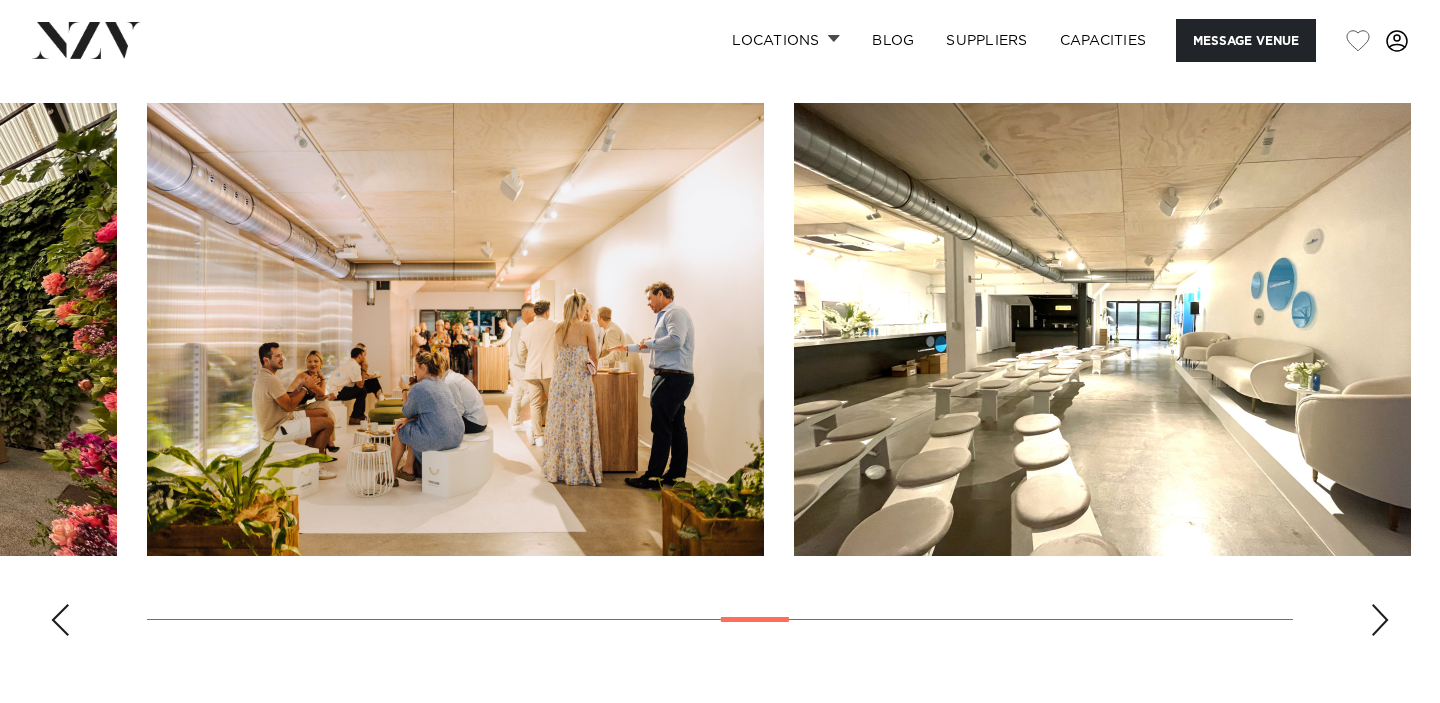 click at bounding box center [1380, 620] 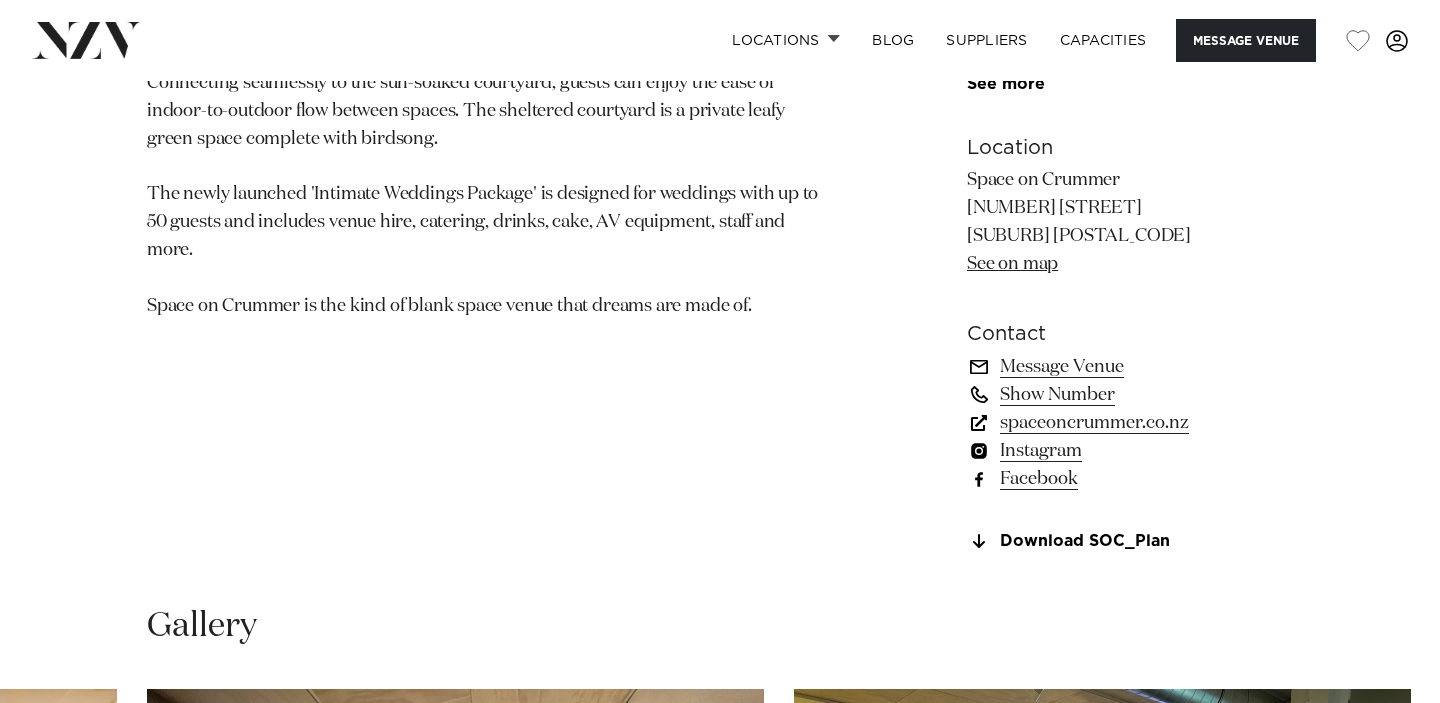 scroll, scrollTop: 1295, scrollLeft: 0, axis: vertical 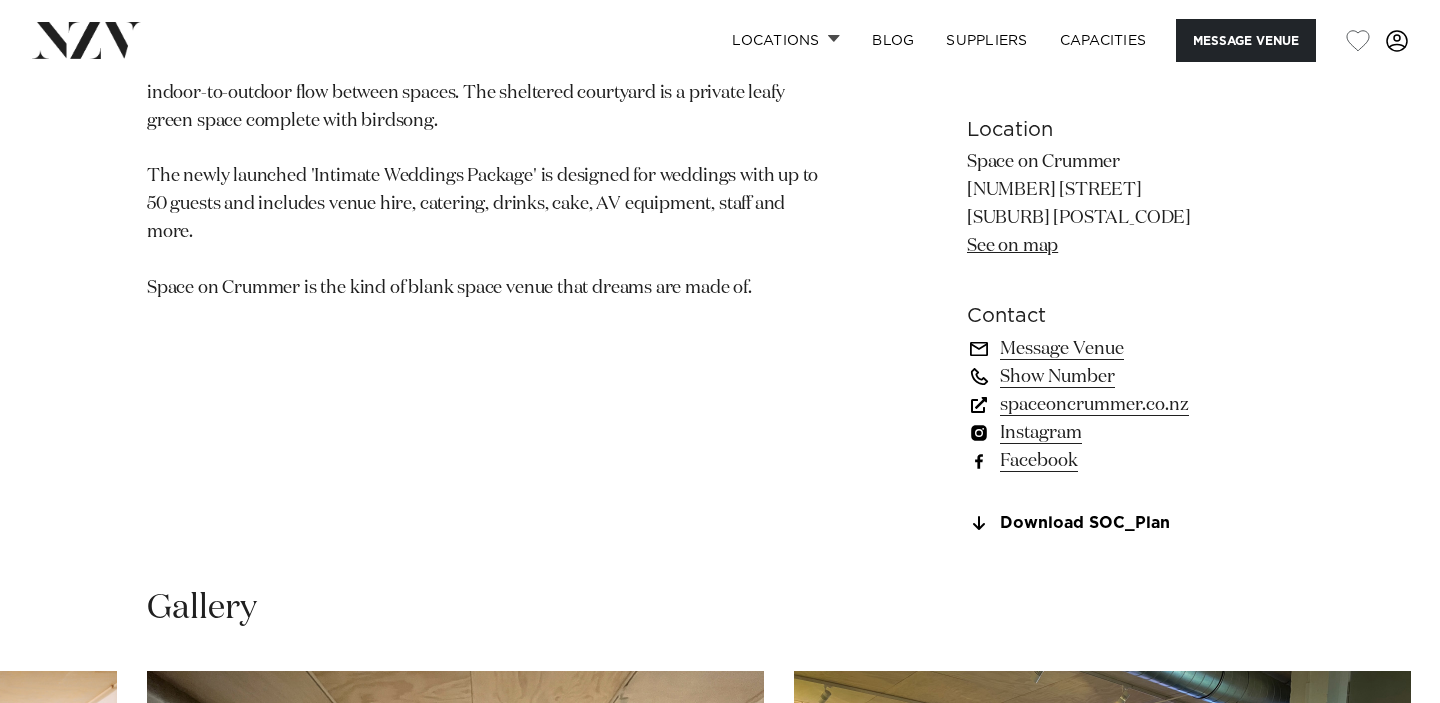 click on "spaceoncrummer.co.nz" at bounding box center [1130, 405] 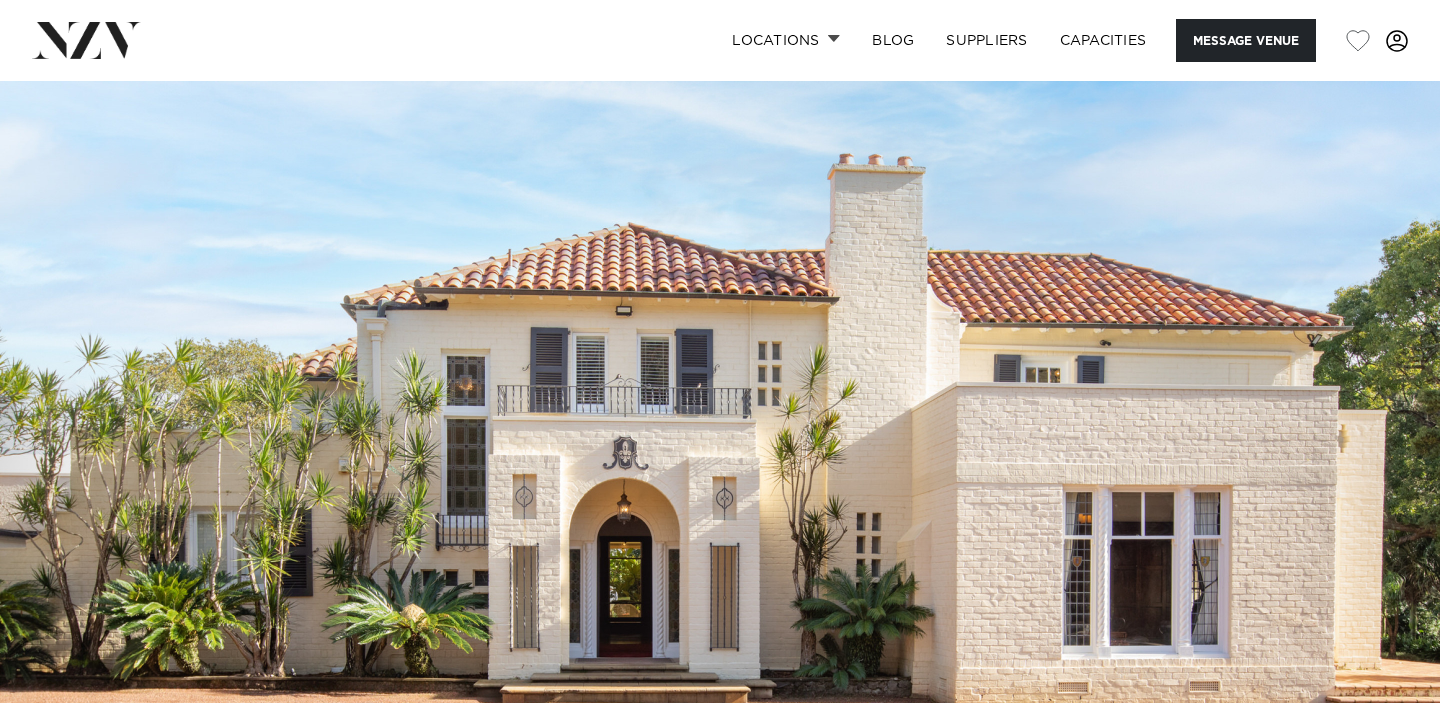 scroll, scrollTop: 0, scrollLeft: 0, axis: both 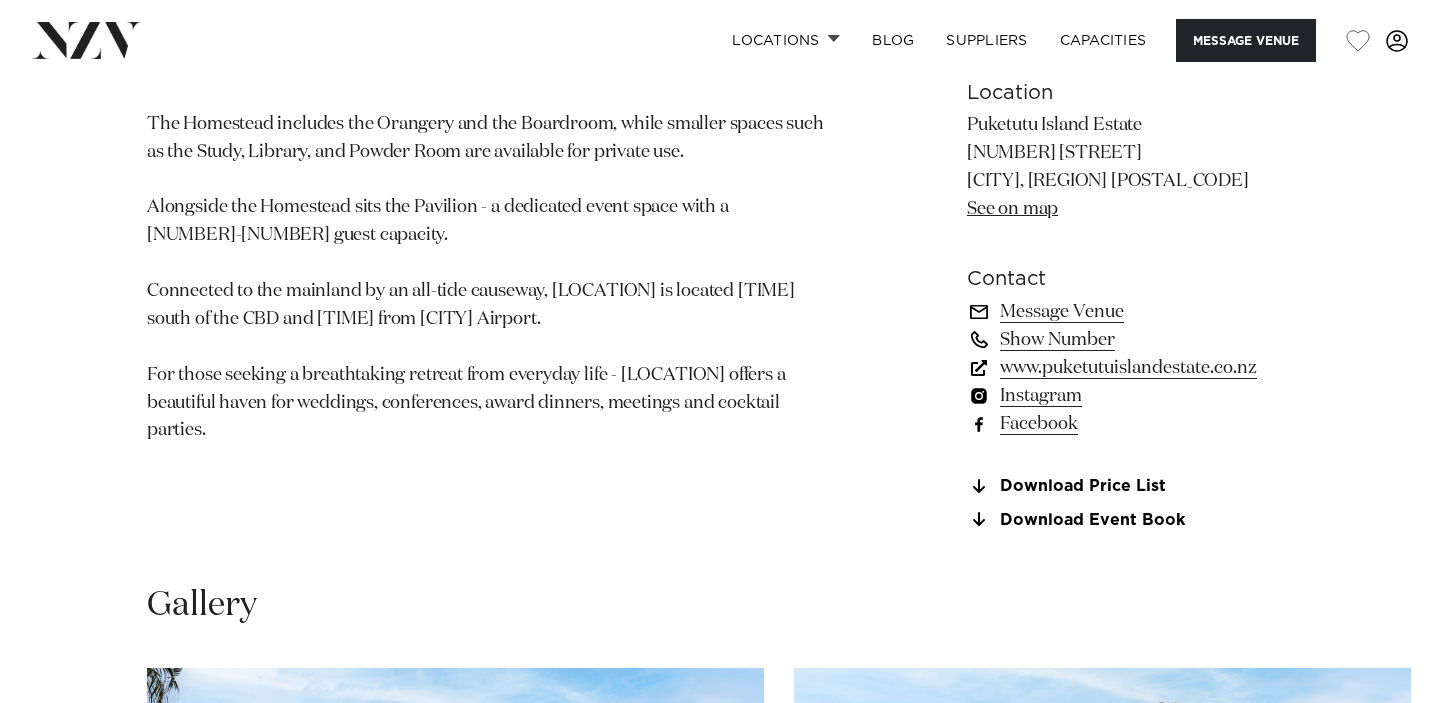 click on "www.puketutuislandestate.co.nz" at bounding box center (1130, 368) 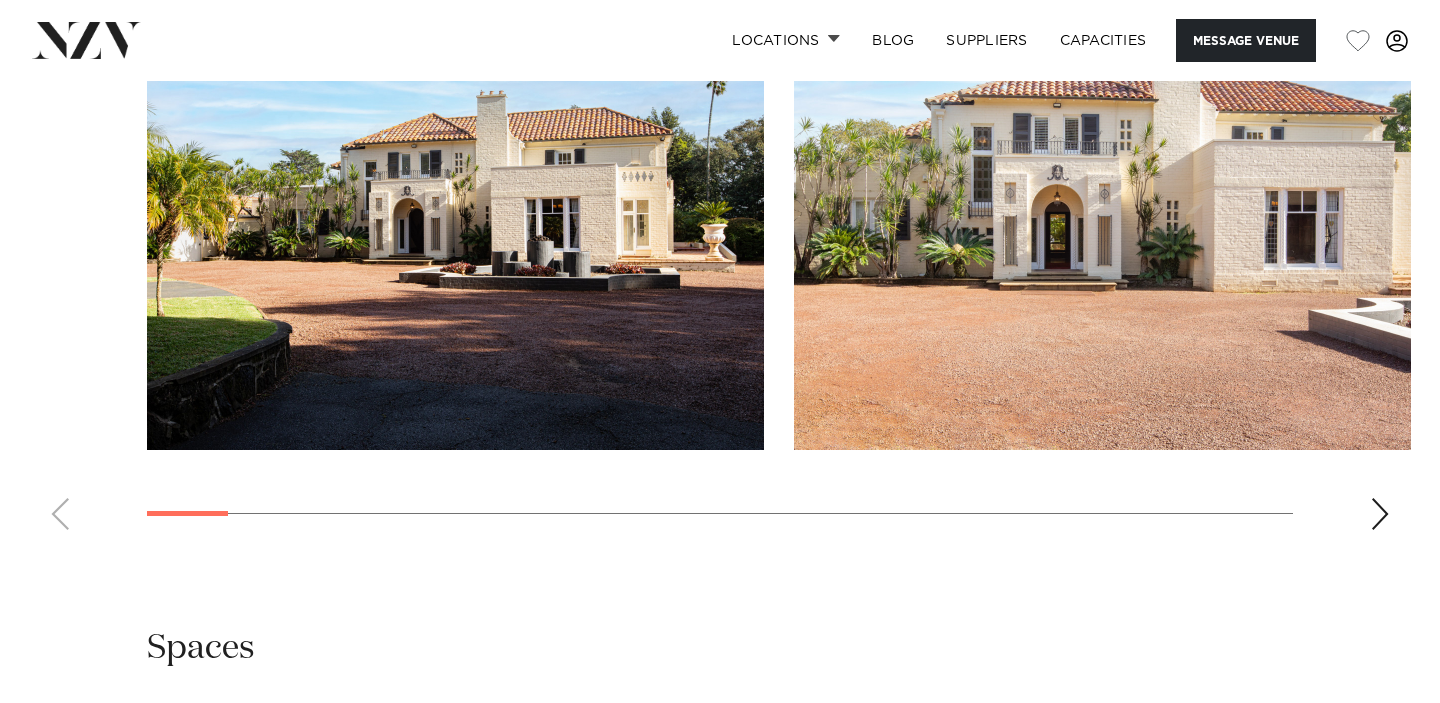scroll, scrollTop: 1994, scrollLeft: 0, axis: vertical 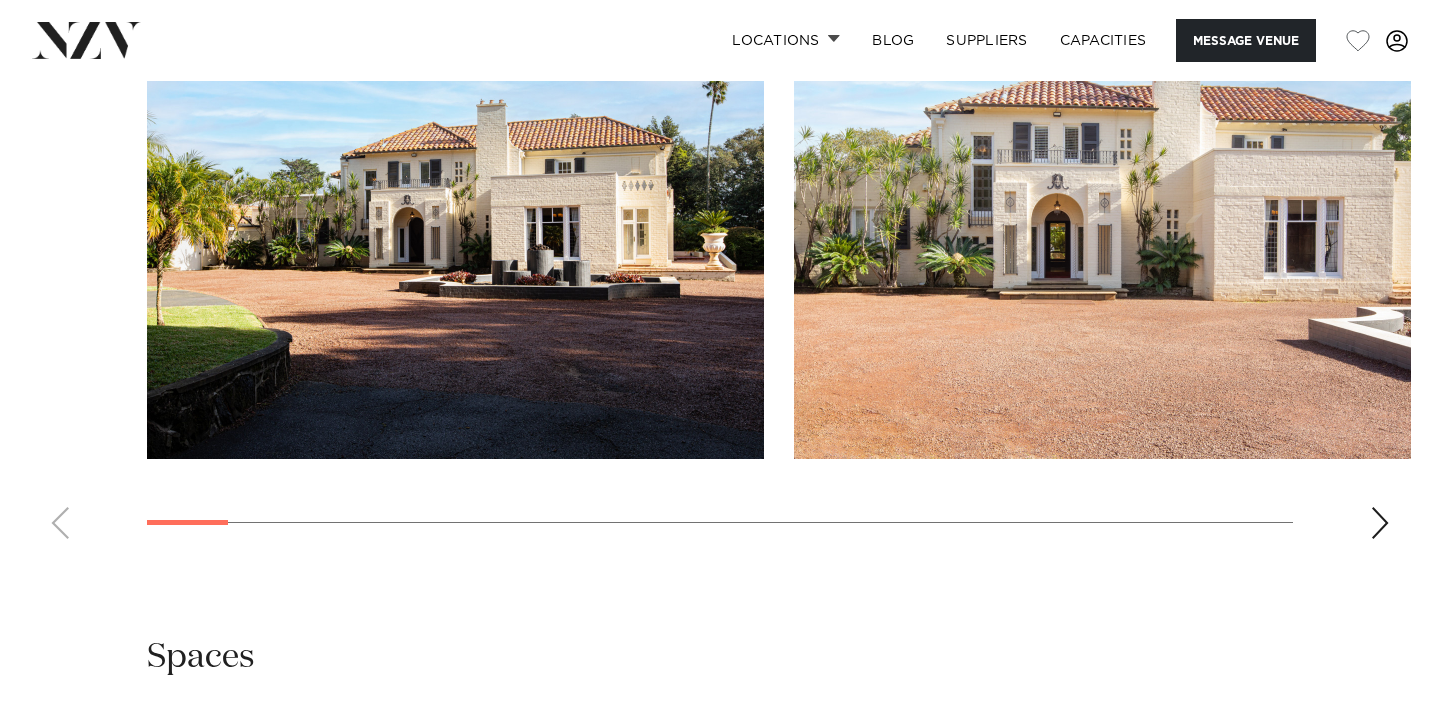 click at bounding box center [720, 280] 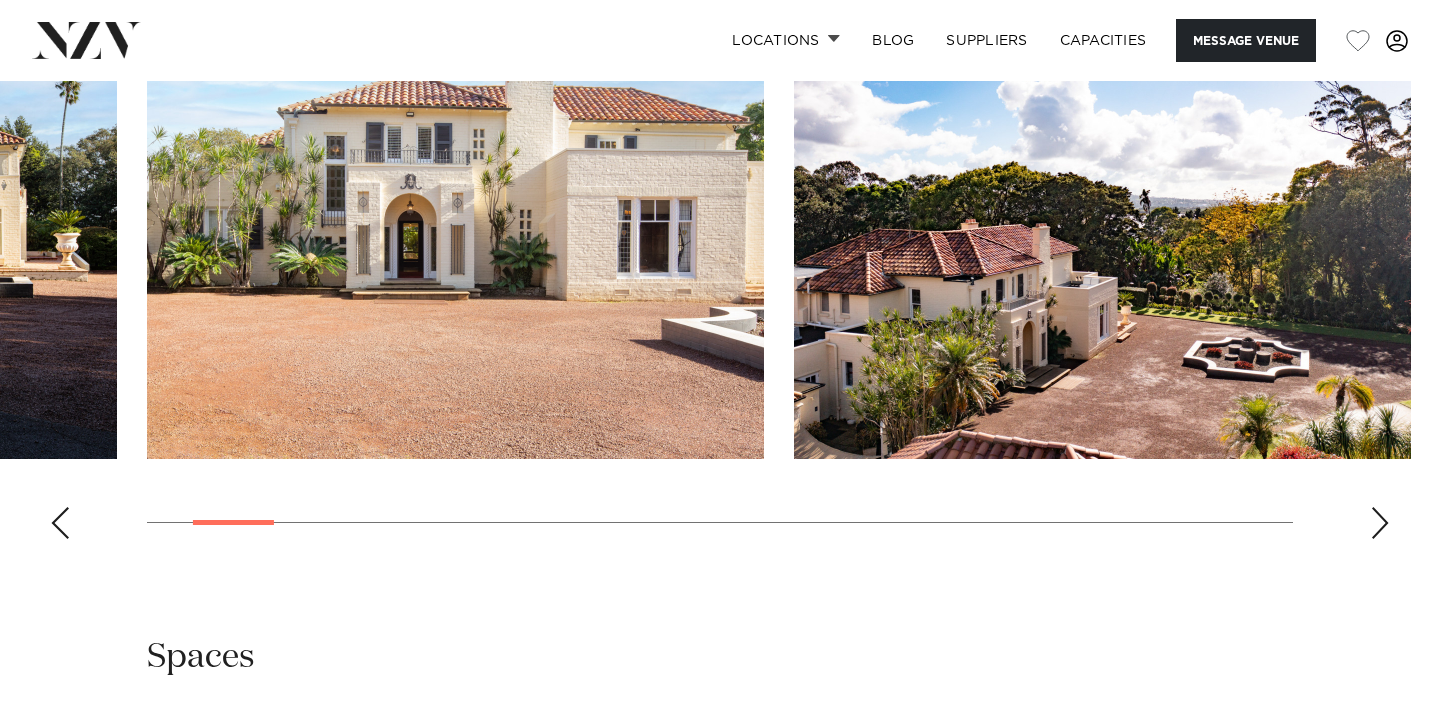 click at bounding box center (1380, 523) 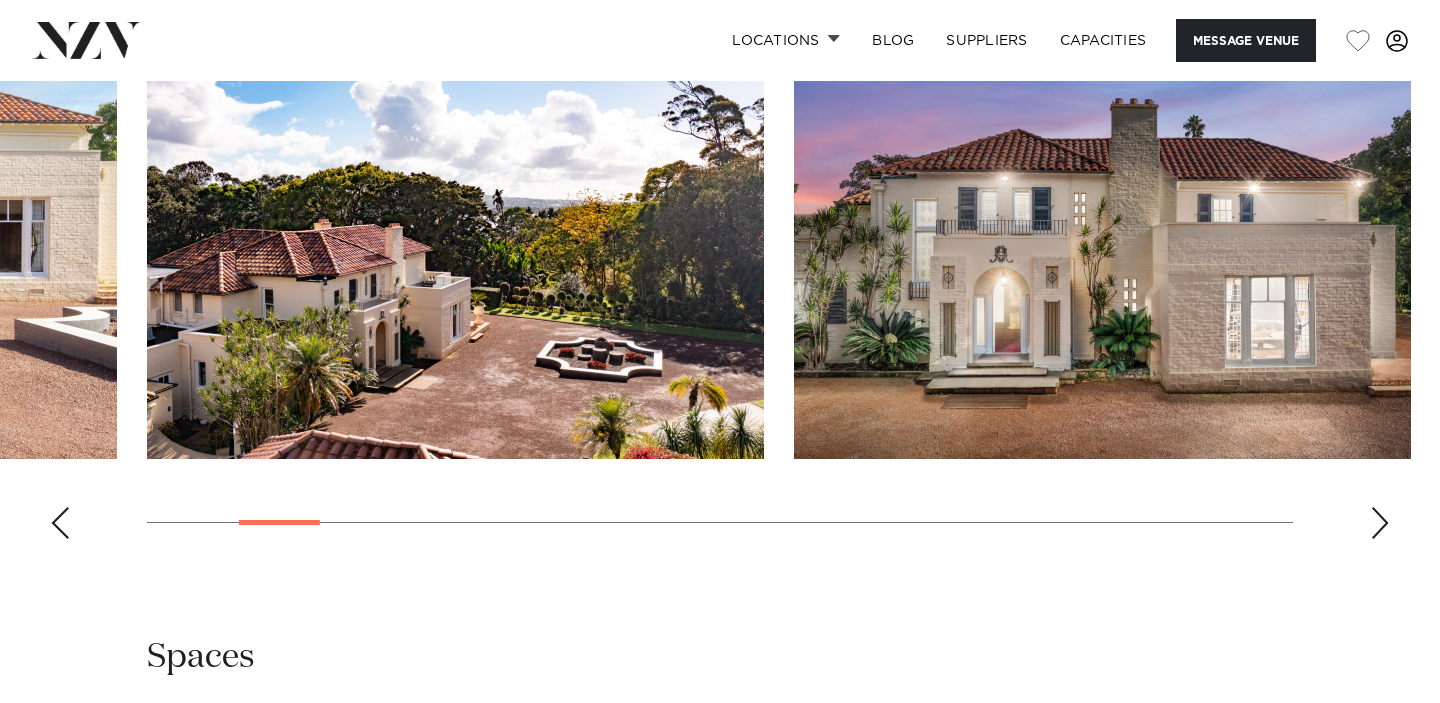 click at bounding box center [1380, 523] 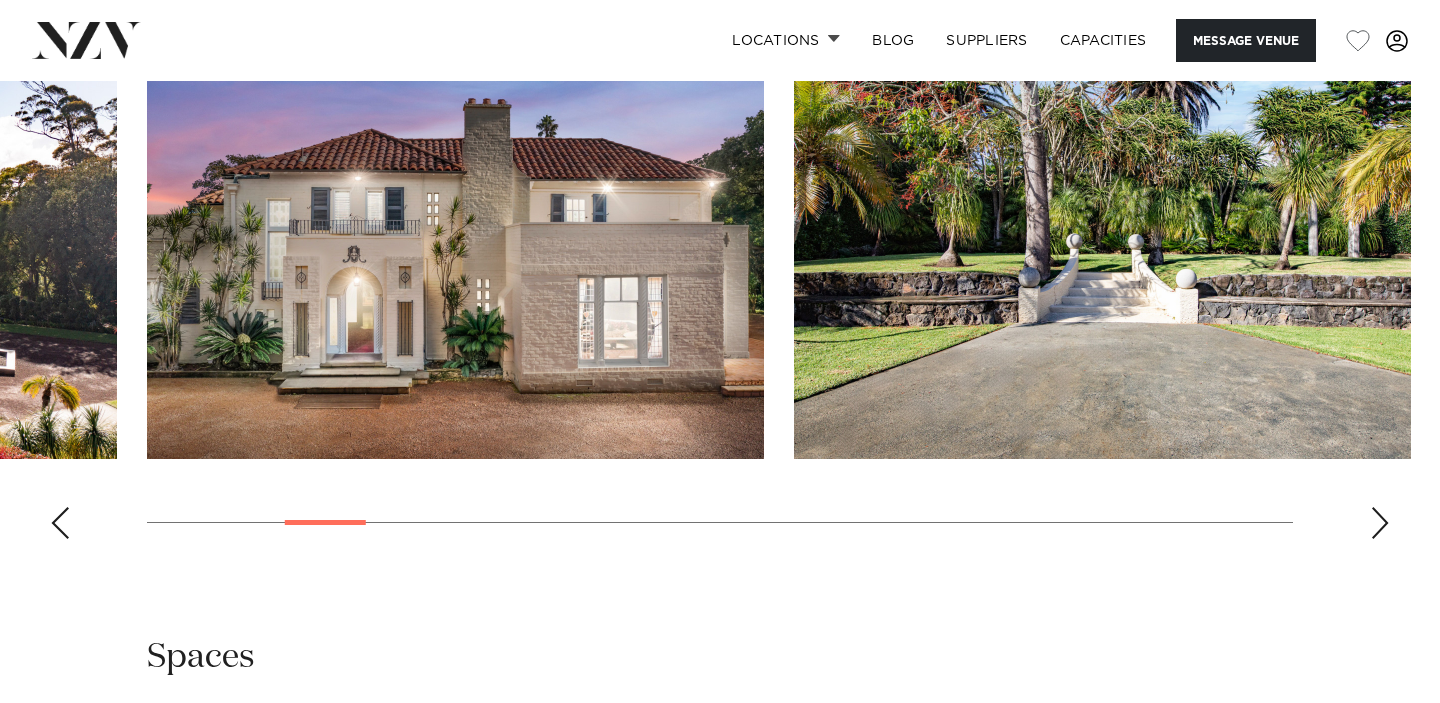 click at bounding box center (1380, 523) 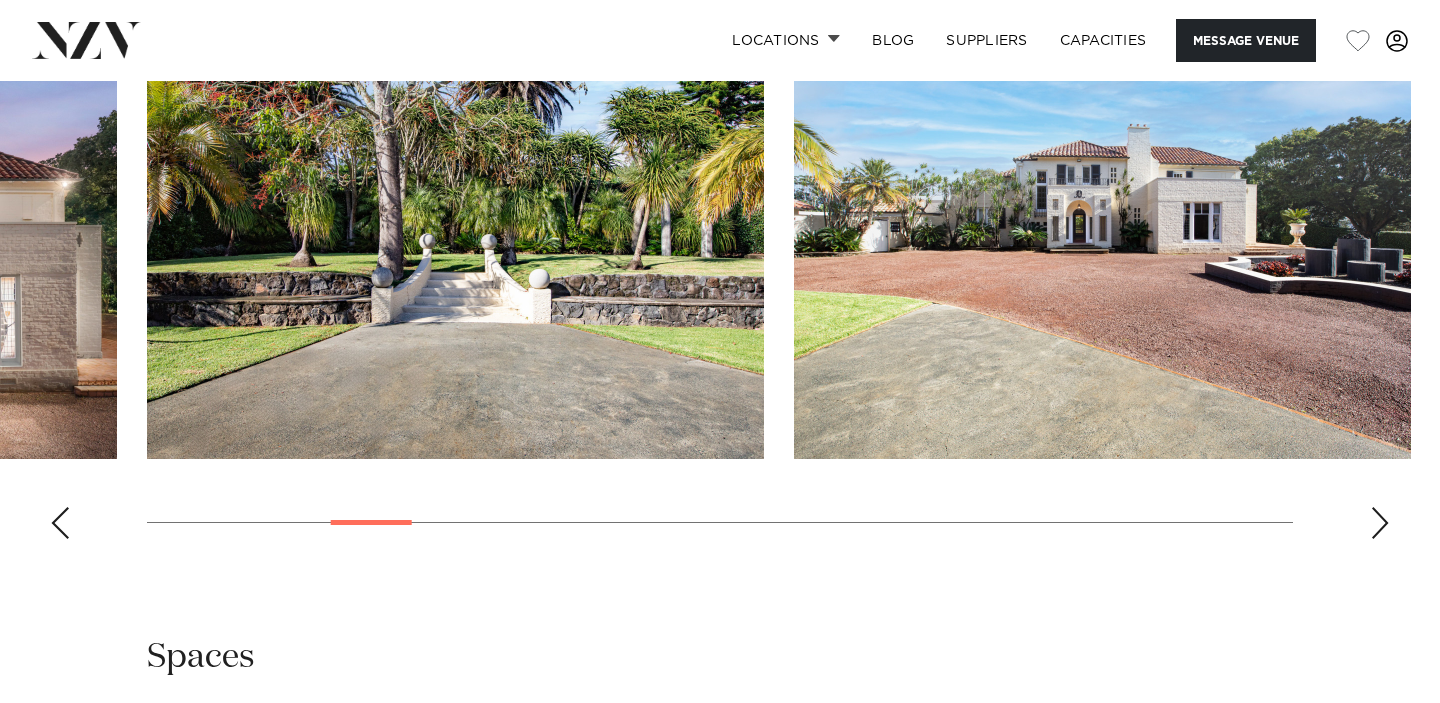 click at bounding box center (1380, 523) 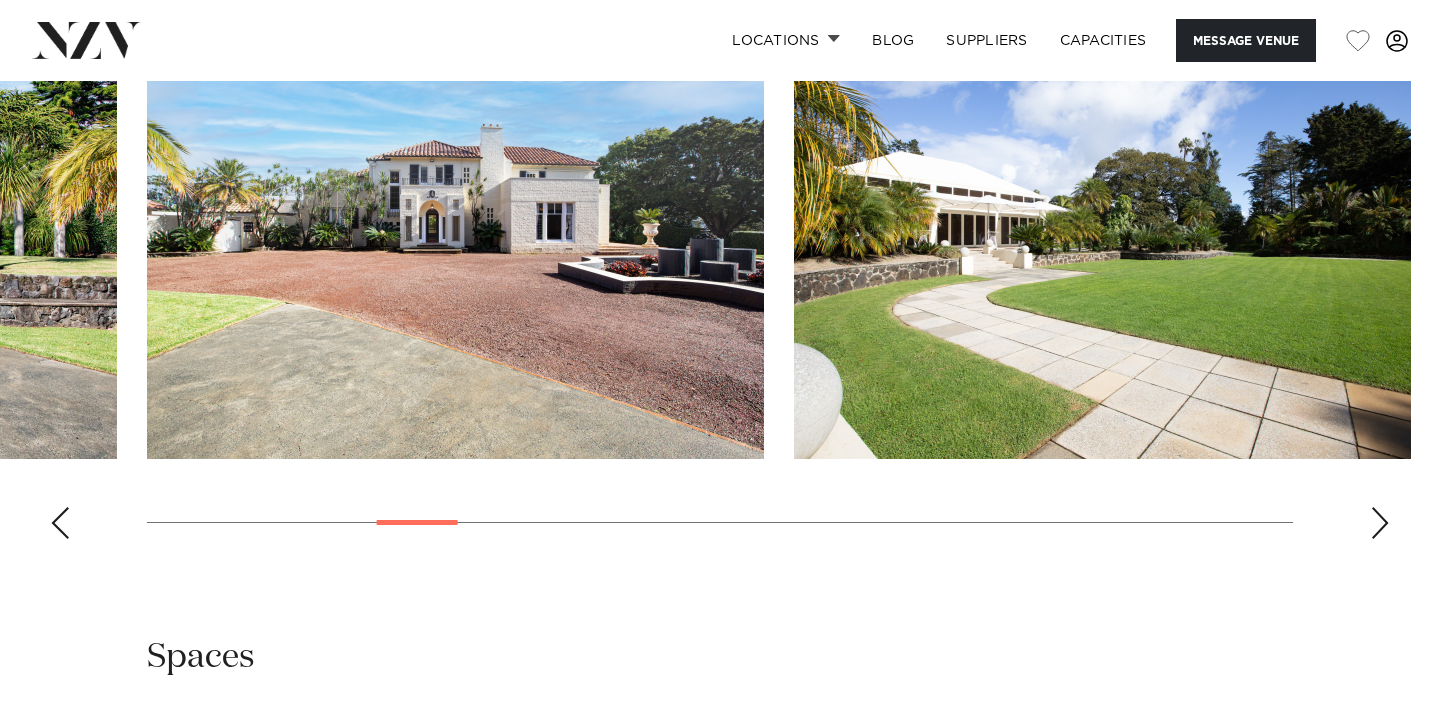click at bounding box center (1380, 523) 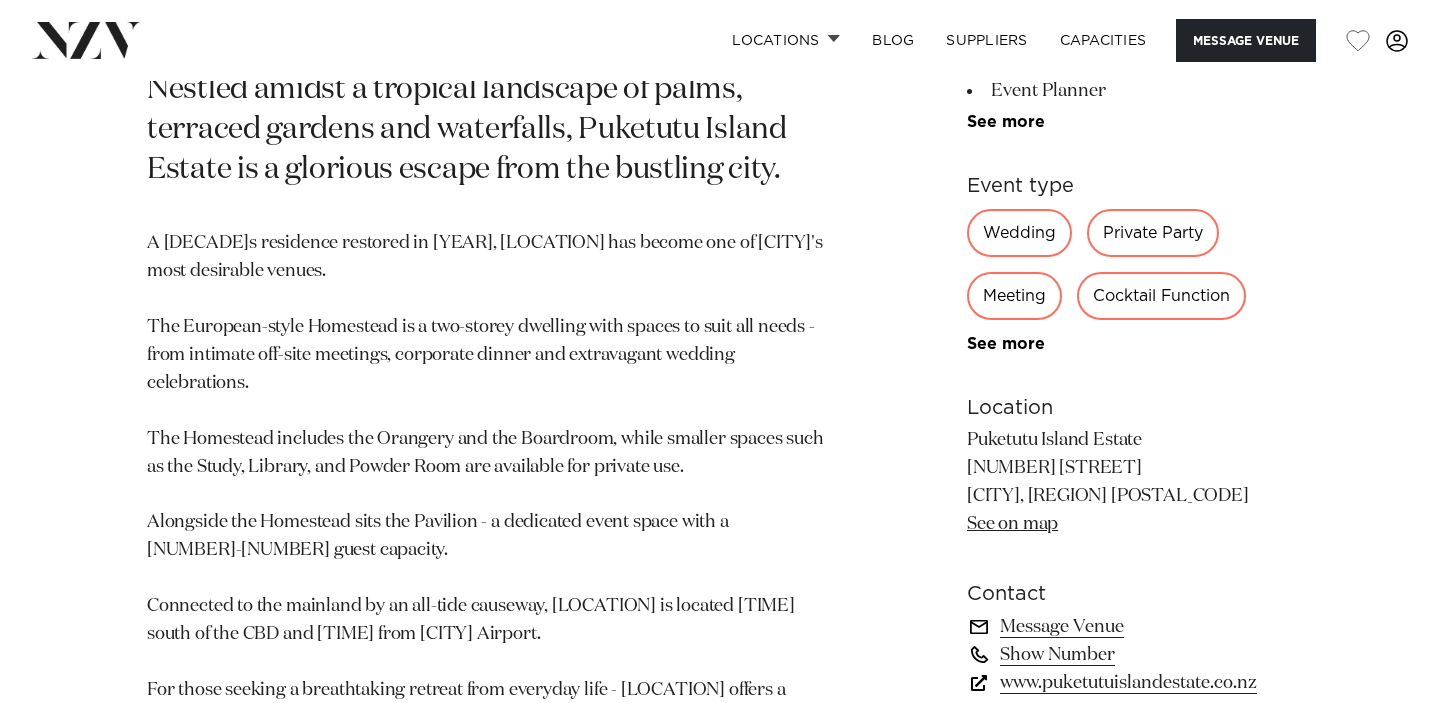 scroll, scrollTop: 1023, scrollLeft: 0, axis: vertical 